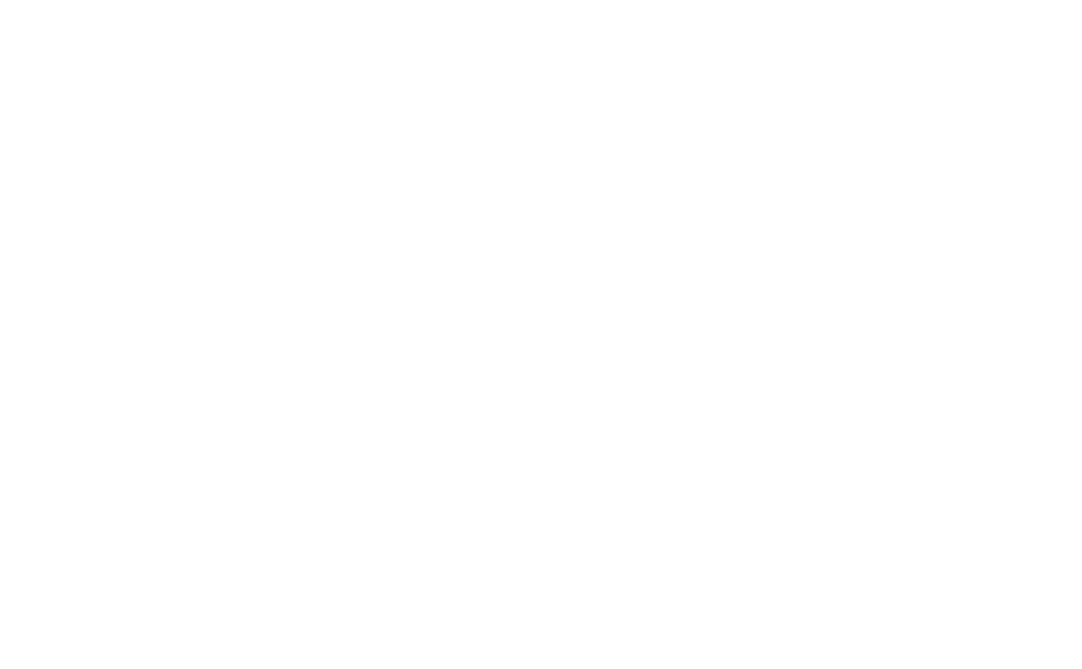 scroll, scrollTop: 0, scrollLeft: 0, axis: both 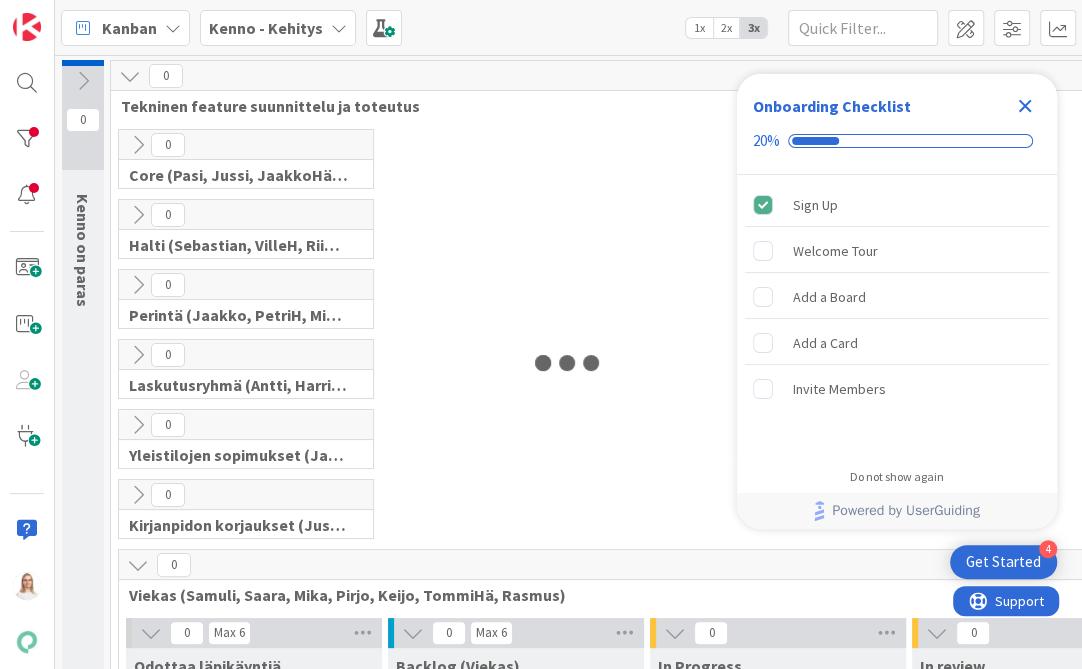 click 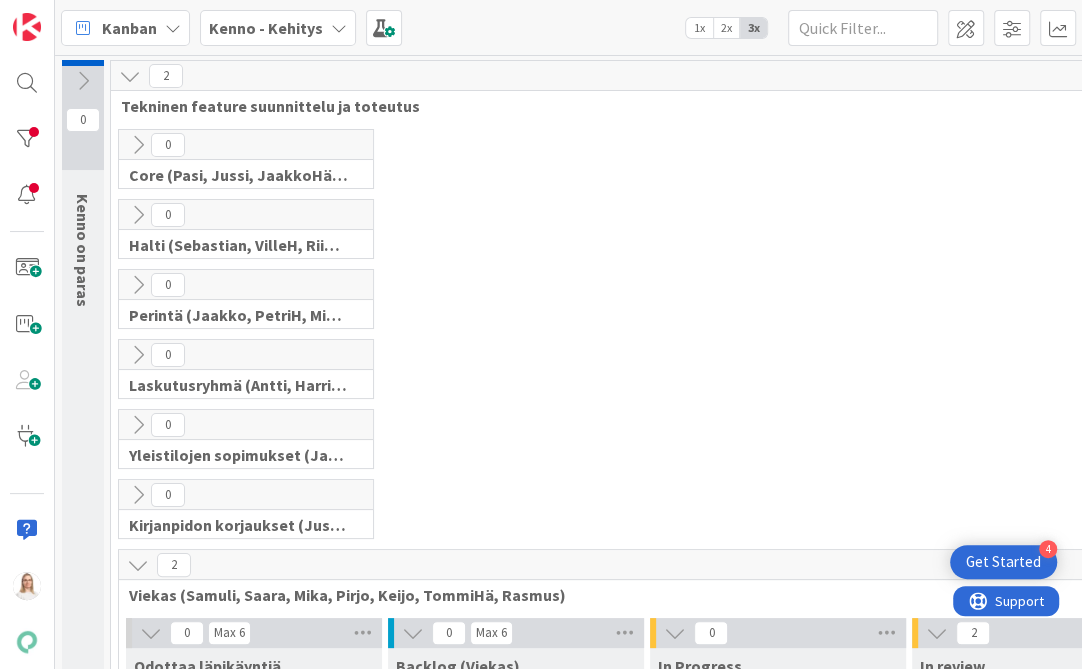 scroll, scrollTop: 472, scrollLeft: 0, axis: vertical 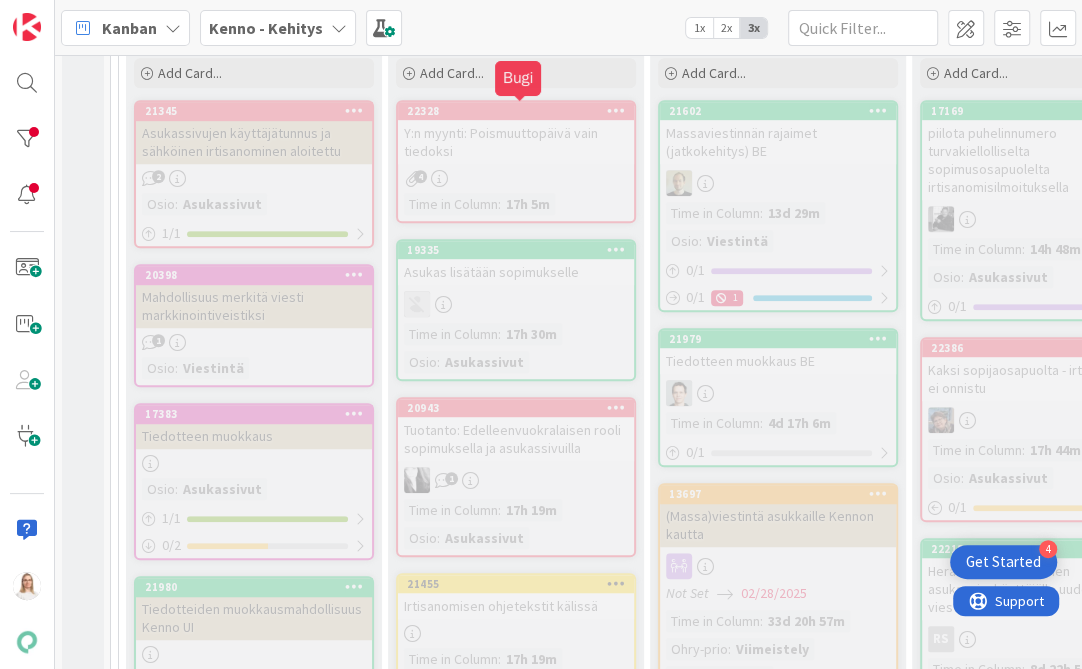 click on "22328" at bounding box center [520, 111] 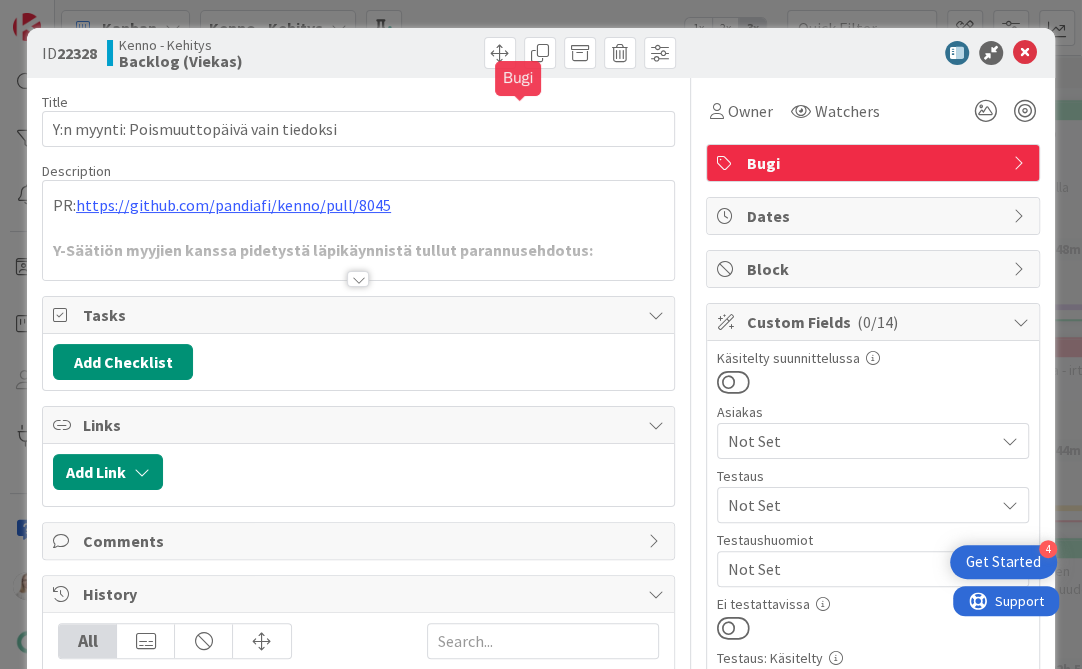 scroll, scrollTop: 0, scrollLeft: 0, axis: both 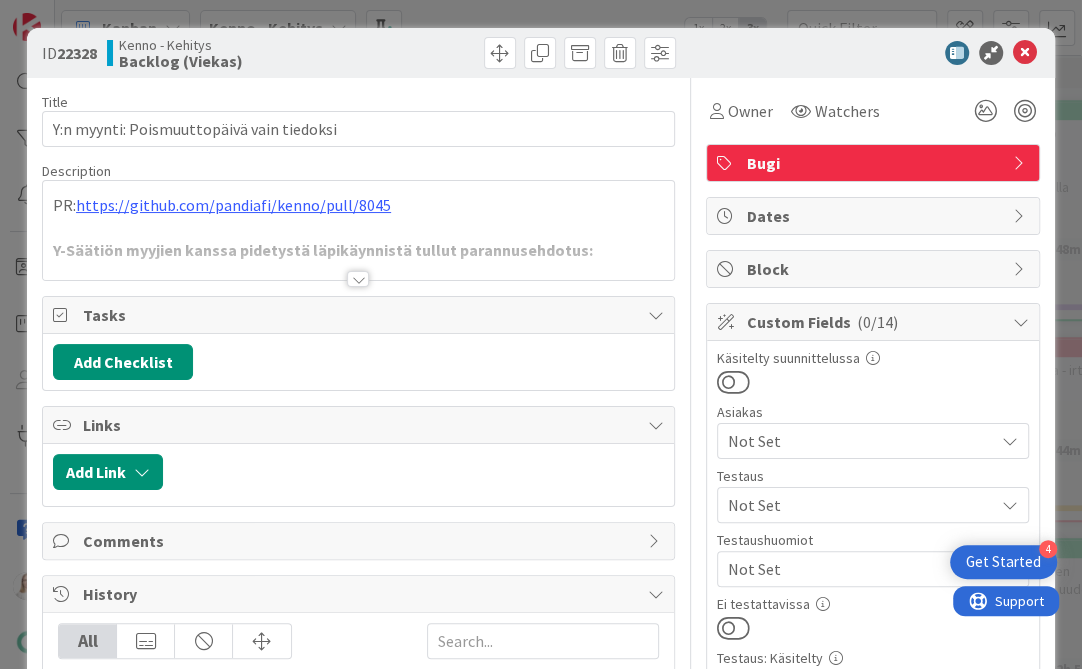 click at bounding box center [358, 279] 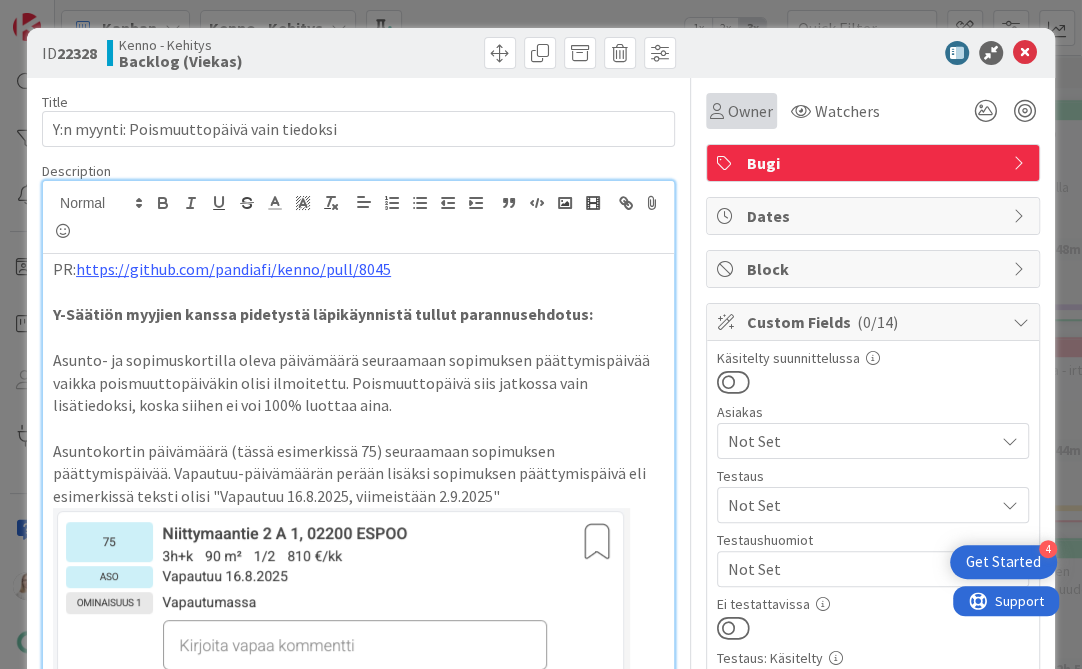 scroll, scrollTop: 0, scrollLeft: 0, axis: both 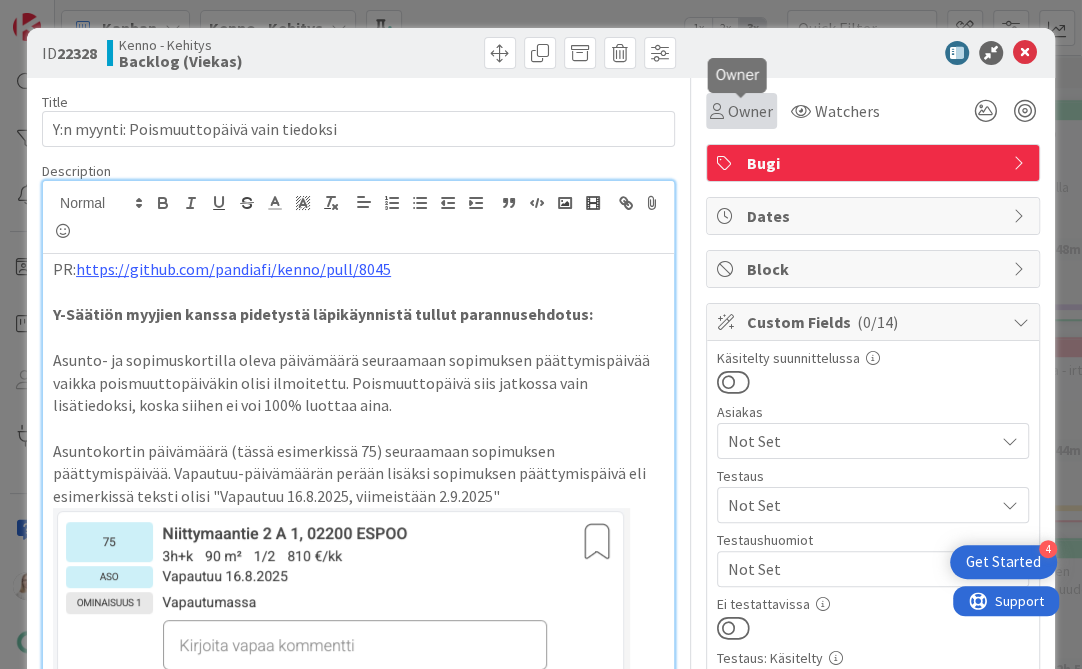 click on "Owner" at bounding box center [750, 111] 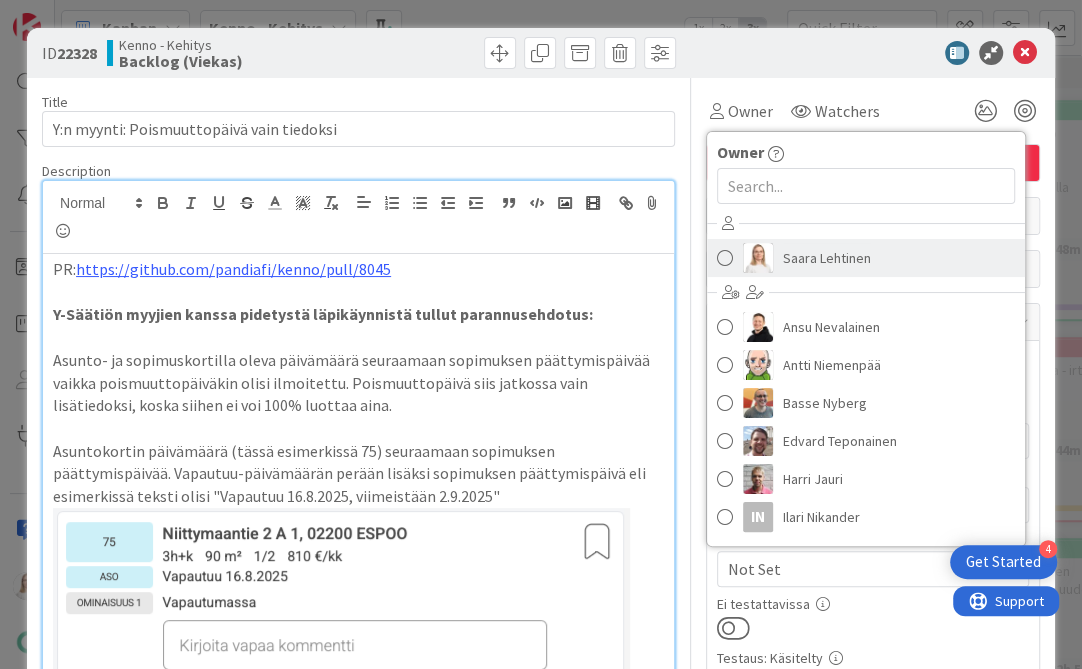 click at bounding box center [758, 258] 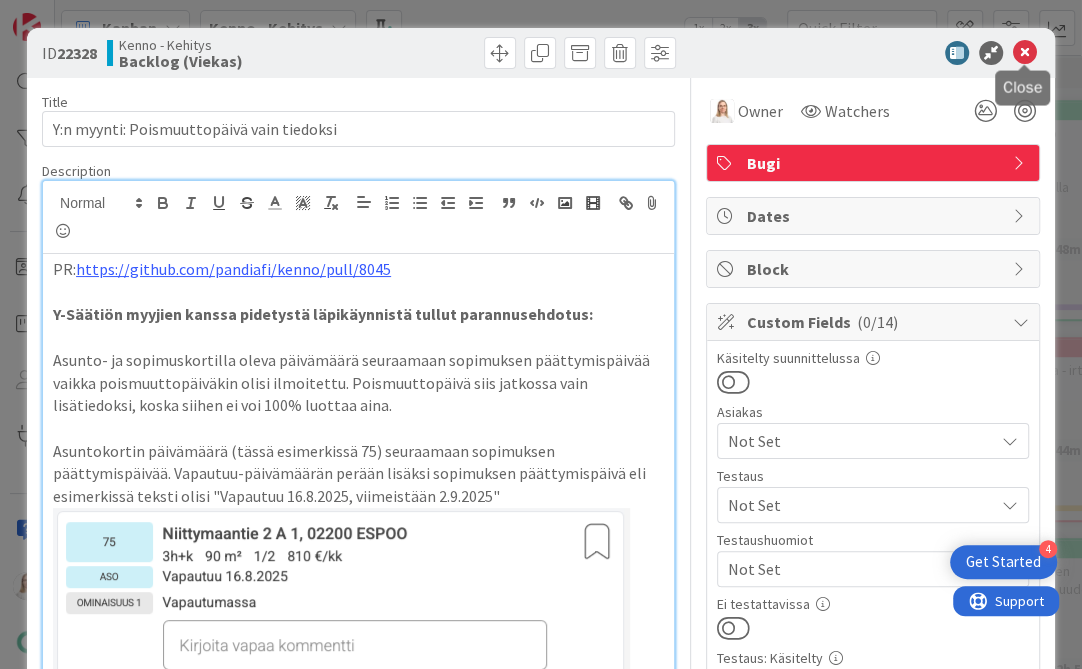 click at bounding box center [1025, 53] 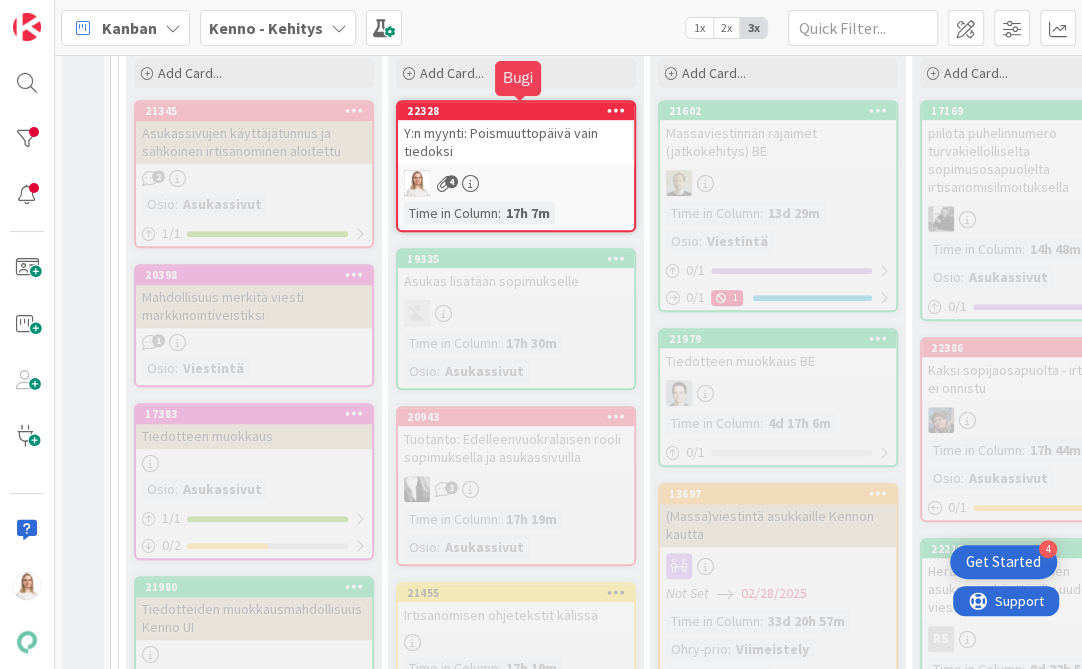 scroll, scrollTop: 0, scrollLeft: 0, axis: both 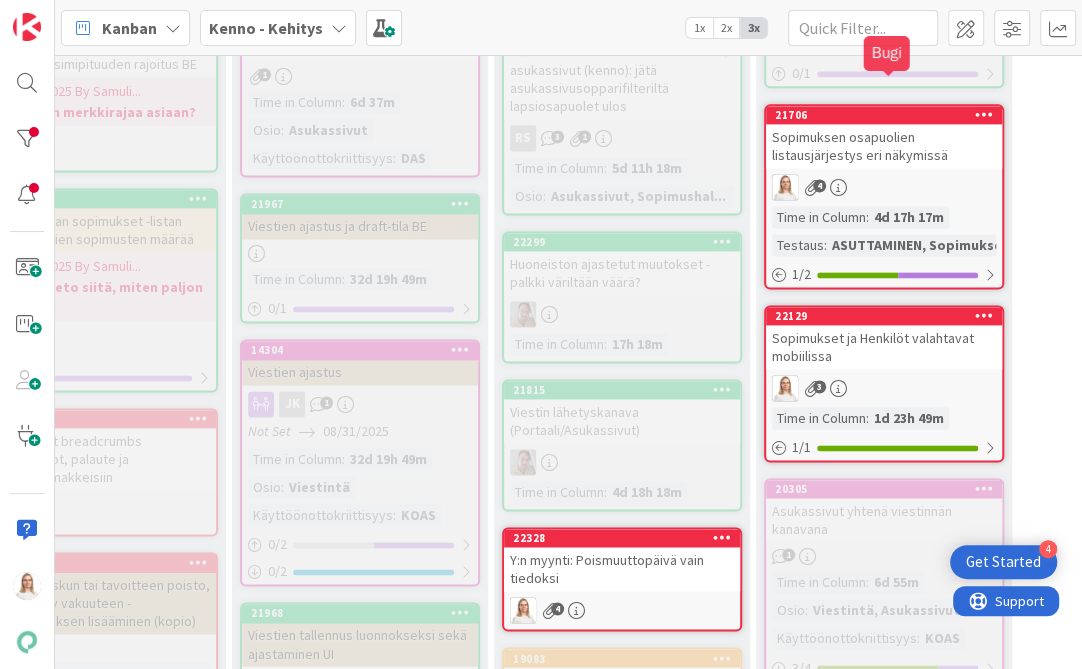 click on "21706" at bounding box center (888, 115) 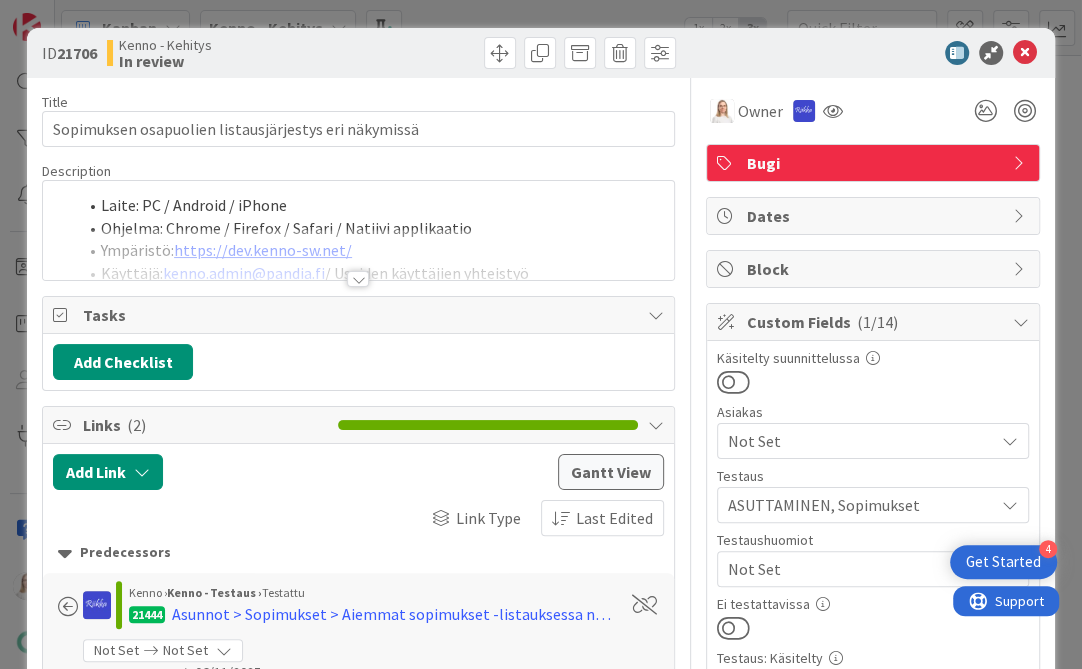 scroll, scrollTop: 0, scrollLeft: 0, axis: both 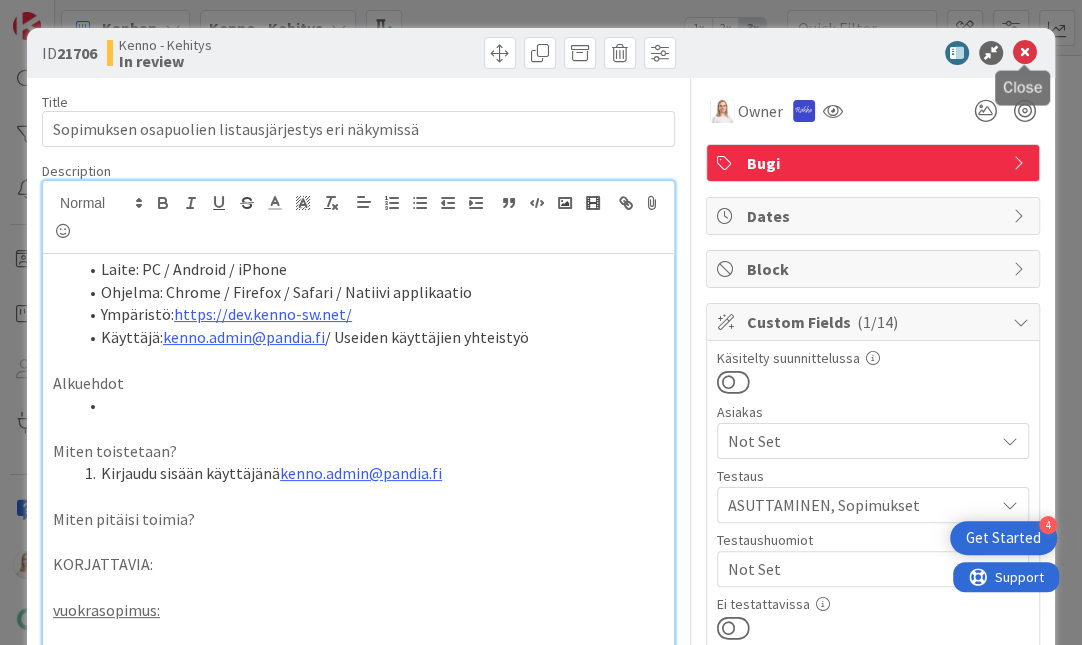 click at bounding box center (1025, 53) 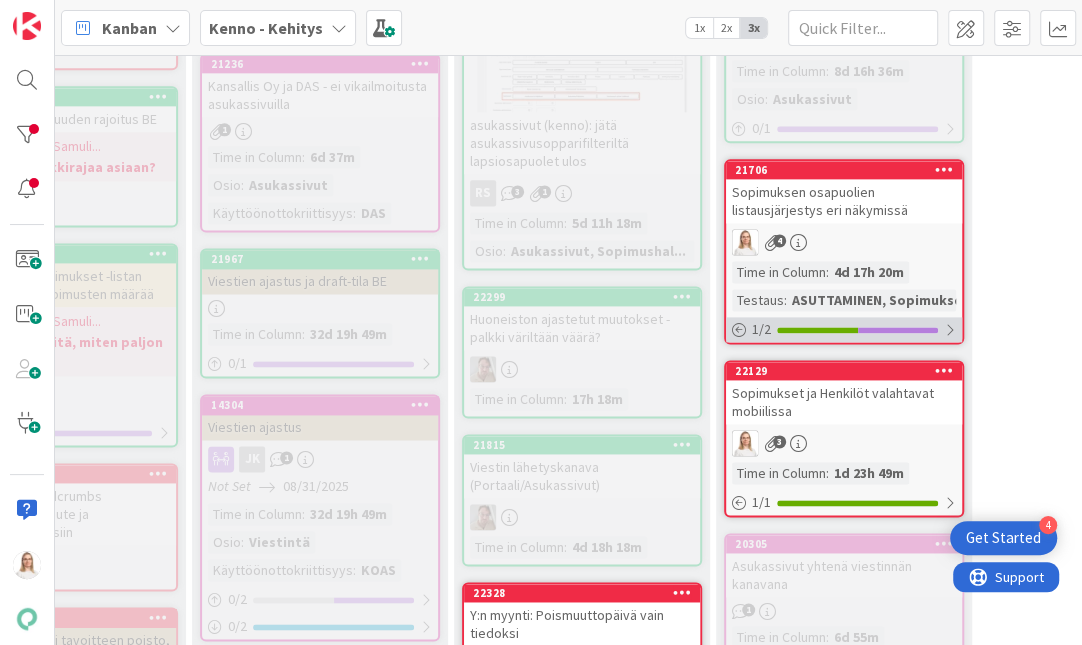 scroll, scrollTop: 1411, scrollLeft: 198, axis: both 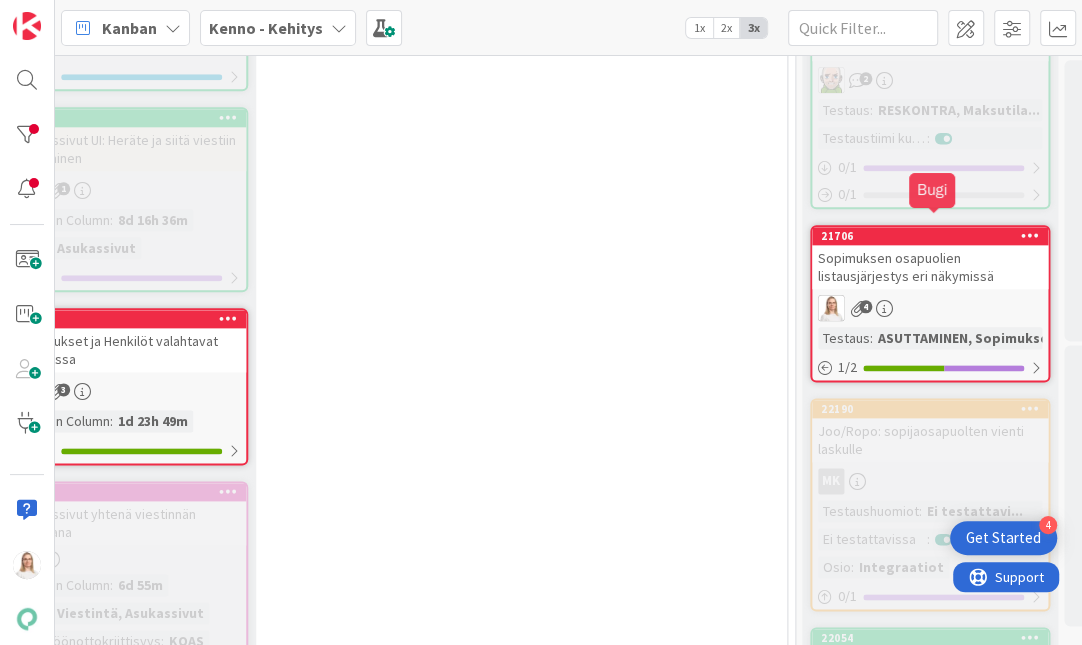click on "21706" at bounding box center [934, 236] 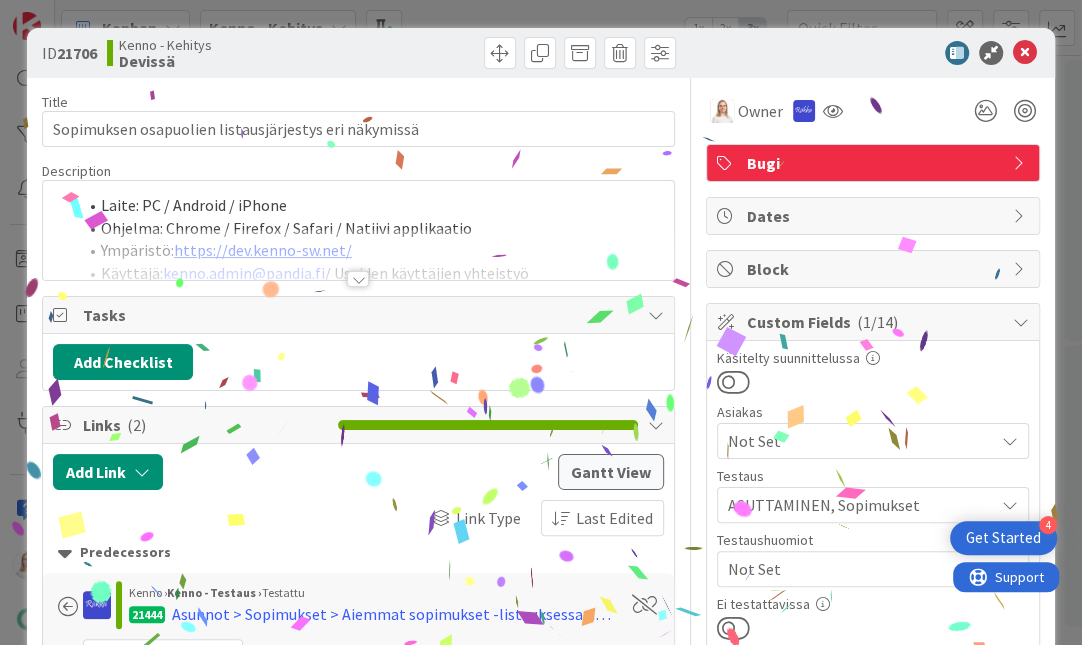 scroll, scrollTop: 0, scrollLeft: 0, axis: both 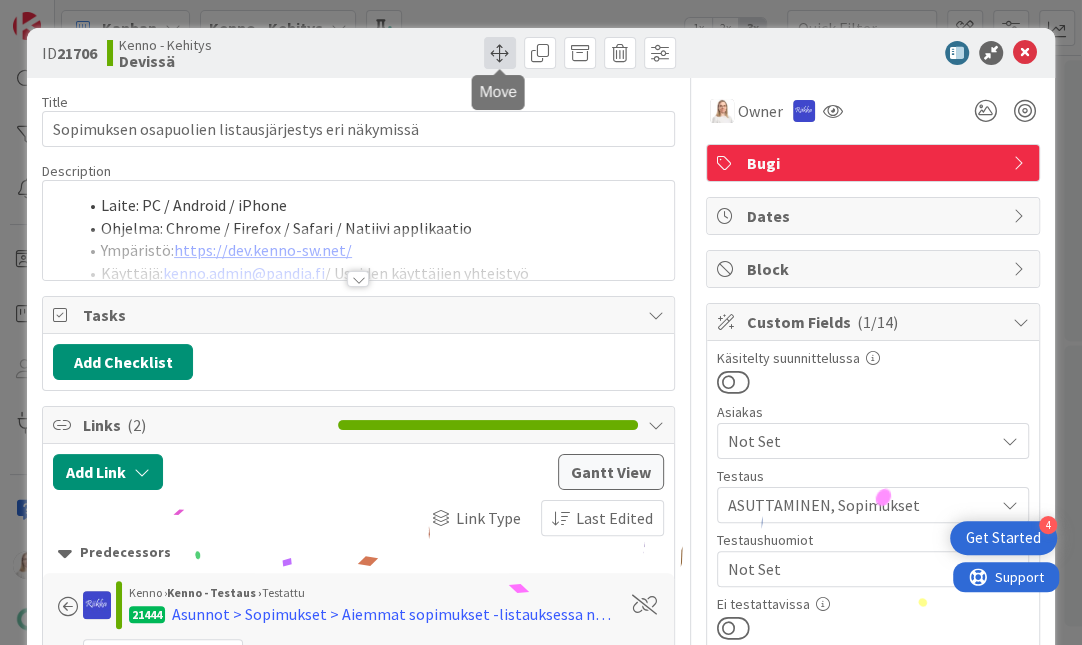 click at bounding box center (500, 53) 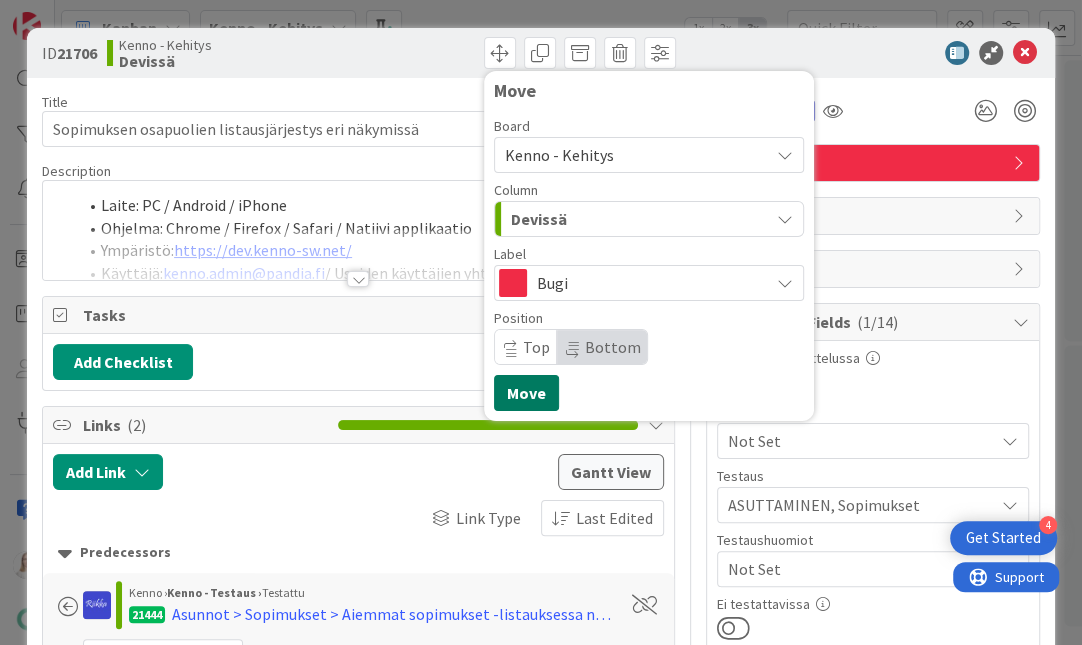 click on "Move" at bounding box center (526, 393) 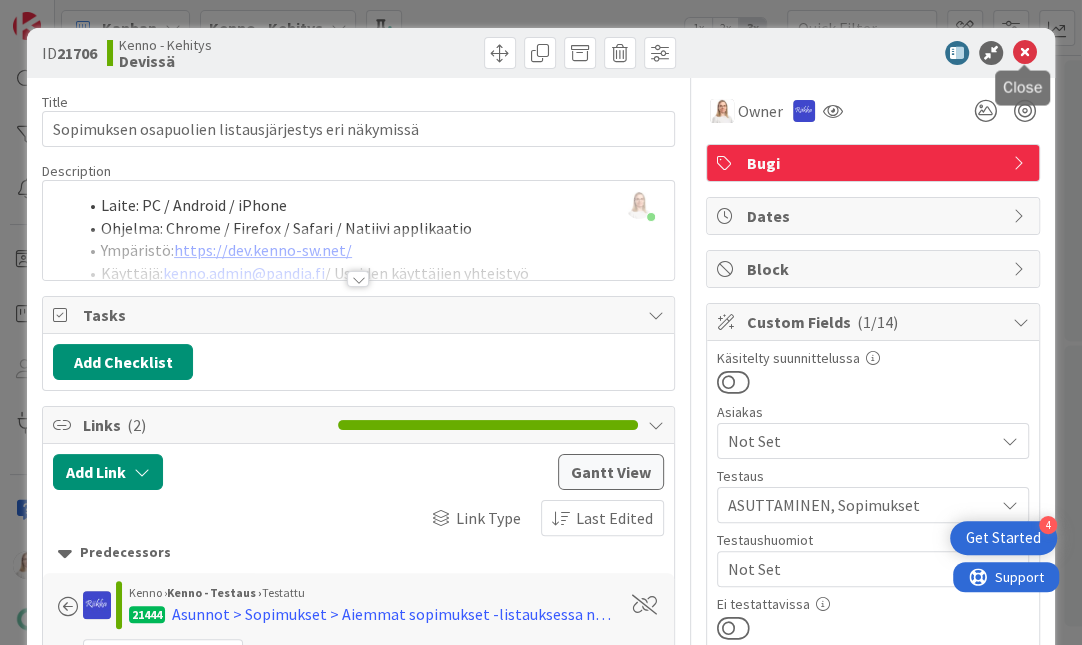 click at bounding box center (1025, 53) 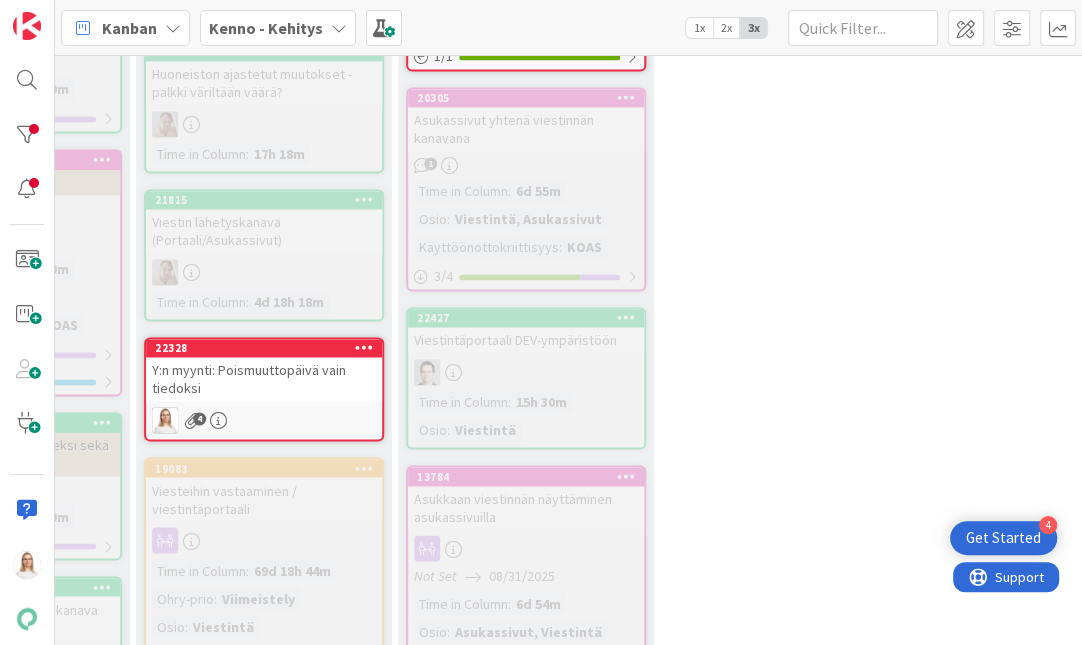 scroll, scrollTop: 0, scrollLeft: 0, axis: both 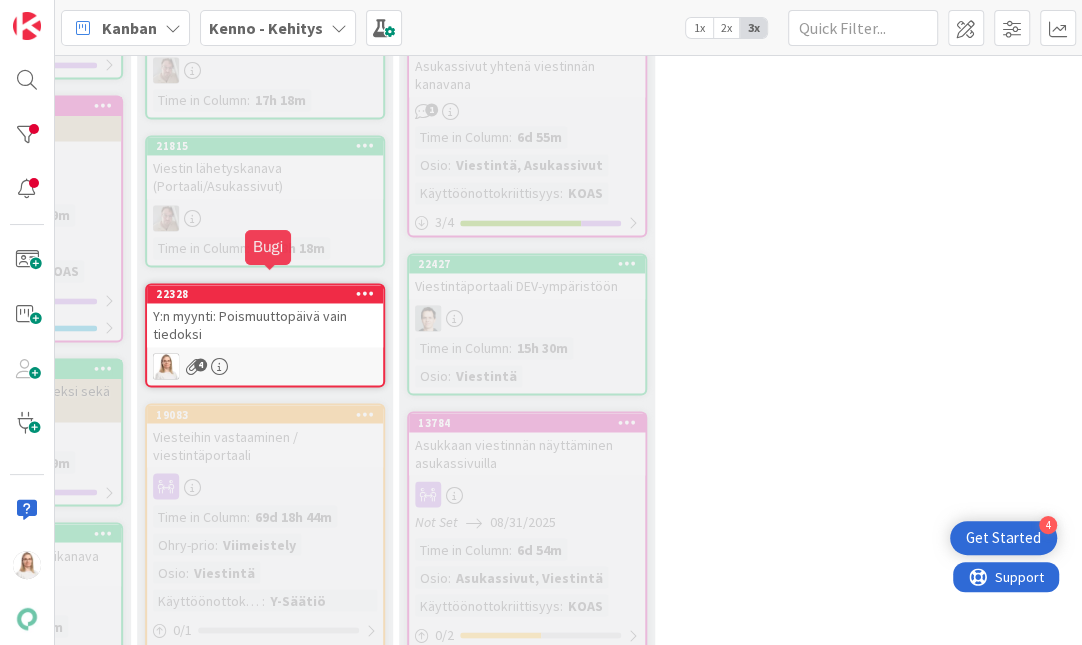 click on "22328" at bounding box center (269, 294) 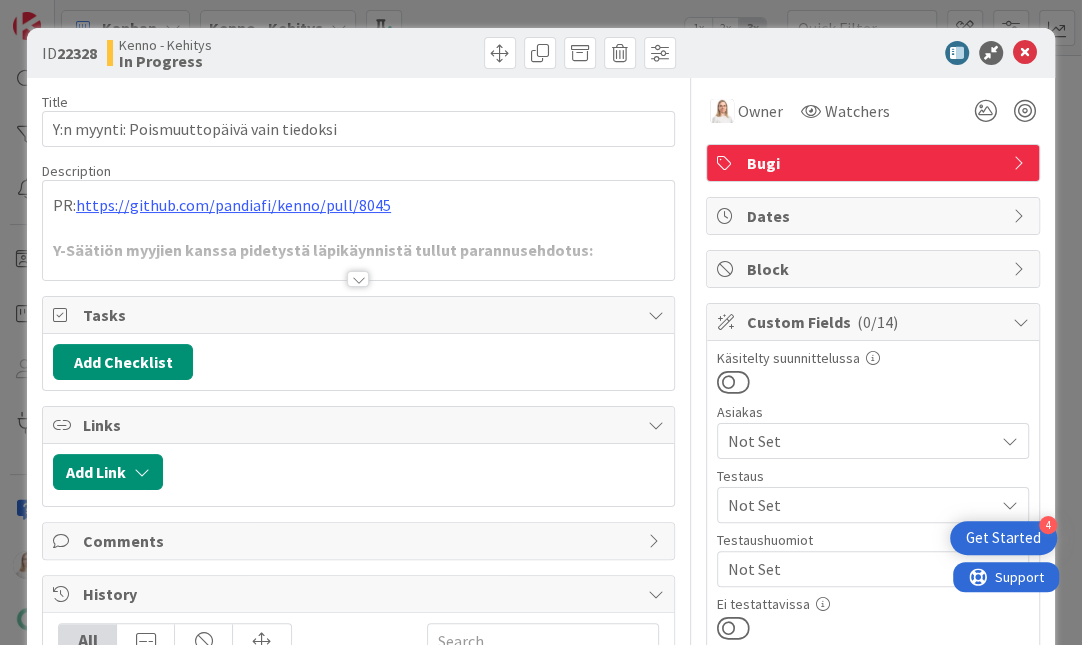 scroll, scrollTop: 0, scrollLeft: 0, axis: both 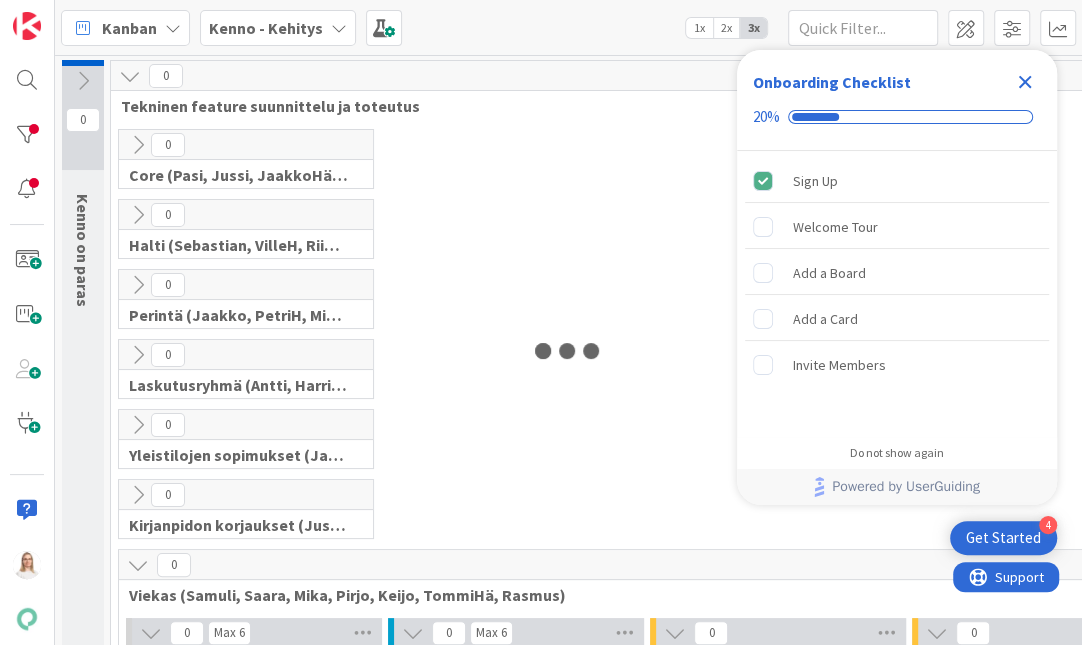 click 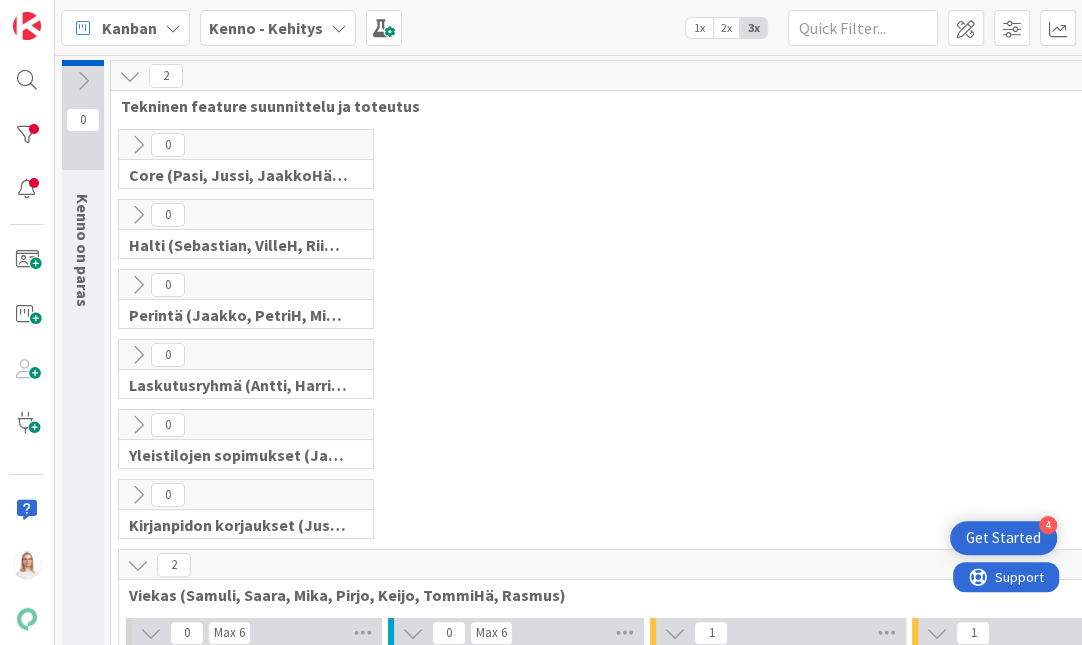 scroll, scrollTop: 400, scrollLeft: 0, axis: vertical 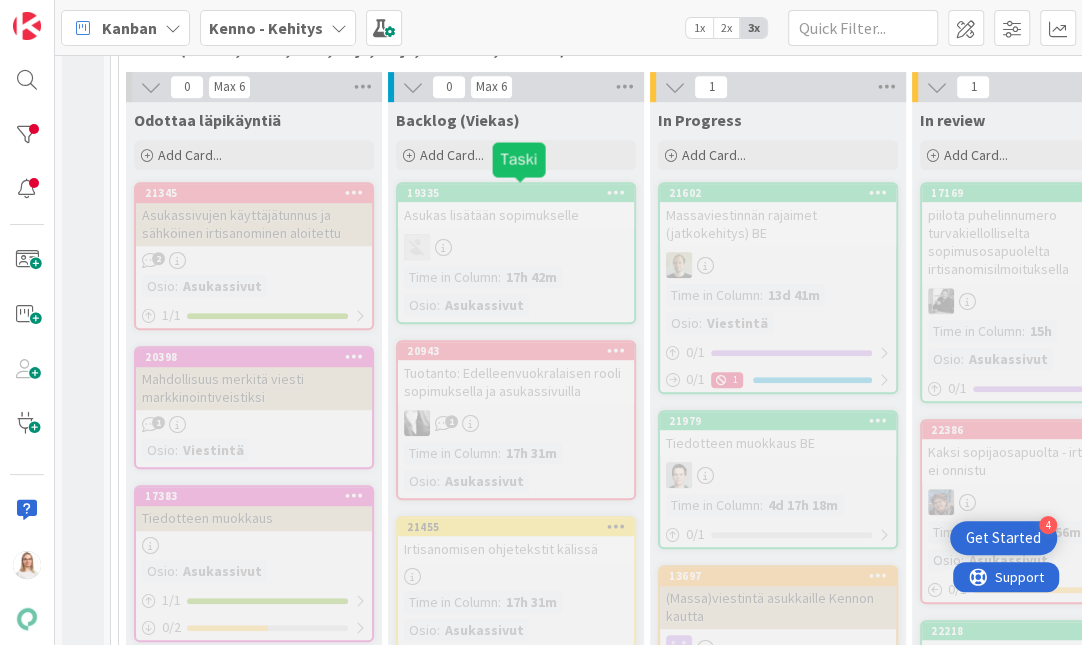click on "19335" at bounding box center [520, 193] 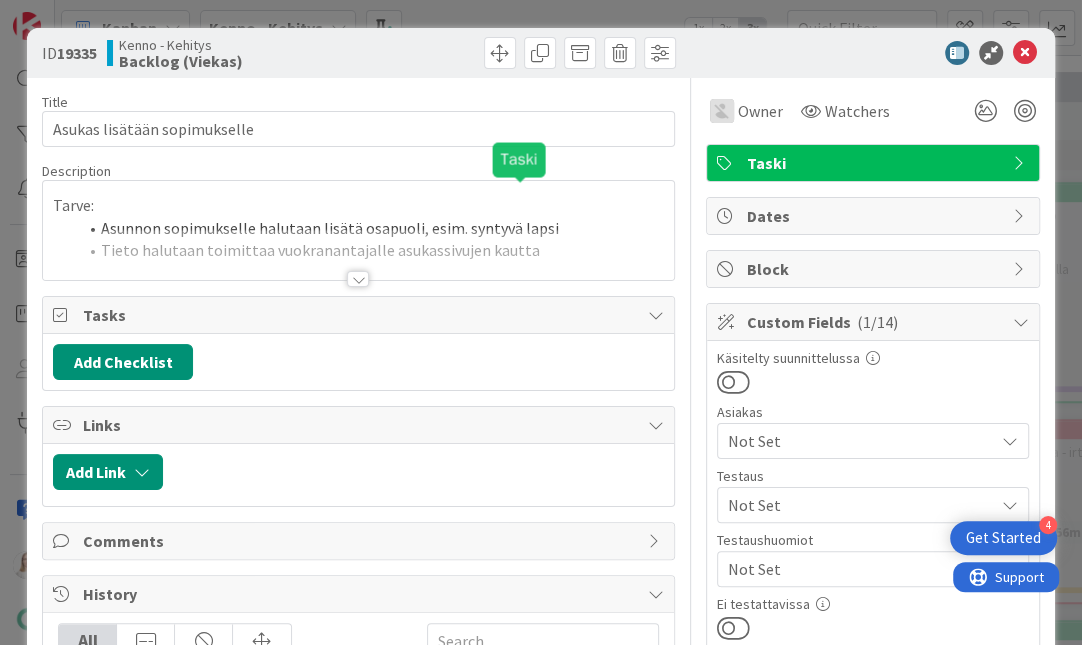 scroll, scrollTop: 0, scrollLeft: 0, axis: both 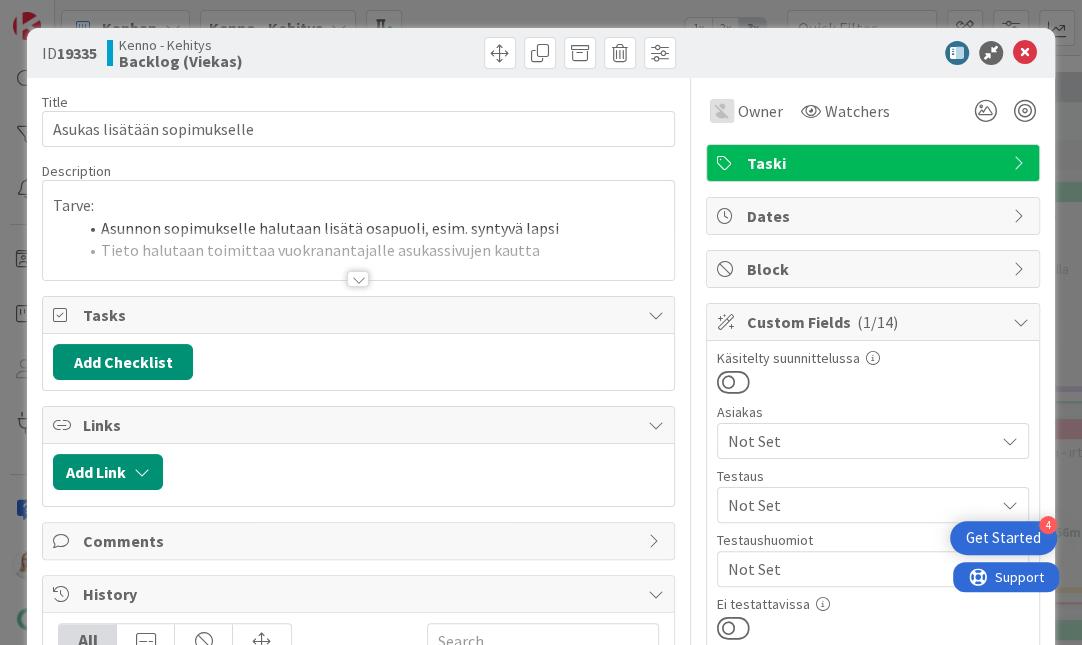 click at bounding box center (358, 279) 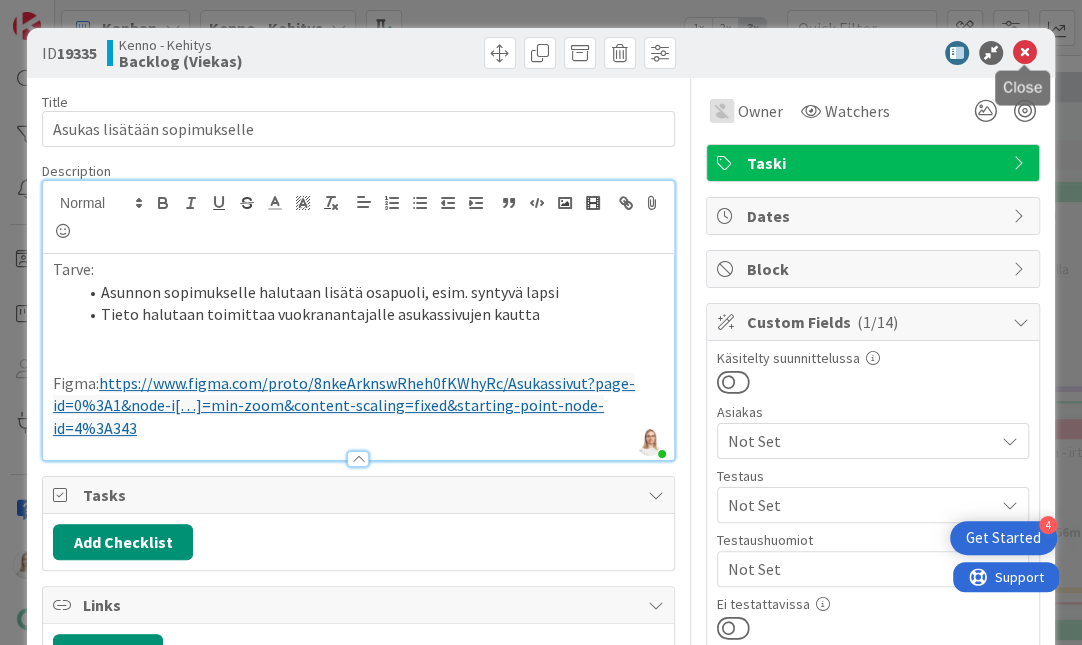 click at bounding box center (1025, 53) 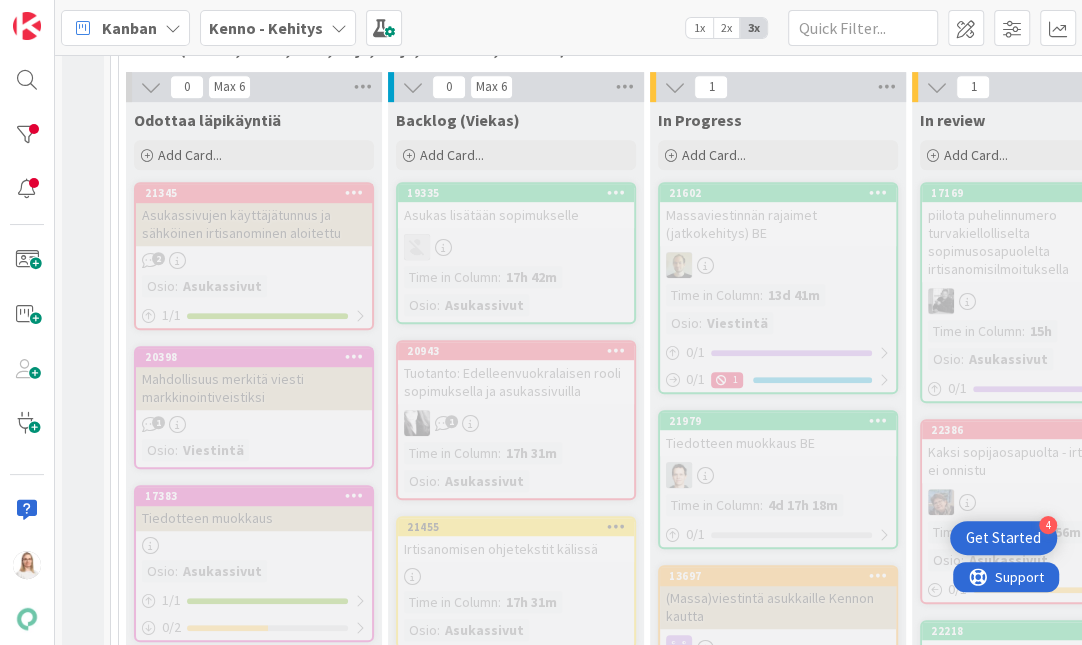 scroll, scrollTop: 0, scrollLeft: 0, axis: both 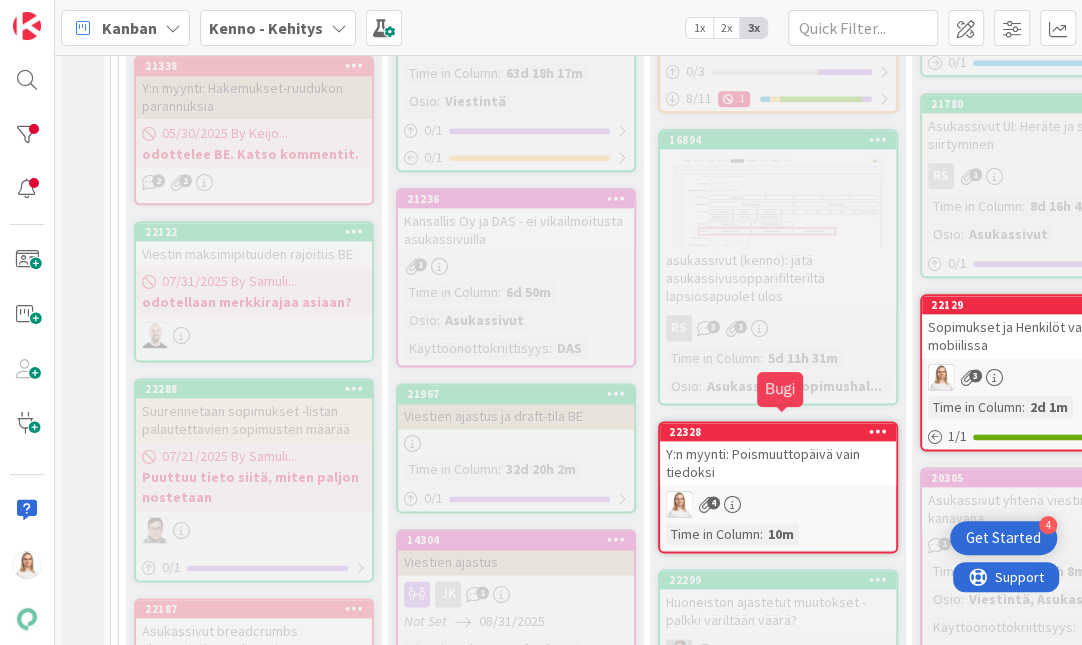 click on "22328" at bounding box center (782, 432) 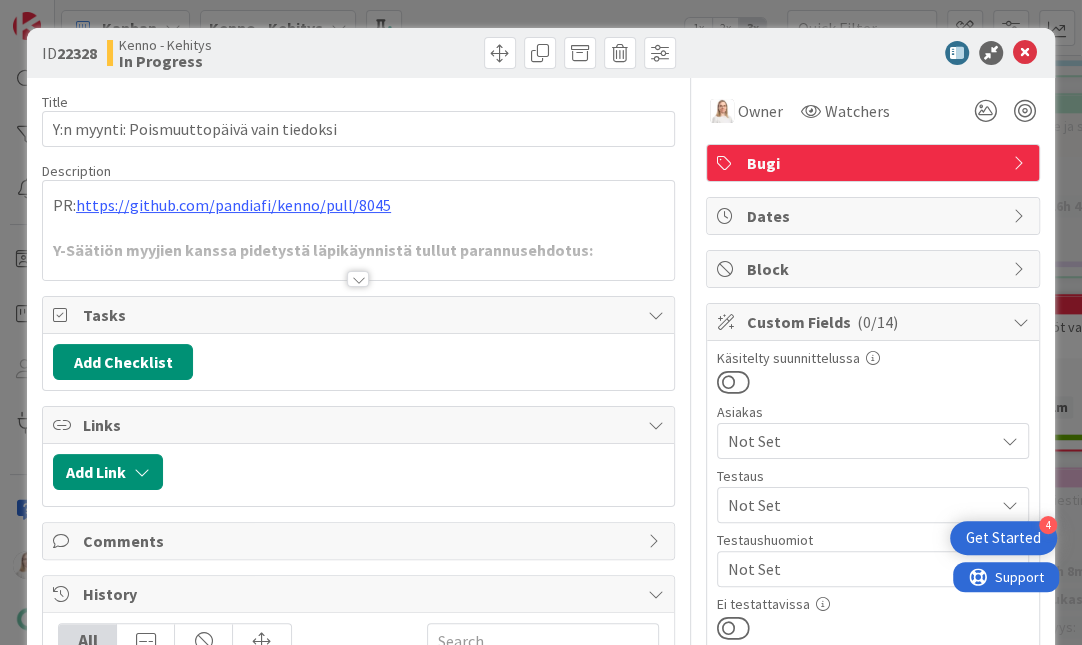scroll, scrollTop: 0, scrollLeft: 0, axis: both 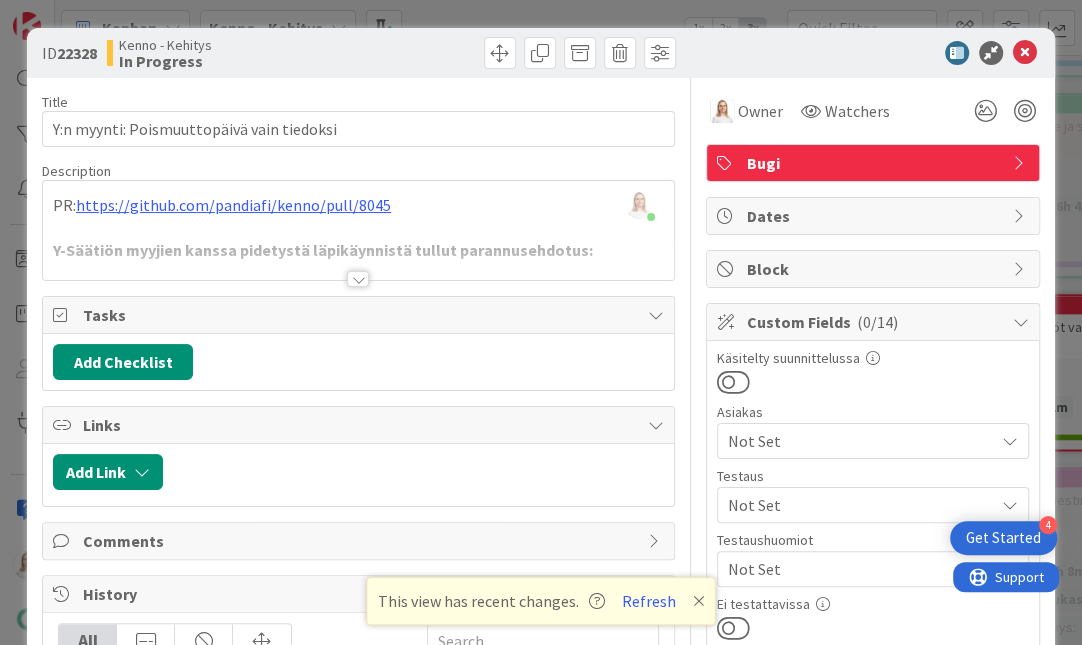 click at bounding box center (358, 279) 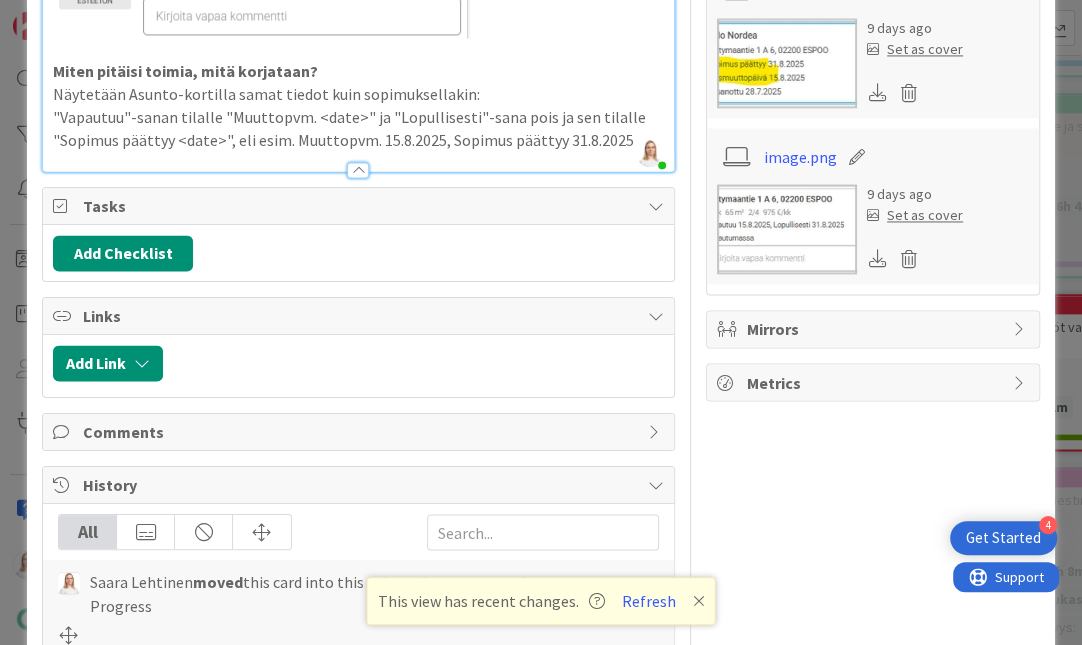 scroll, scrollTop: 1650, scrollLeft: 0, axis: vertical 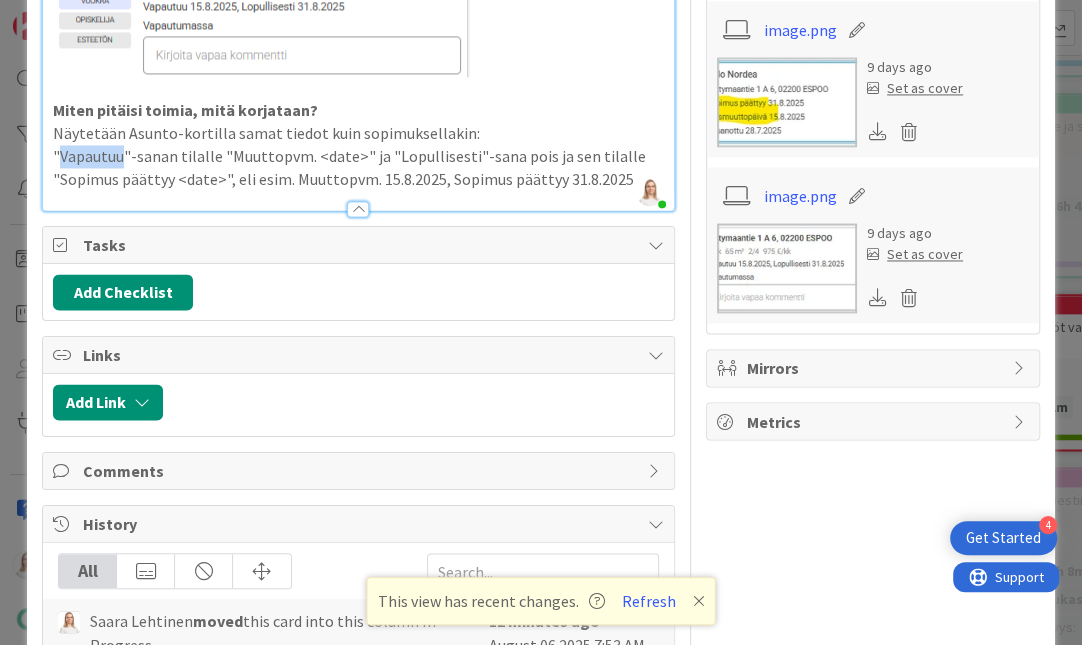 drag, startPoint x: 60, startPoint y: 129, endPoint x: 120, endPoint y: 130, distance: 60.00833 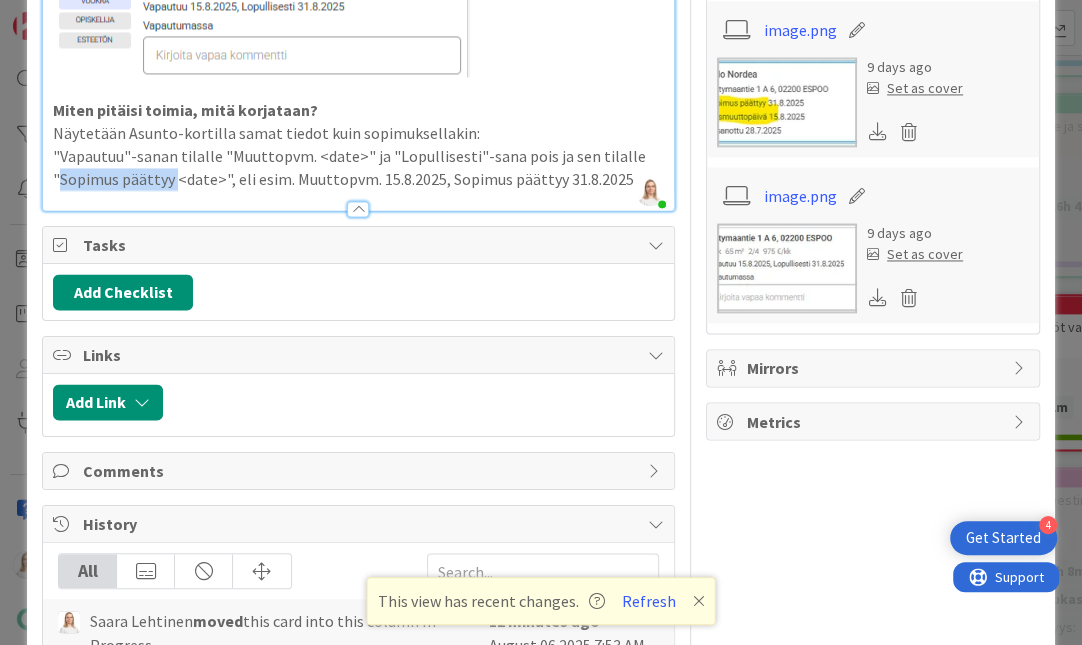 drag, startPoint x: 61, startPoint y: 151, endPoint x: 177, endPoint y: 153, distance: 116.01724 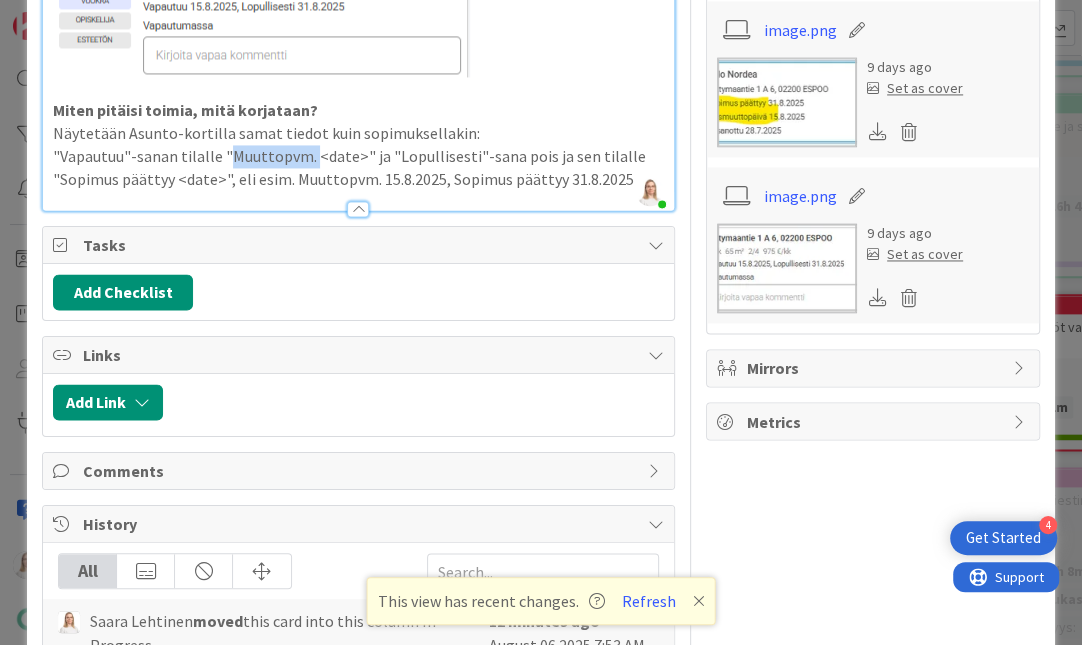 drag, startPoint x: 229, startPoint y: 124, endPoint x: 311, endPoint y: 126, distance: 82.02438 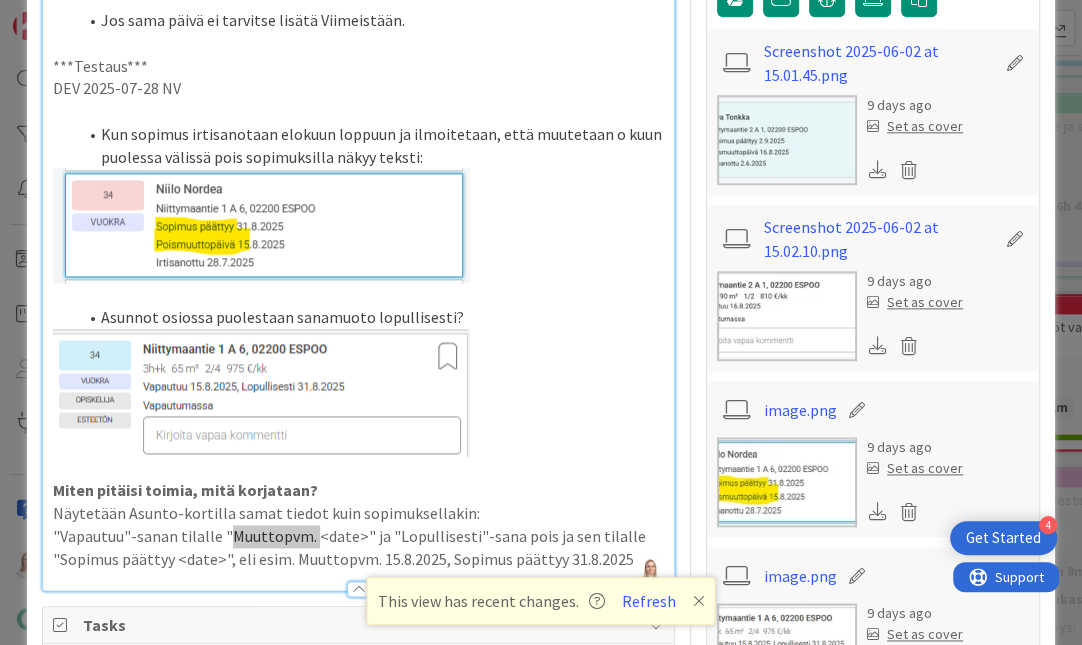 scroll, scrollTop: 1286, scrollLeft: 0, axis: vertical 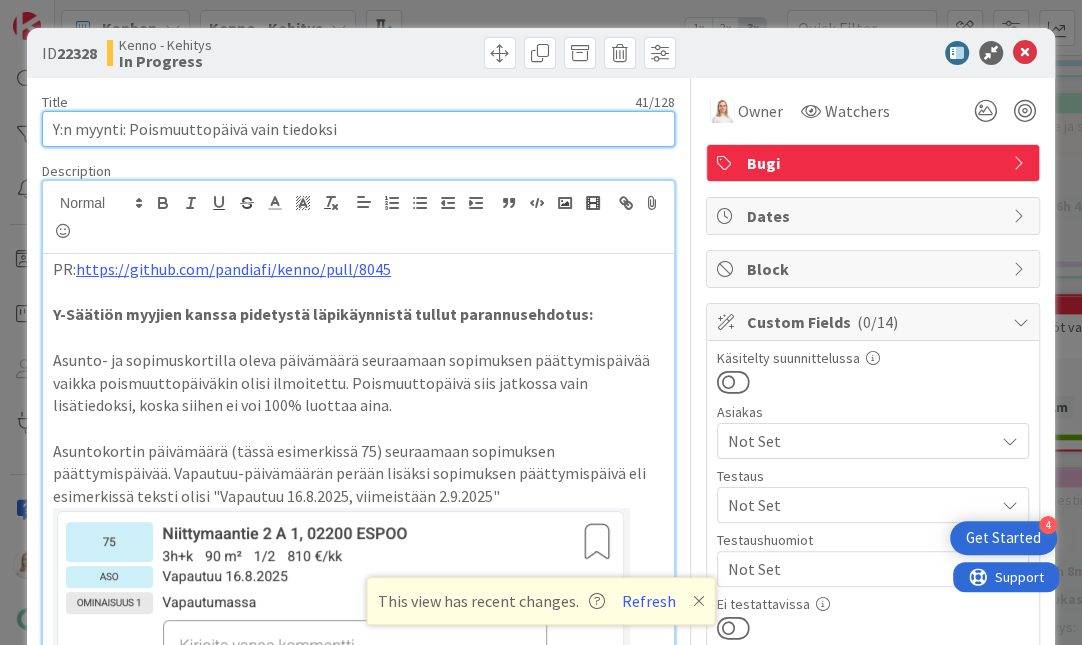 drag, startPoint x: 53, startPoint y: 131, endPoint x: 400, endPoint y: 130, distance: 347.00143 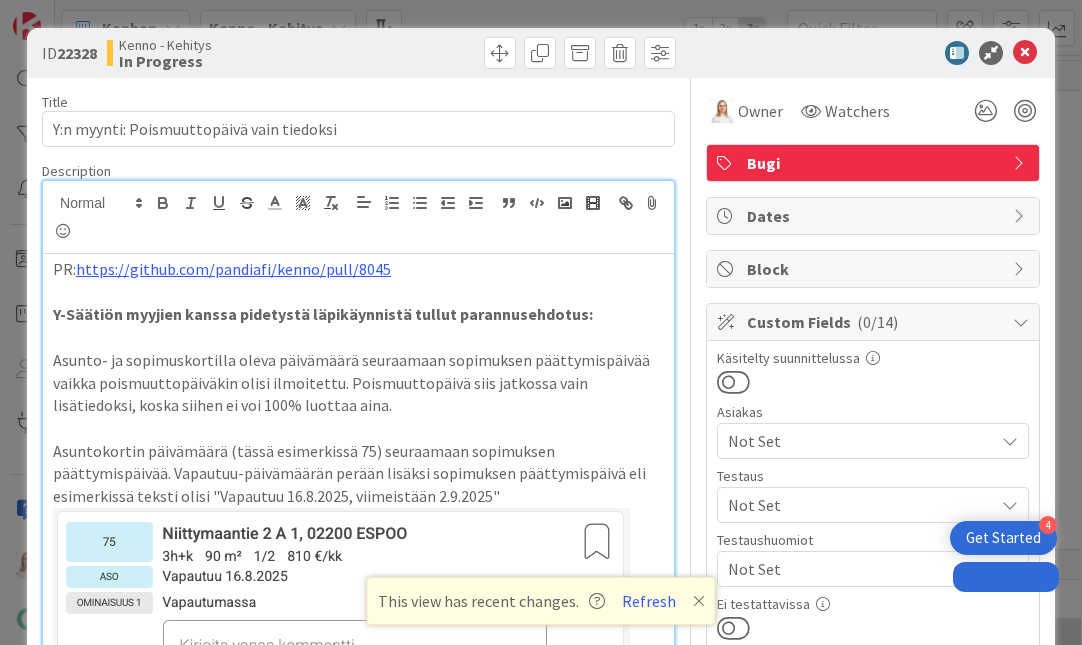 scroll, scrollTop: 0, scrollLeft: 0, axis: both 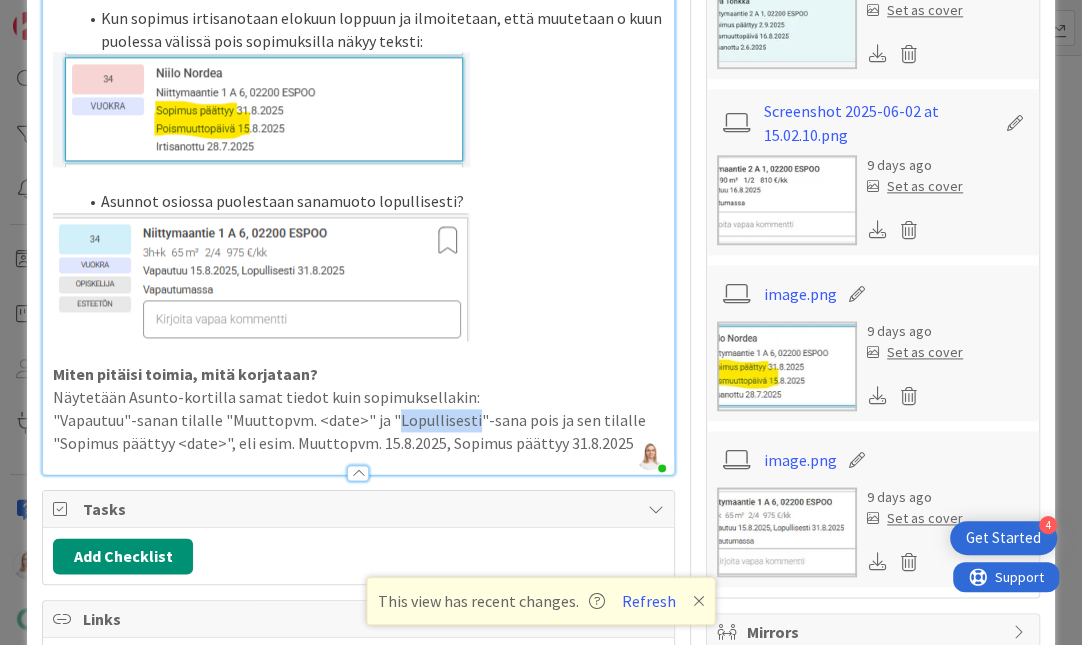 drag, startPoint x: 392, startPoint y: 393, endPoint x: 464, endPoint y: 391, distance: 72.02777 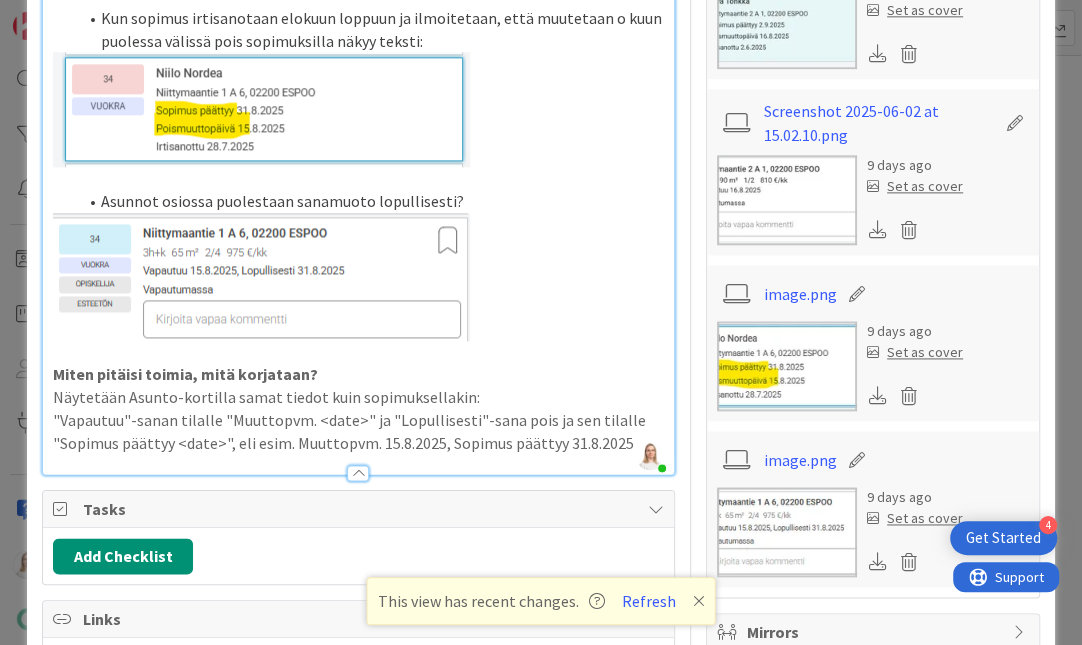 click on ""Vapautuu"-sanan tilalle "Muuttopvm. <date>" ja "Lopullisesti"-sana pois ja sen tilalle "Sopimus päättyy <date>", eli esim. Muuttopvm. 15.8.2025, Sopimus päättyy 31.8.2025" at bounding box center (358, 431) 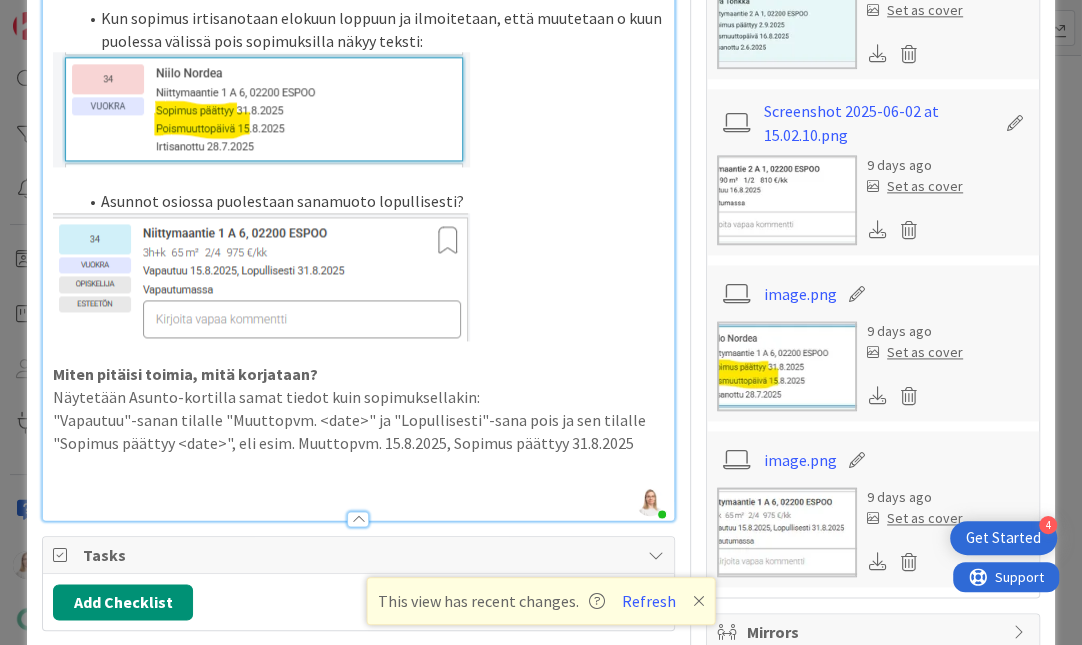 type 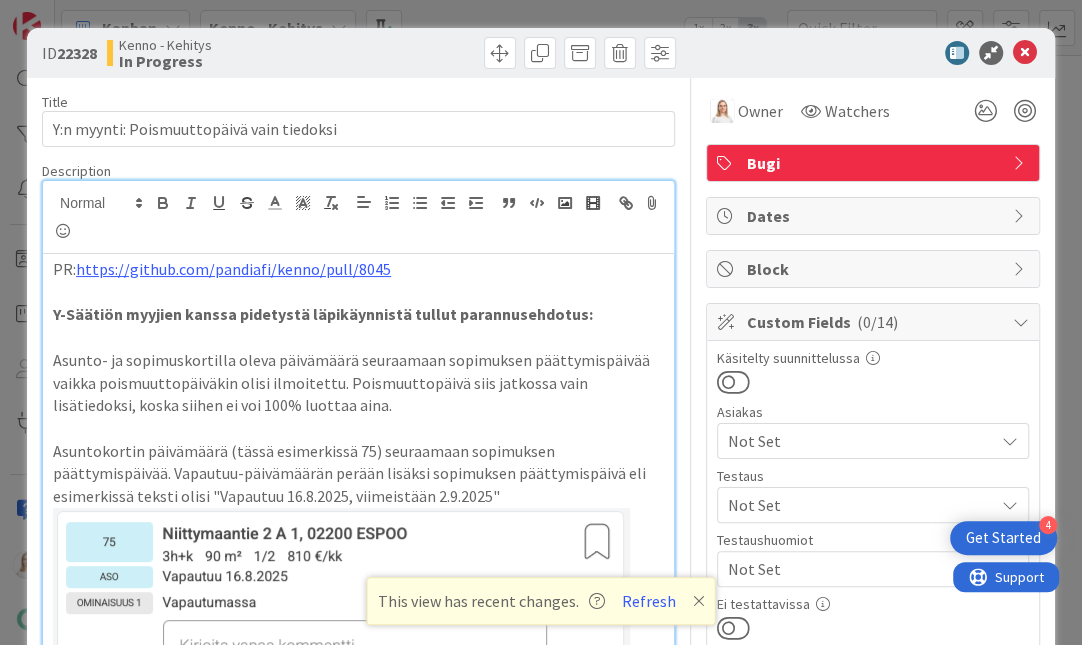 scroll, scrollTop: 0, scrollLeft: 0, axis: both 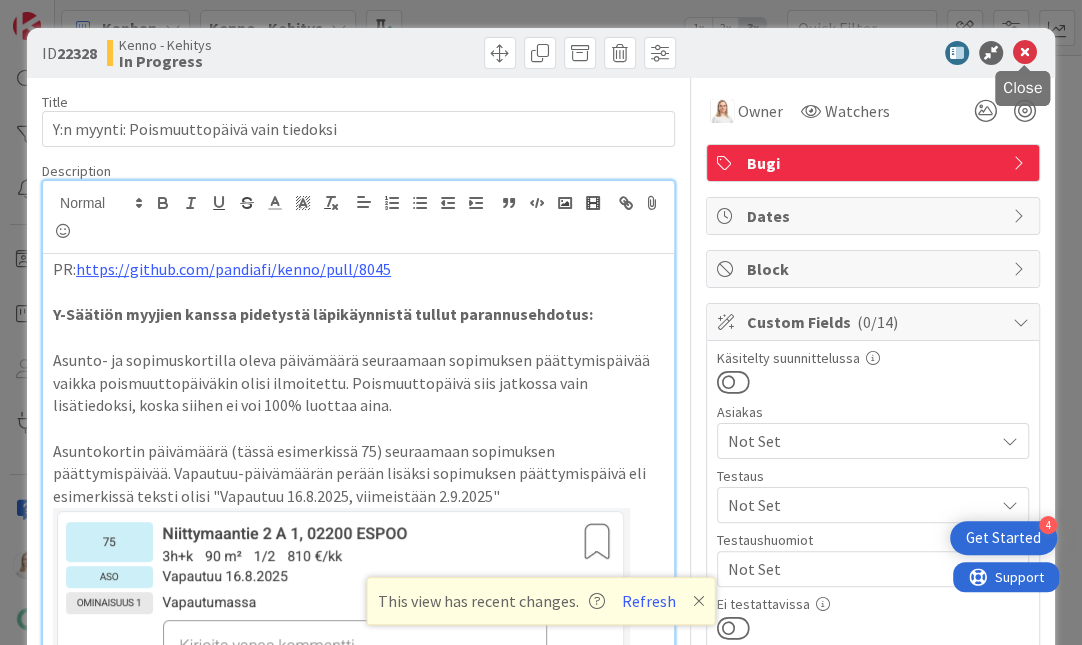 click at bounding box center [1025, 53] 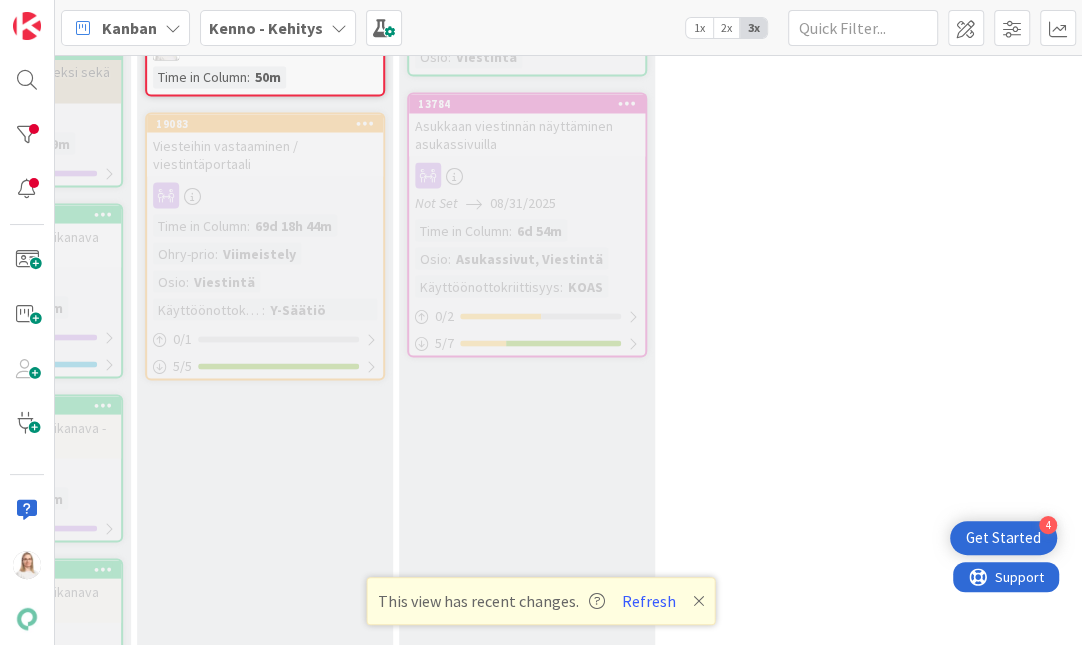 scroll, scrollTop: 0, scrollLeft: 0, axis: both 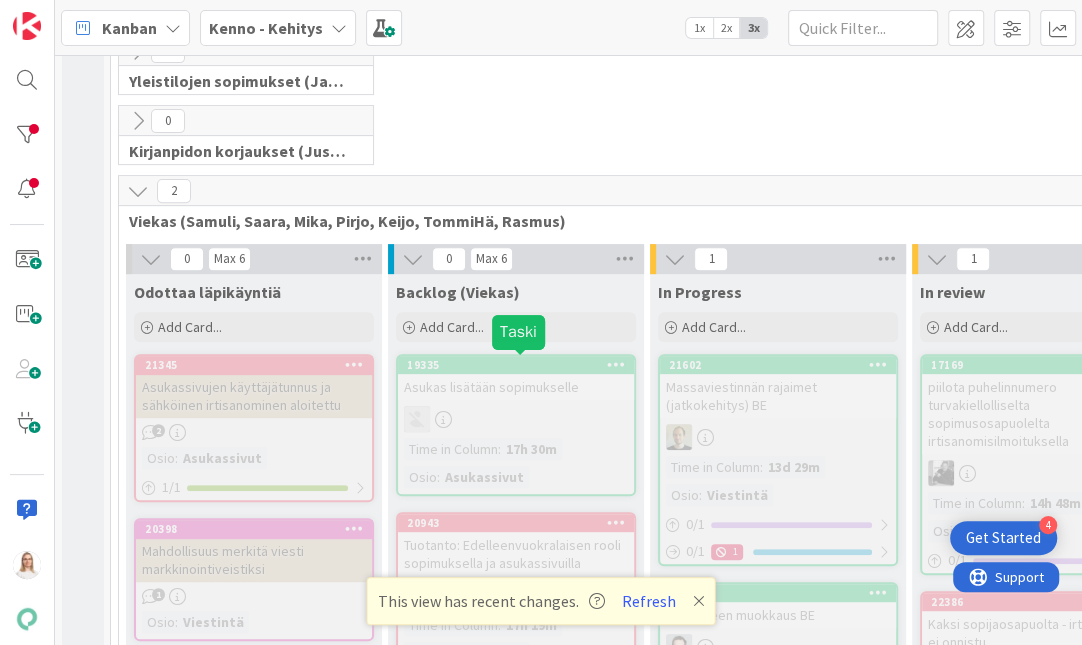 click on "19335" at bounding box center (520, 365) 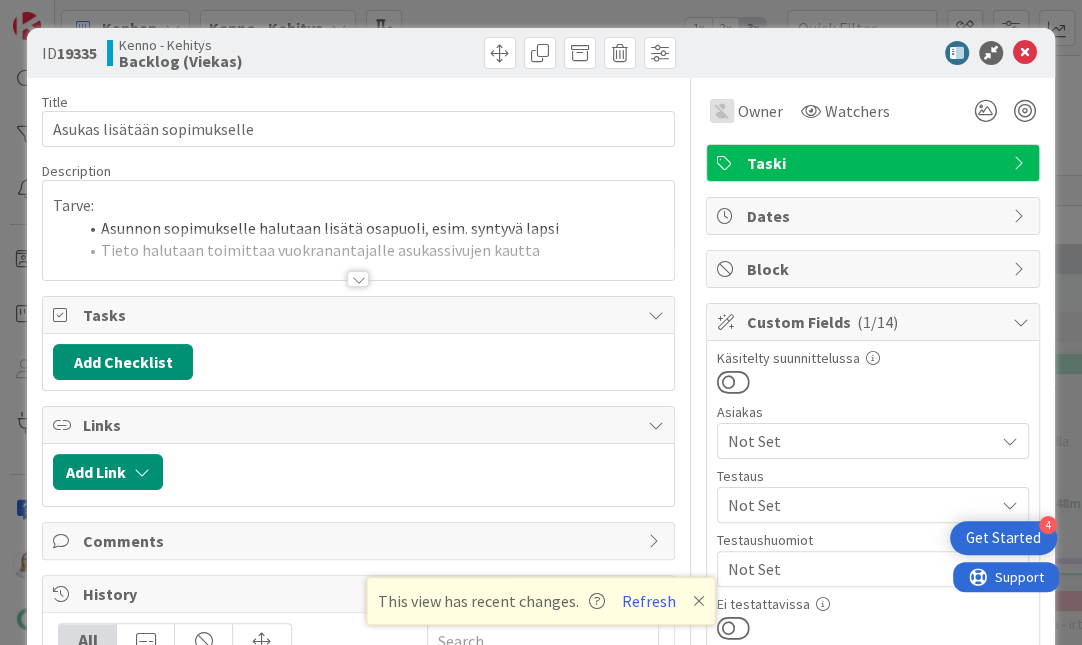 scroll, scrollTop: 0, scrollLeft: 0, axis: both 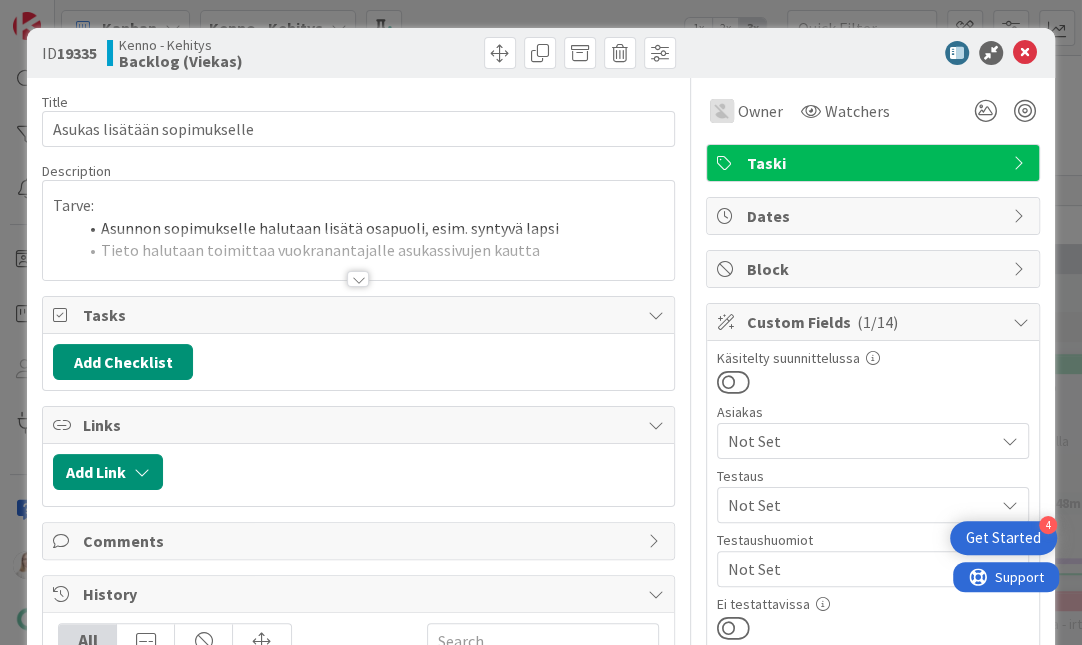 click at bounding box center (358, 279) 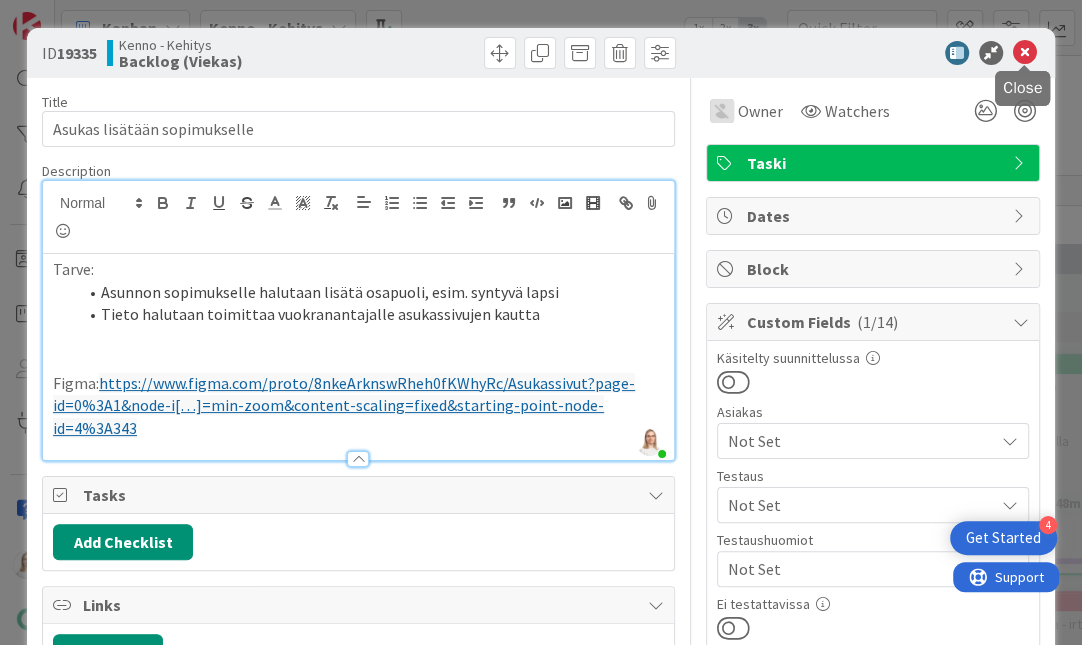 click at bounding box center [1025, 53] 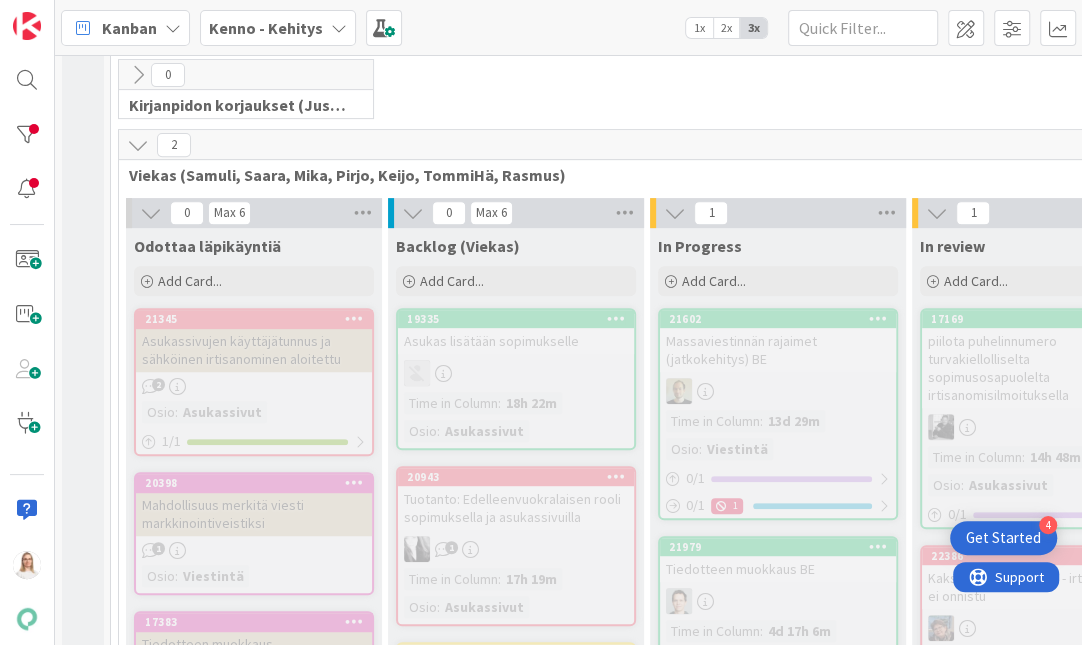 scroll, scrollTop: 453, scrollLeft: 0, axis: vertical 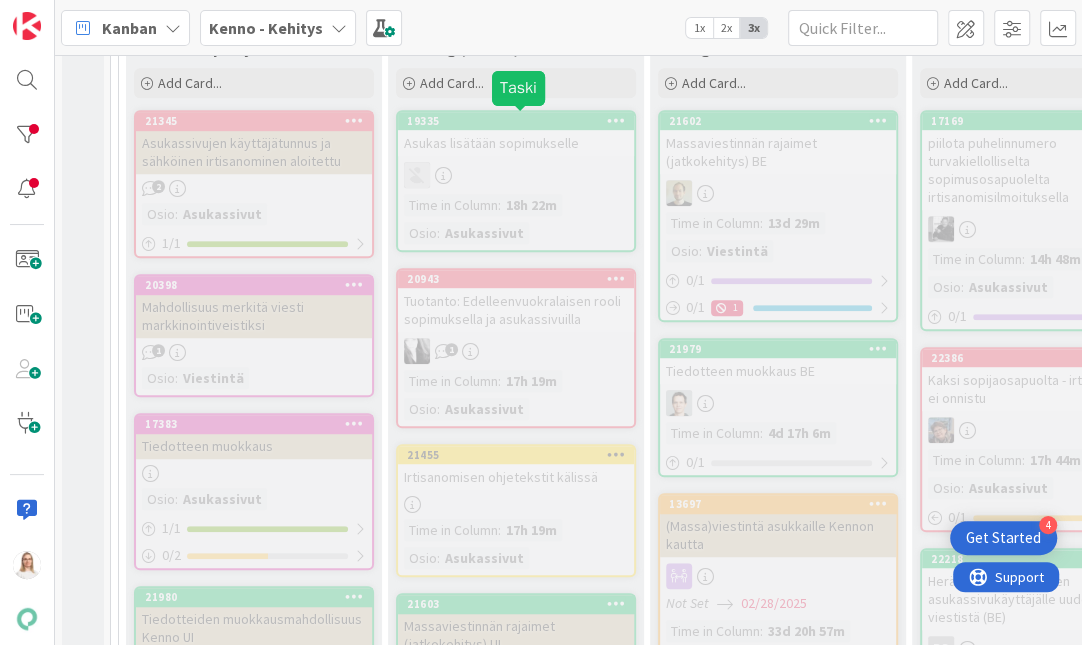 click at bounding box center [520, 109] 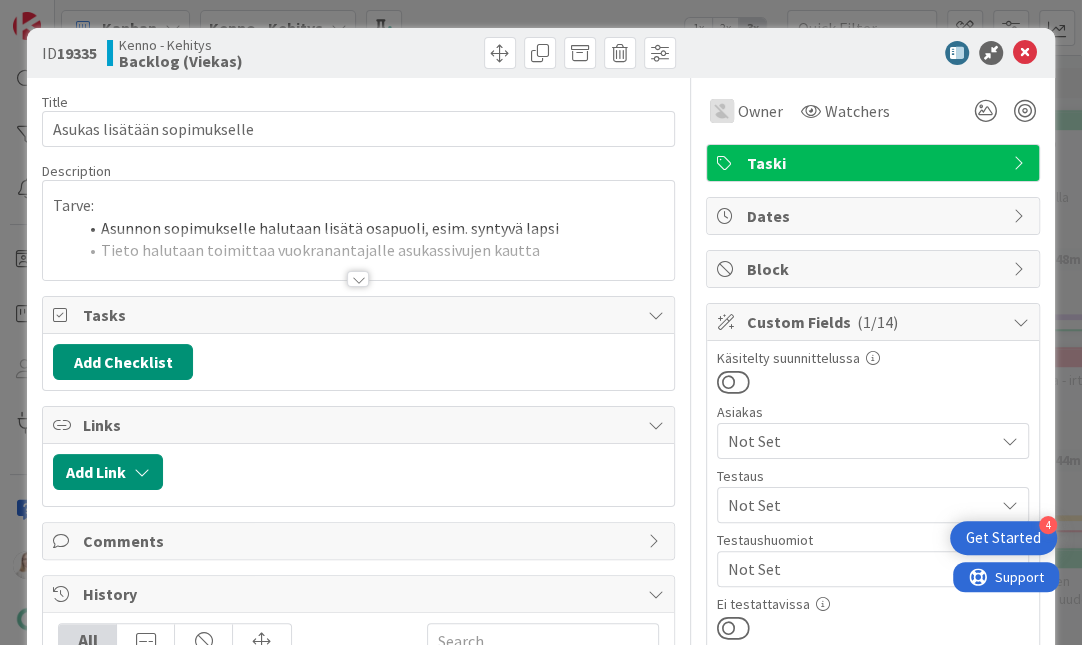 scroll, scrollTop: 0, scrollLeft: 0, axis: both 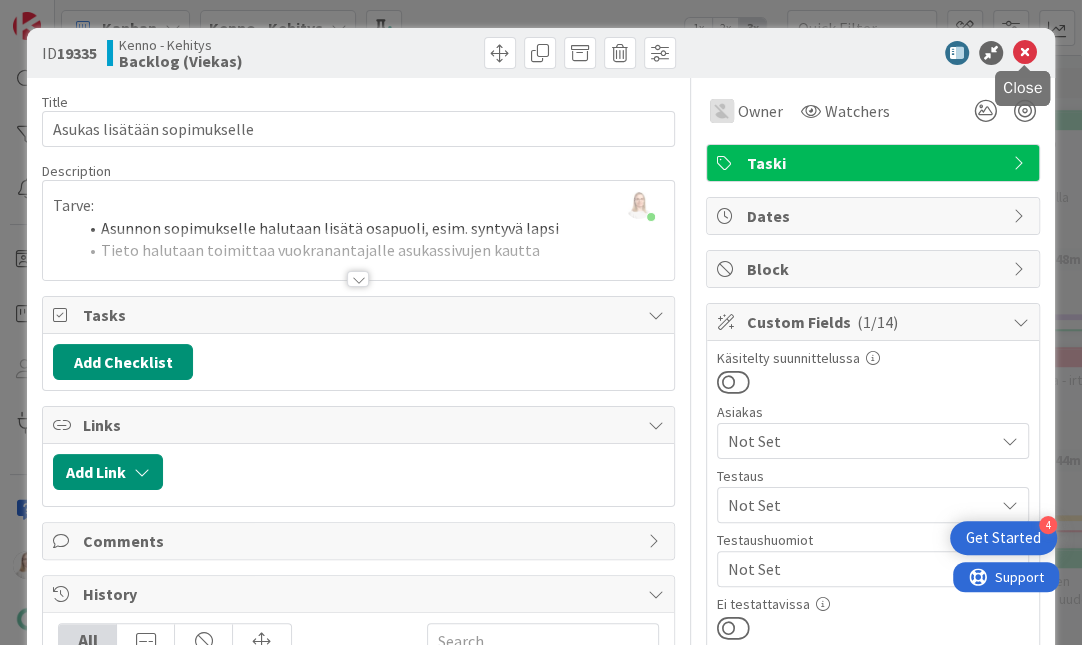 click at bounding box center (1025, 53) 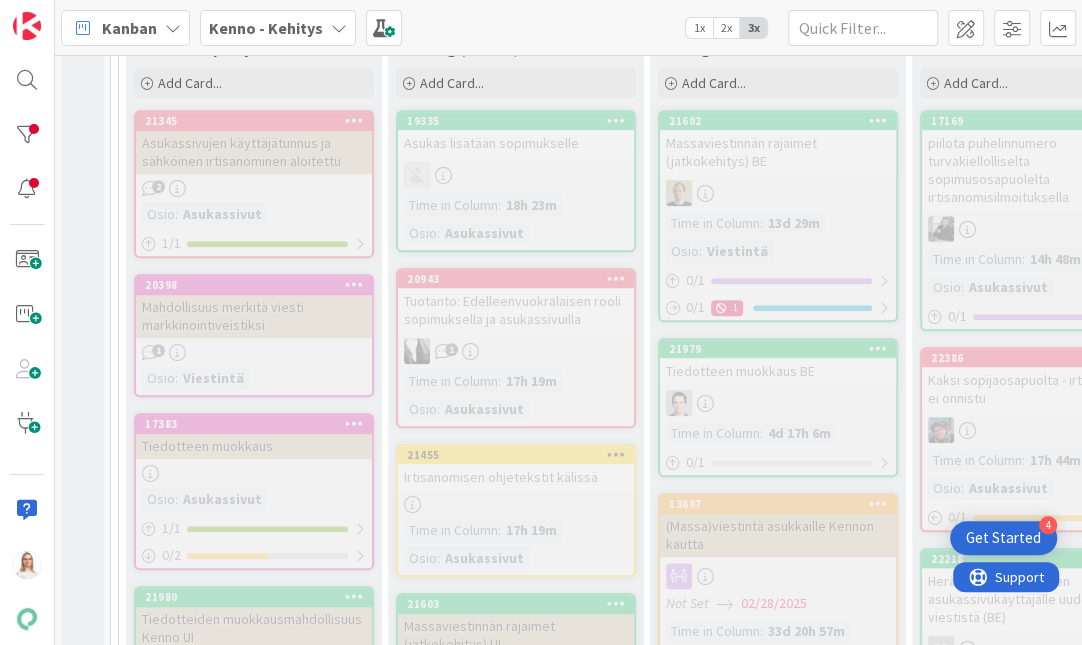 scroll, scrollTop: 0, scrollLeft: 0, axis: both 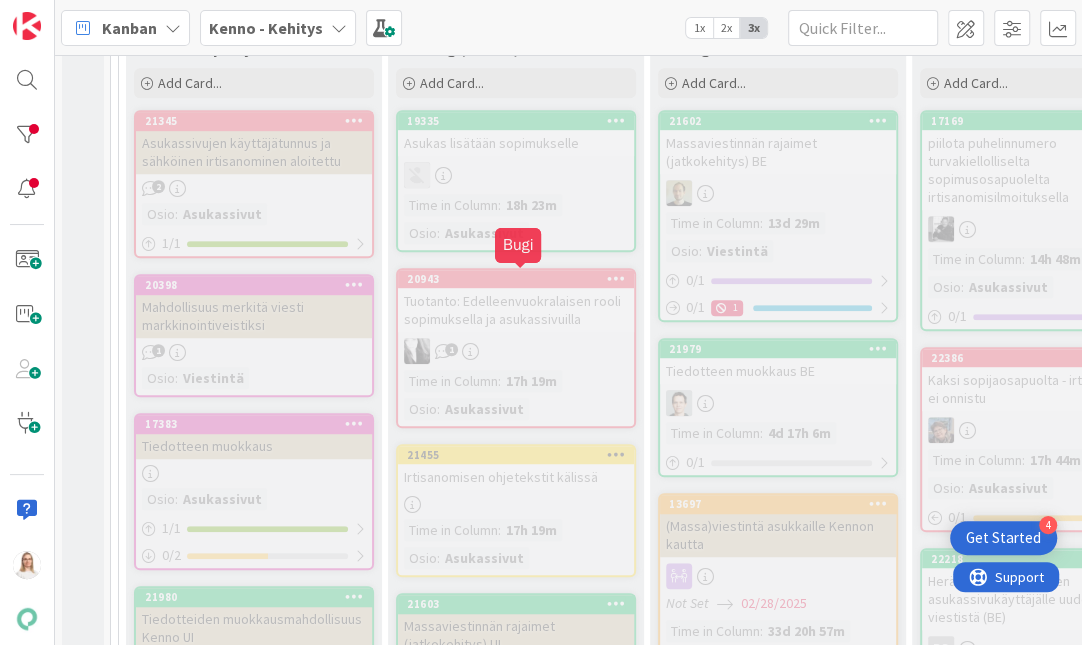 click on "20943" at bounding box center (520, 279) 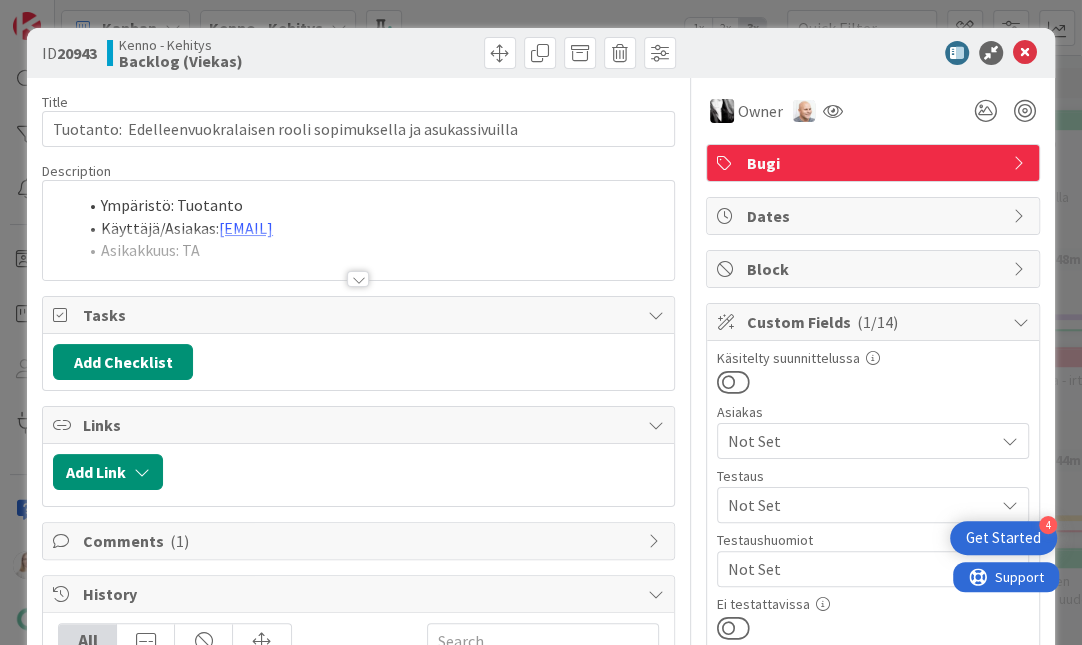 scroll, scrollTop: 0, scrollLeft: 0, axis: both 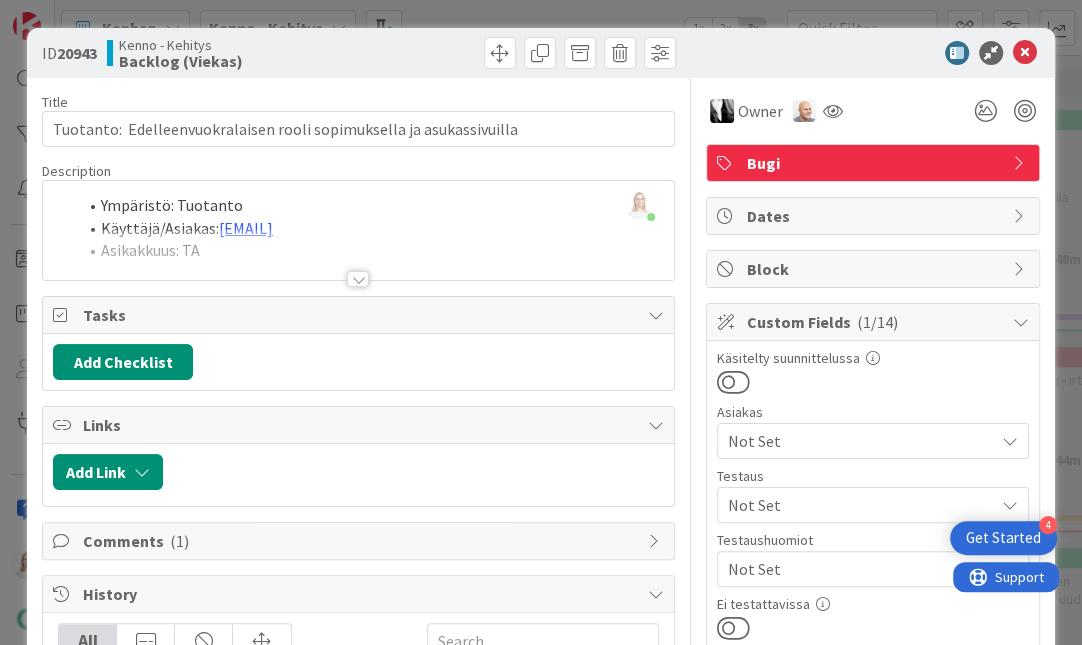click at bounding box center [358, 279] 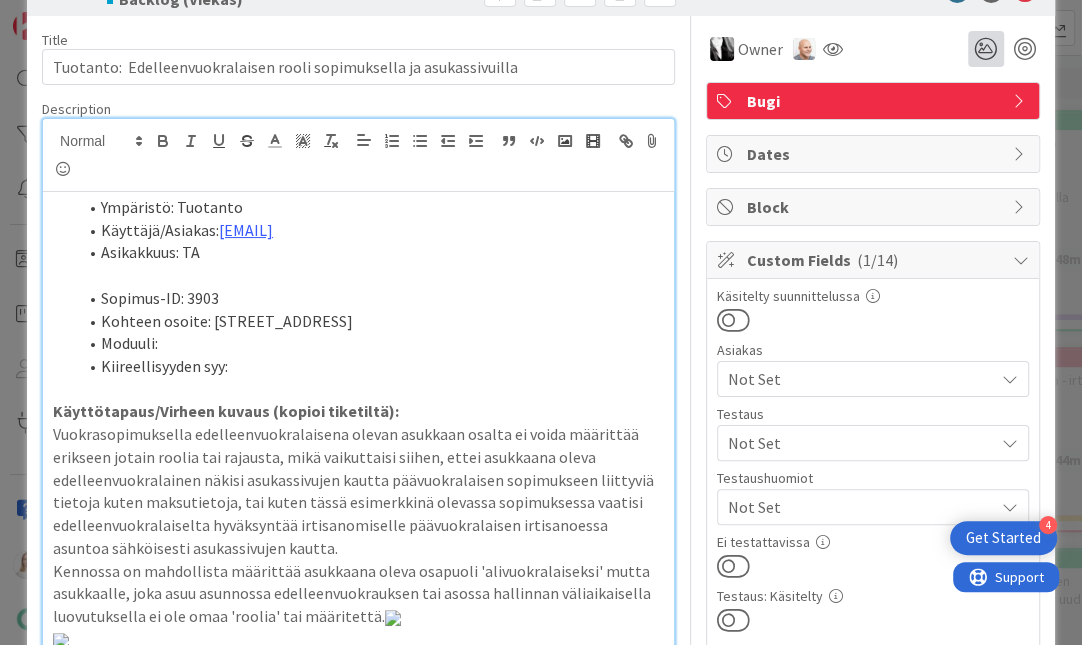 scroll, scrollTop: 33, scrollLeft: 0, axis: vertical 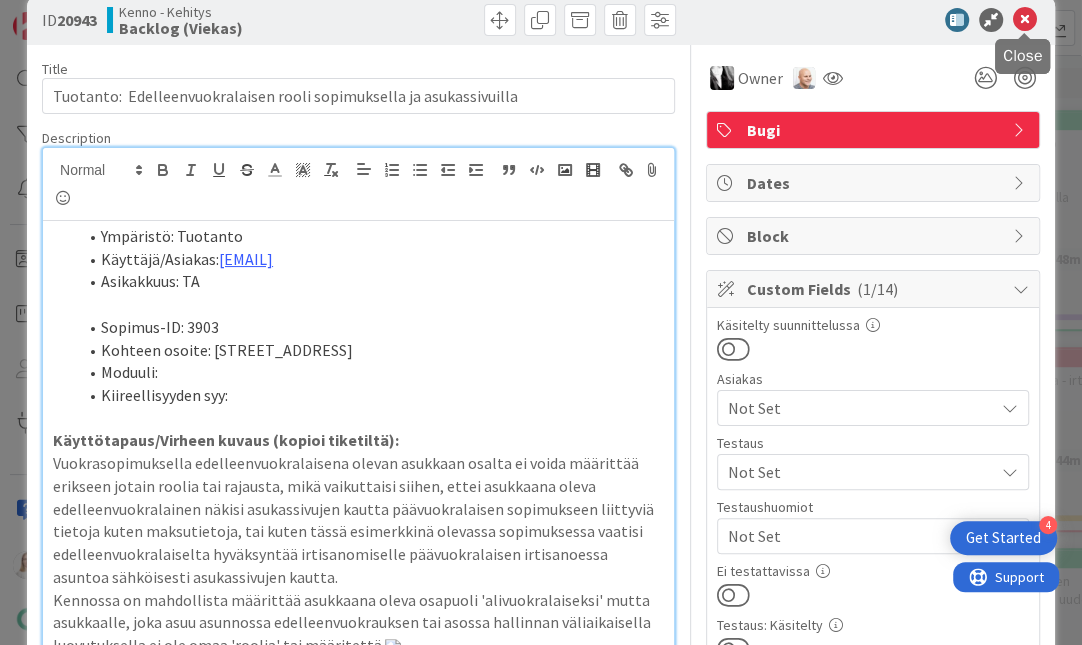 click at bounding box center [1025, 20] 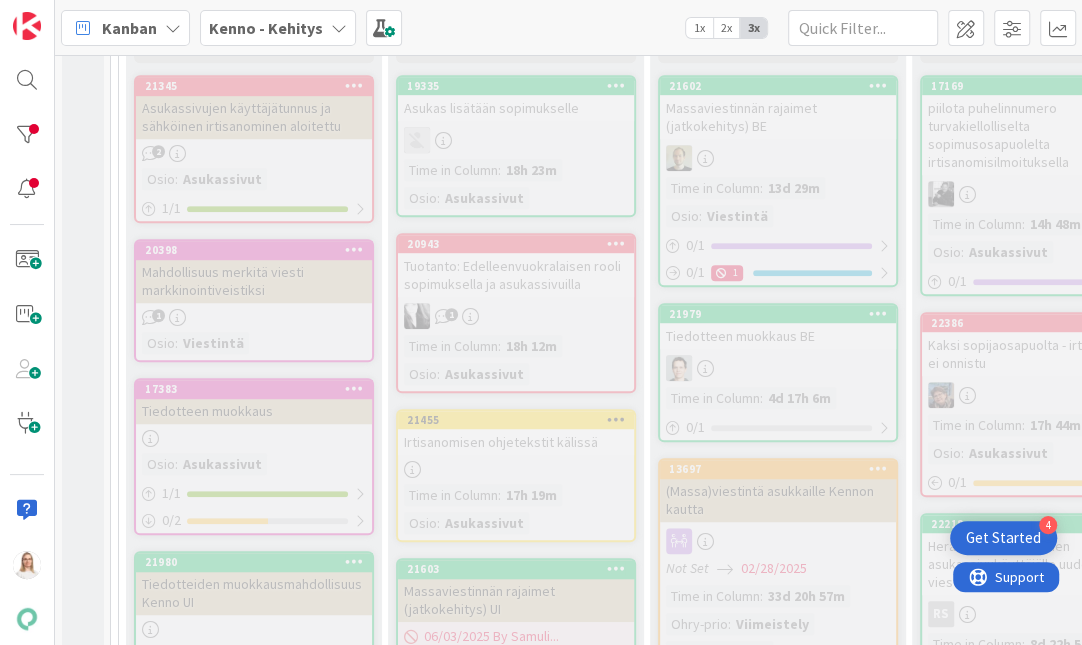 scroll, scrollTop: 692, scrollLeft: 0, axis: vertical 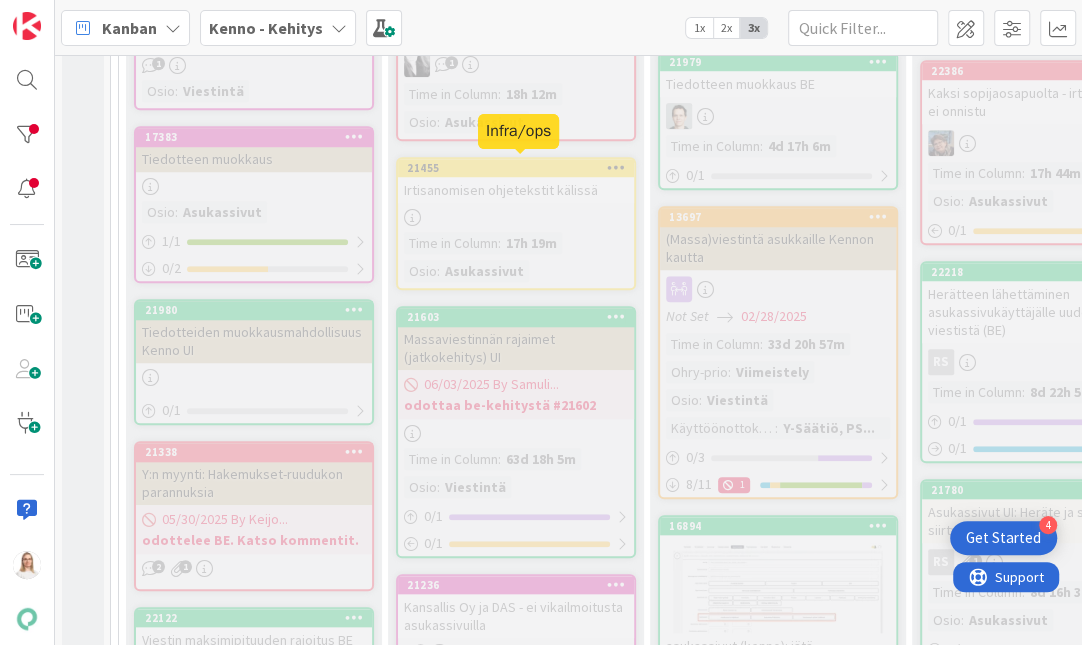 click on "21455" at bounding box center (520, 168) 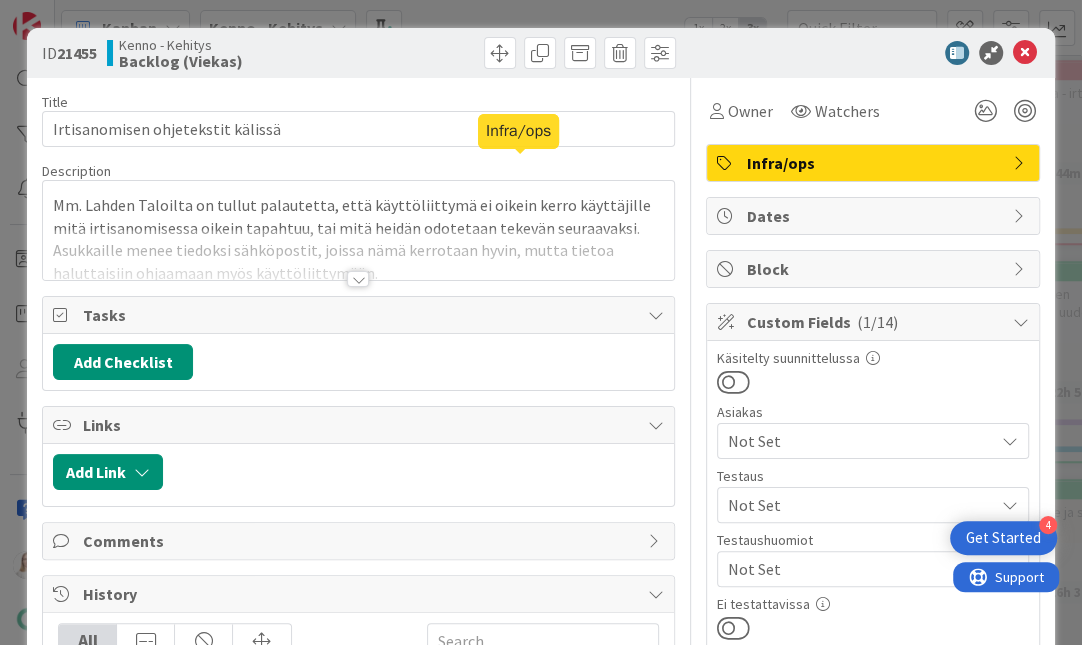 scroll, scrollTop: 0, scrollLeft: 0, axis: both 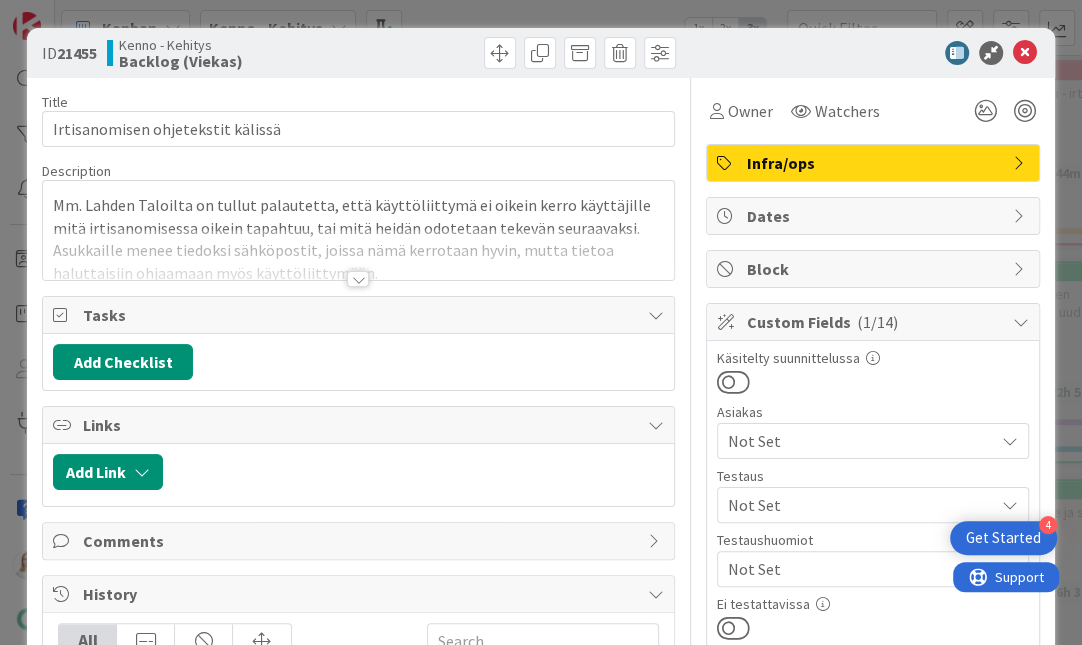 click at bounding box center [358, 254] 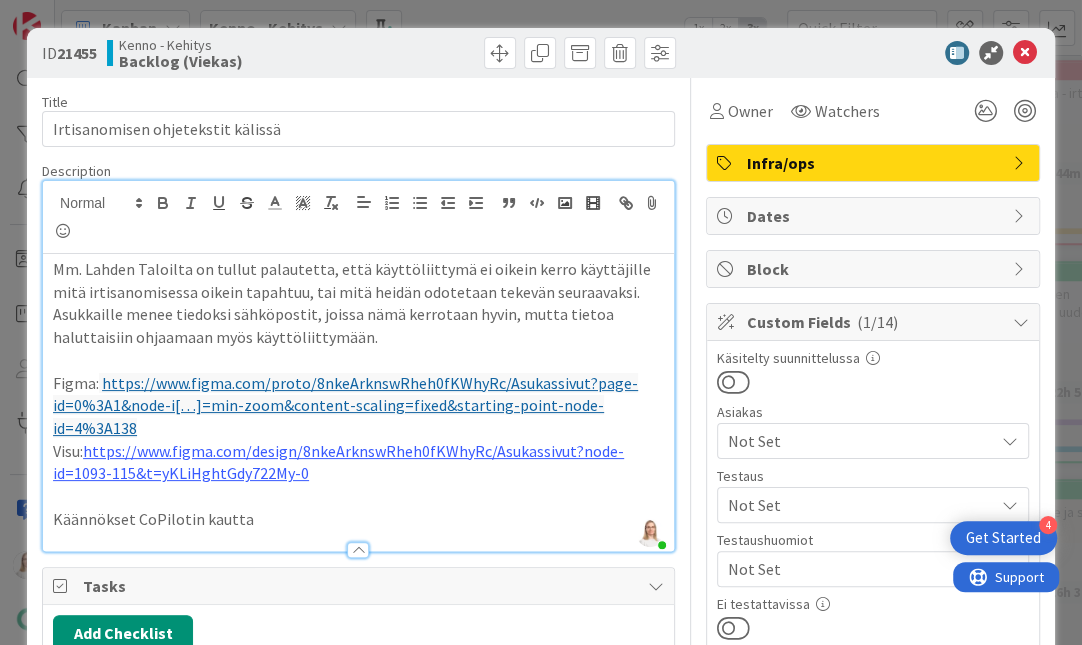 scroll, scrollTop: 0, scrollLeft: 0, axis: both 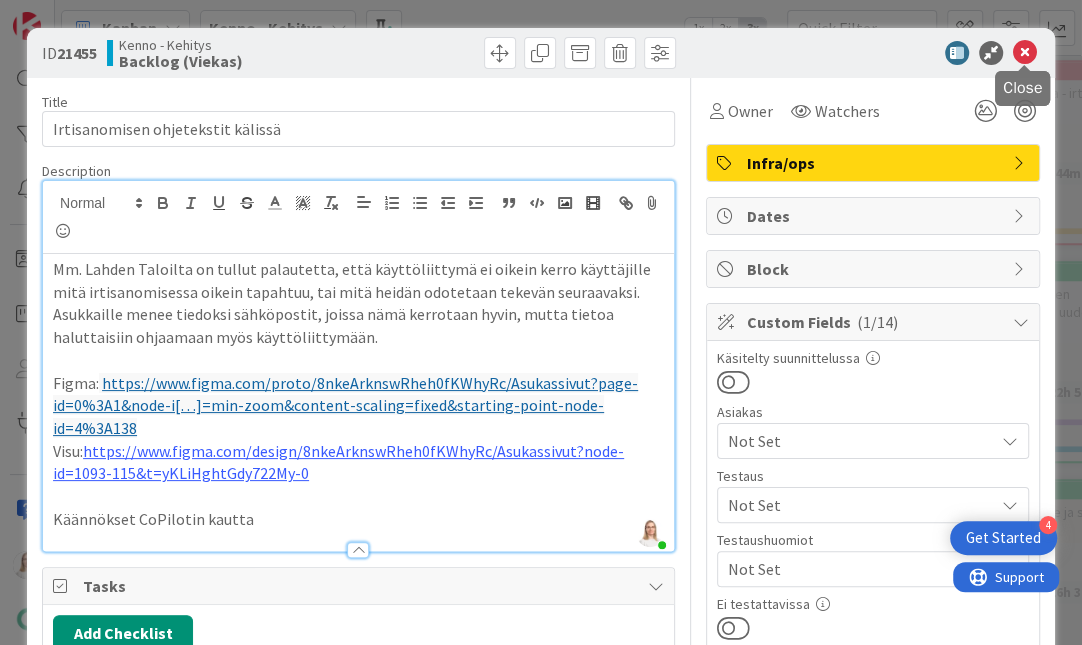 click at bounding box center (1025, 53) 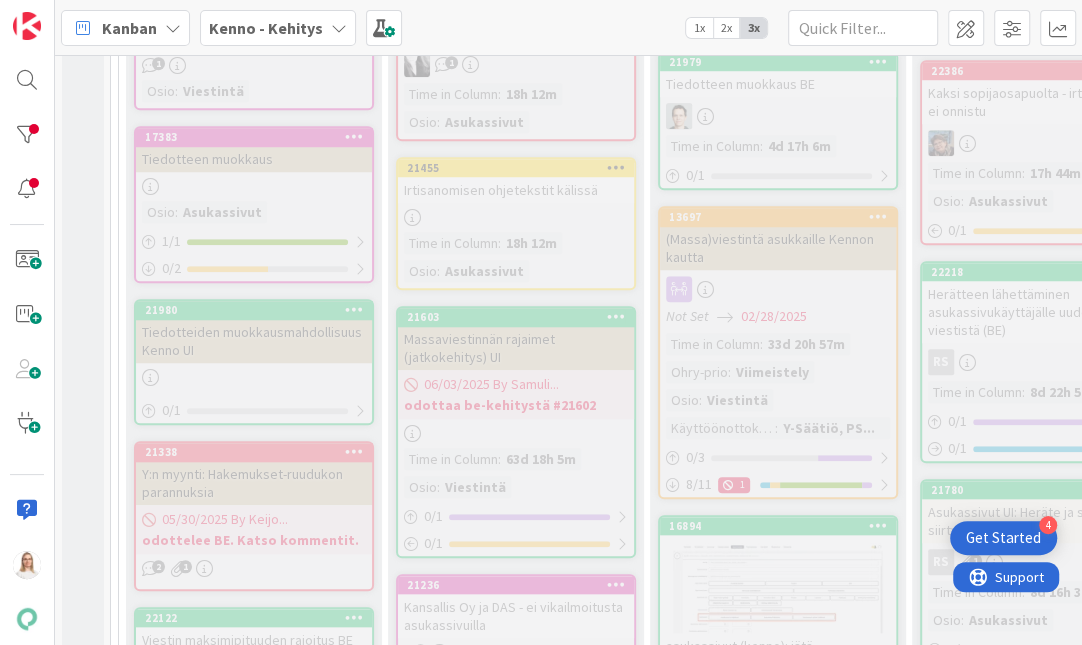 scroll, scrollTop: 0, scrollLeft: 0, axis: both 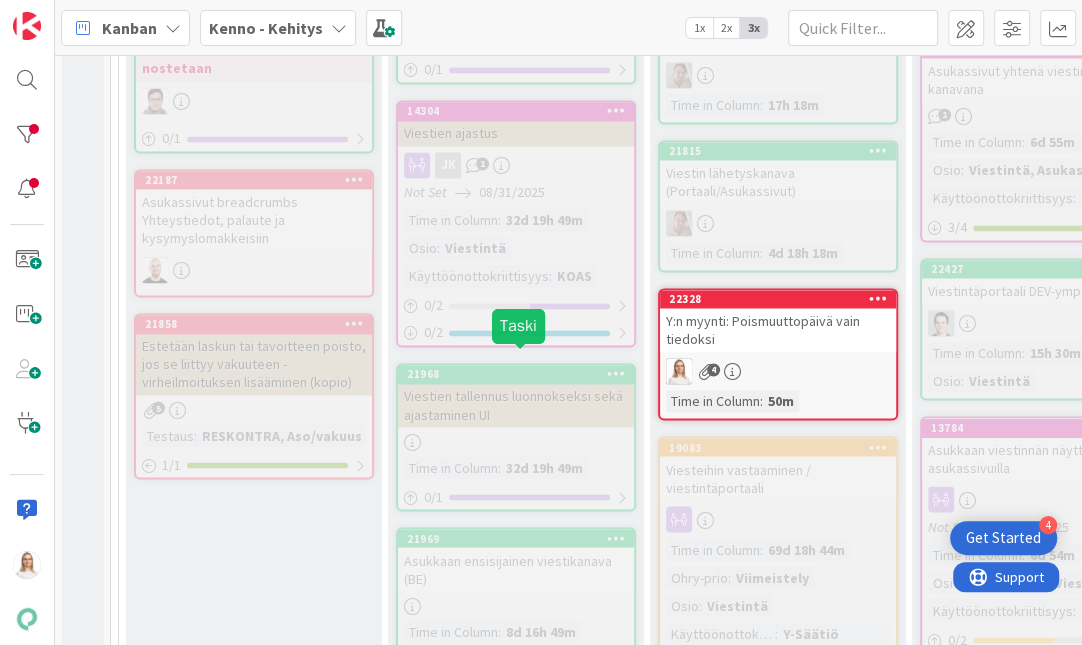 click on "21968" at bounding box center [520, 374] 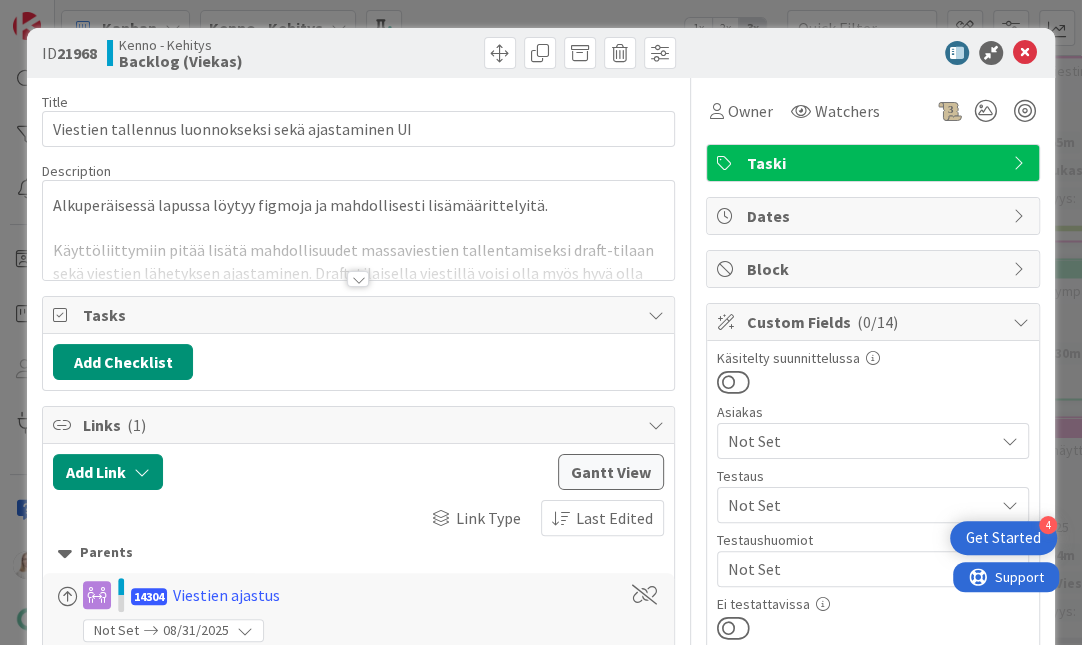 scroll, scrollTop: 0, scrollLeft: 0, axis: both 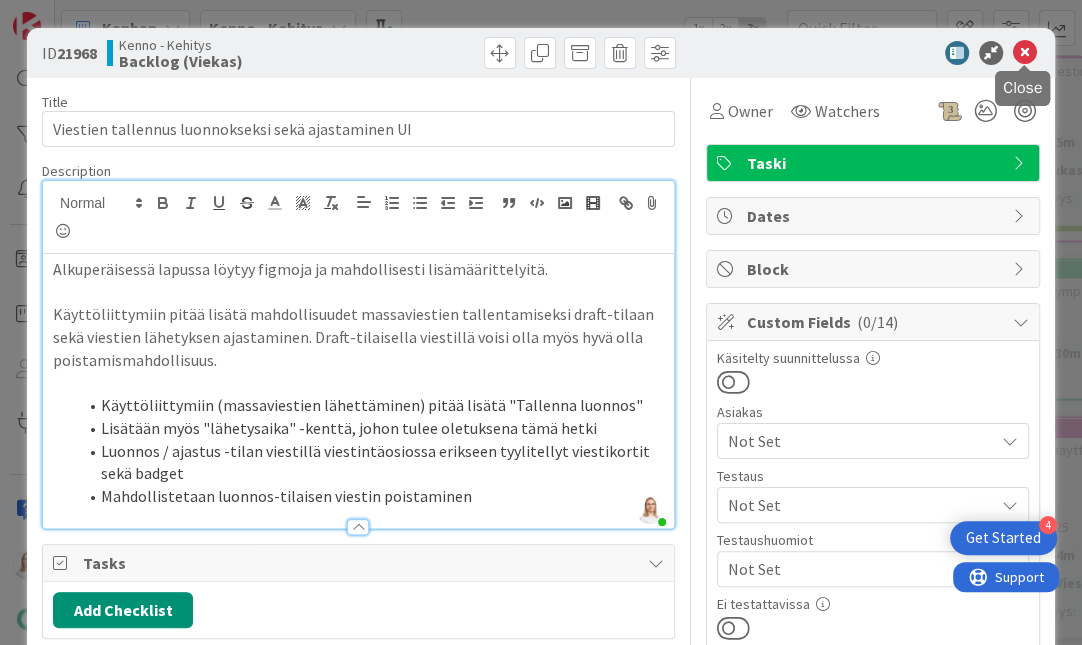 click at bounding box center [1025, 53] 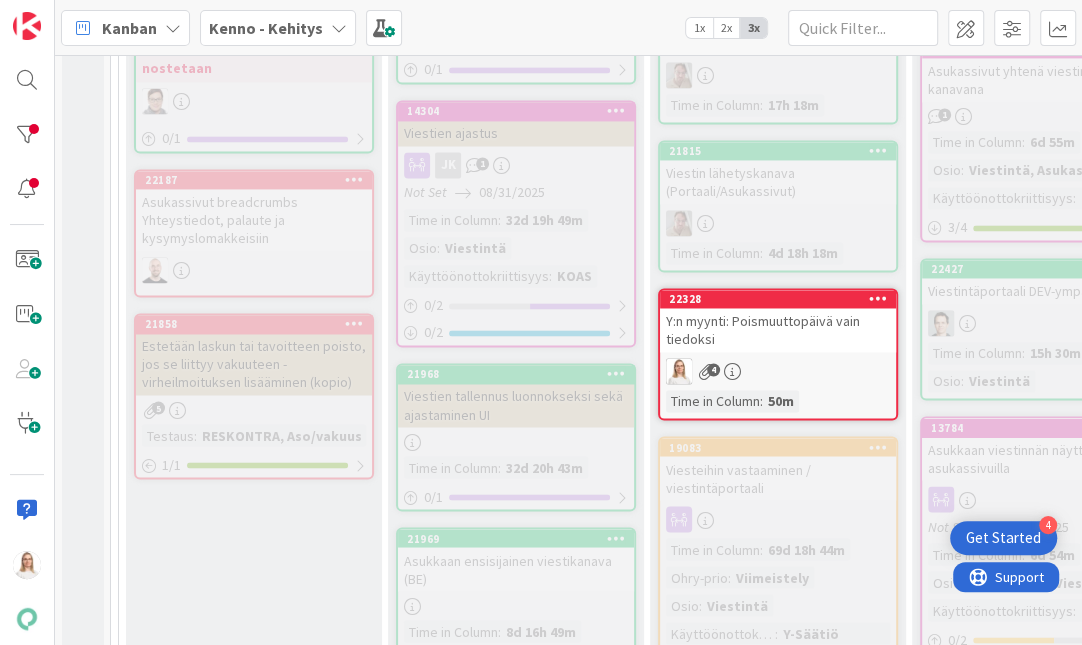scroll, scrollTop: 0, scrollLeft: 0, axis: both 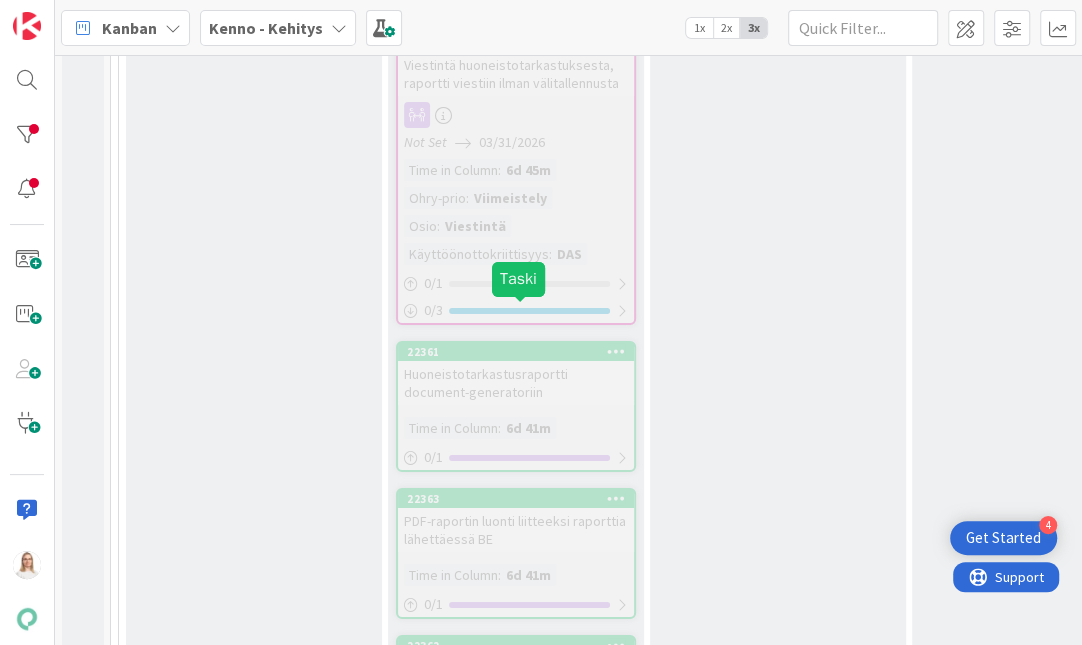 click on "22361" at bounding box center [520, 352] 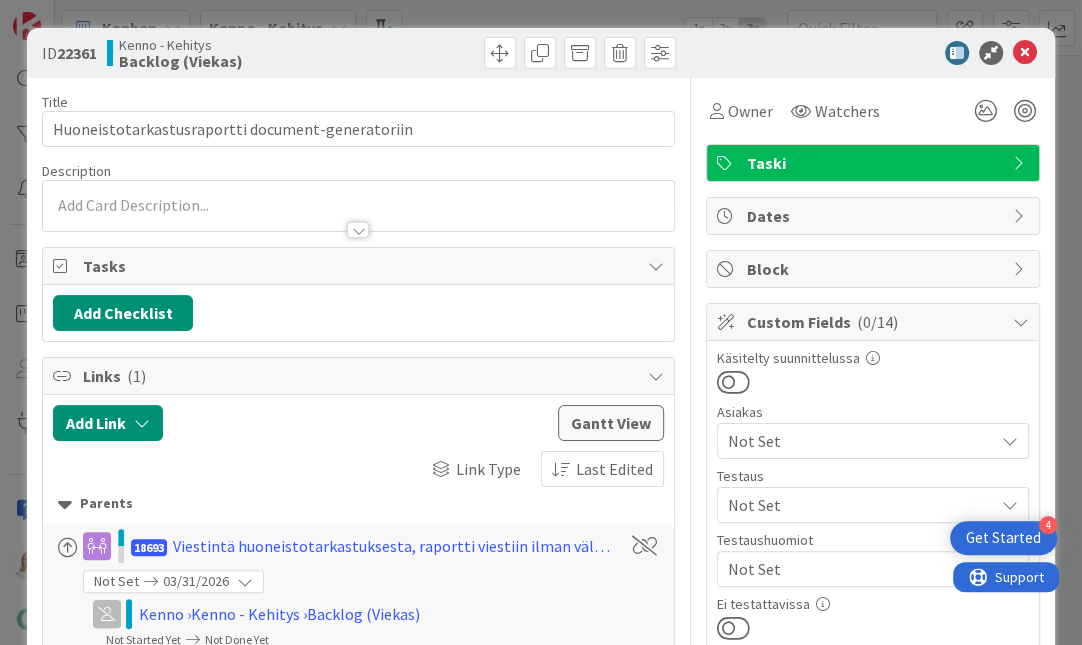 scroll, scrollTop: 0, scrollLeft: 0, axis: both 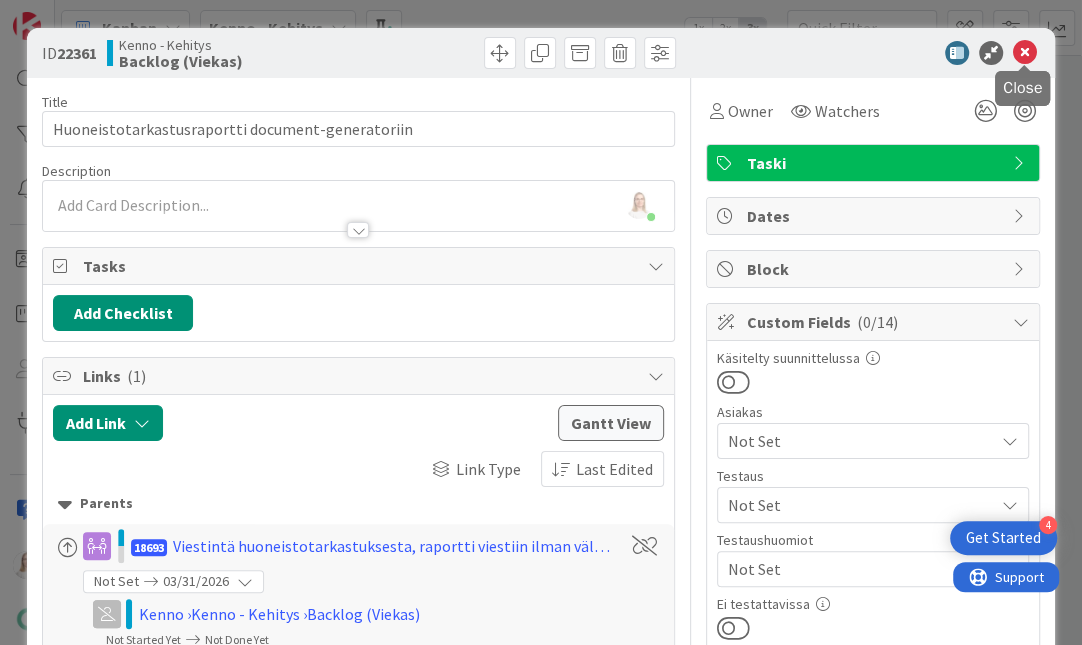 click at bounding box center (1025, 53) 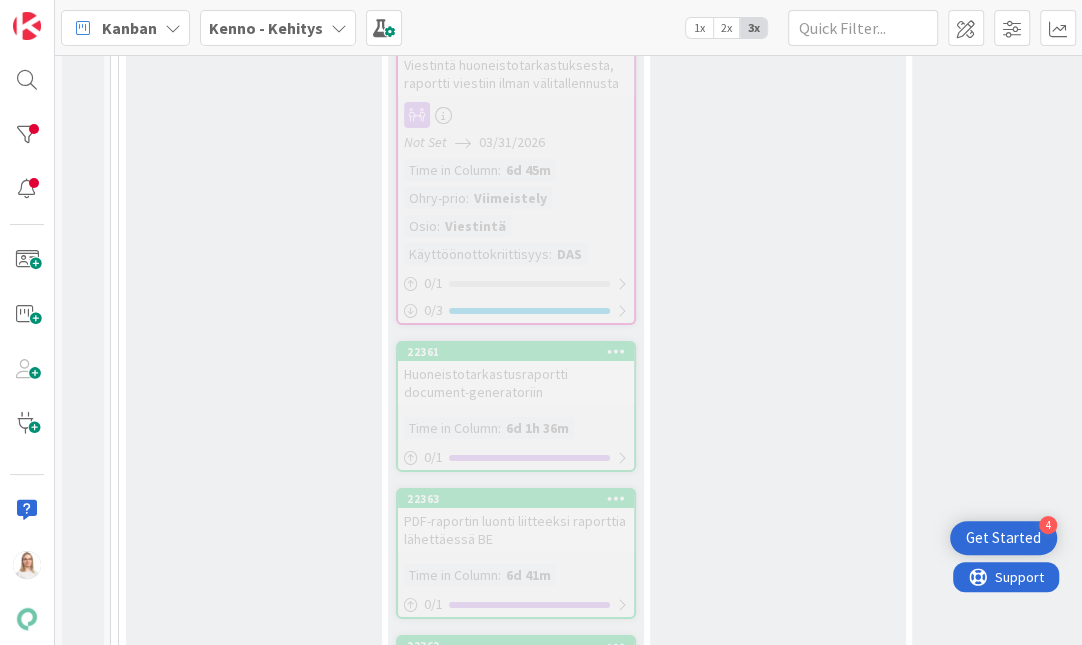 scroll, scrollTop: 0, scrollLeft: 0, axis: both 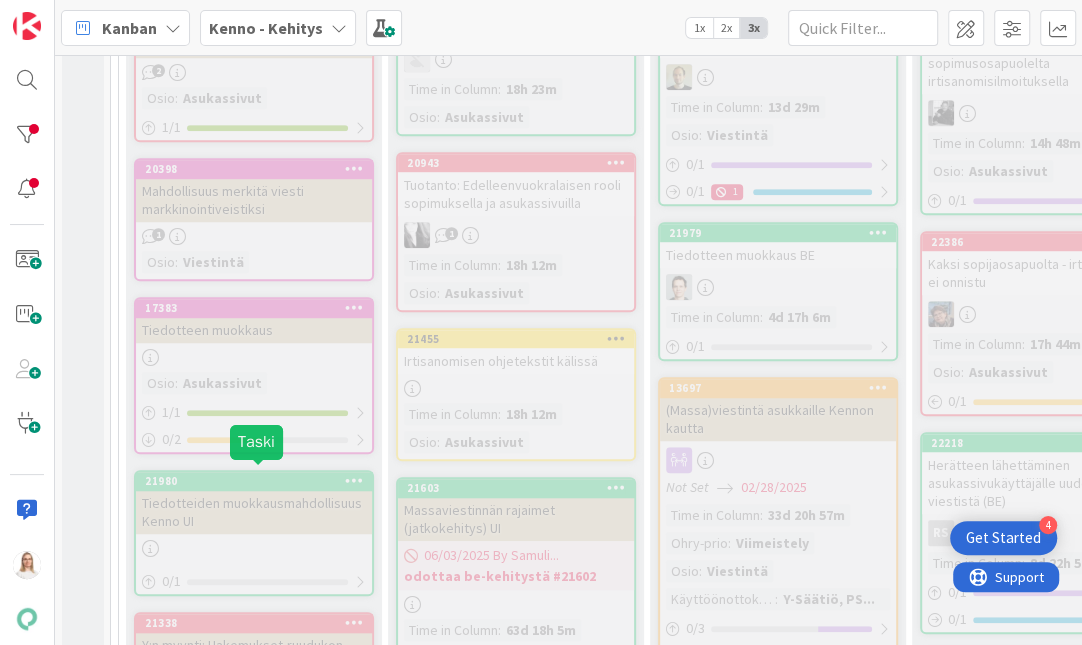 click on "21980" at bounding box center (258, 481) 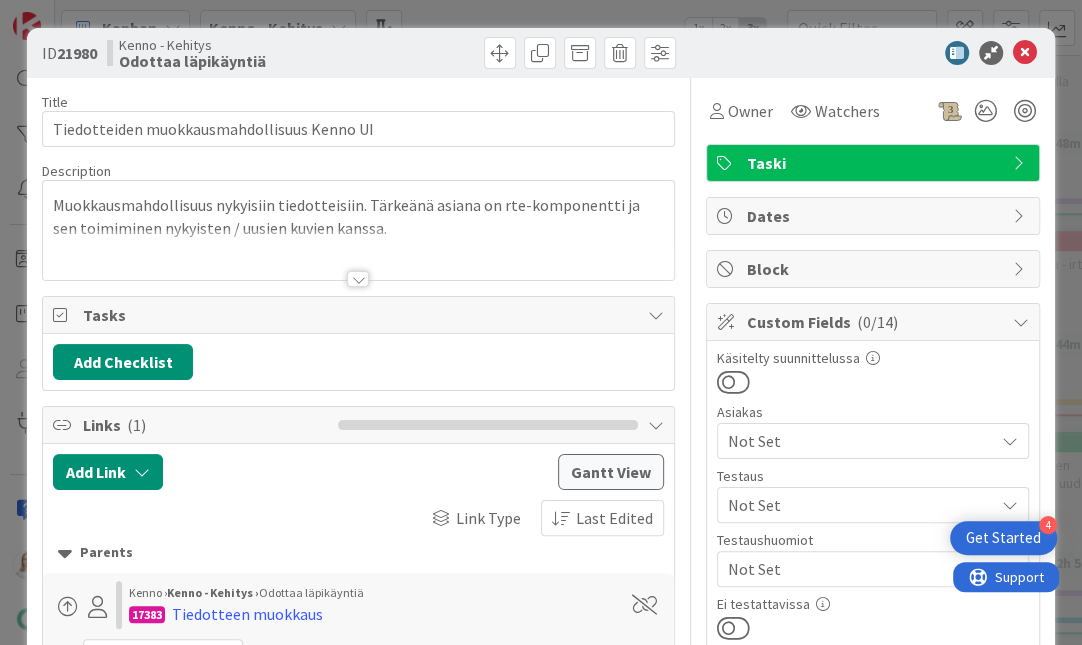 scroll, scrollTop: 0, scrollLeft: 0, axis: both 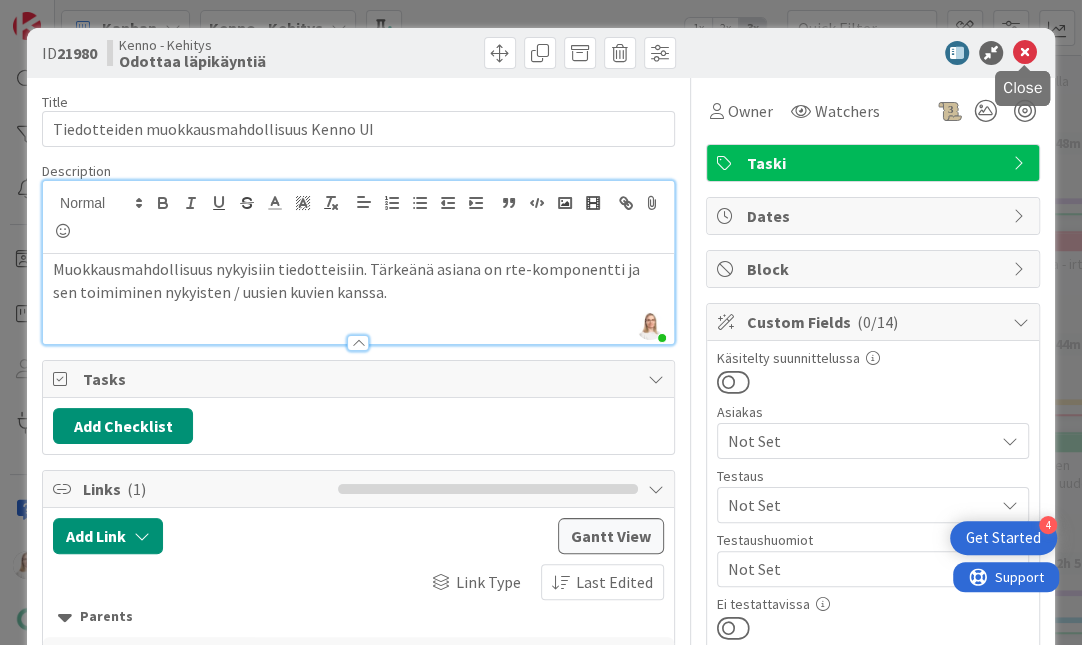 click at bounding box center [1025, 53] 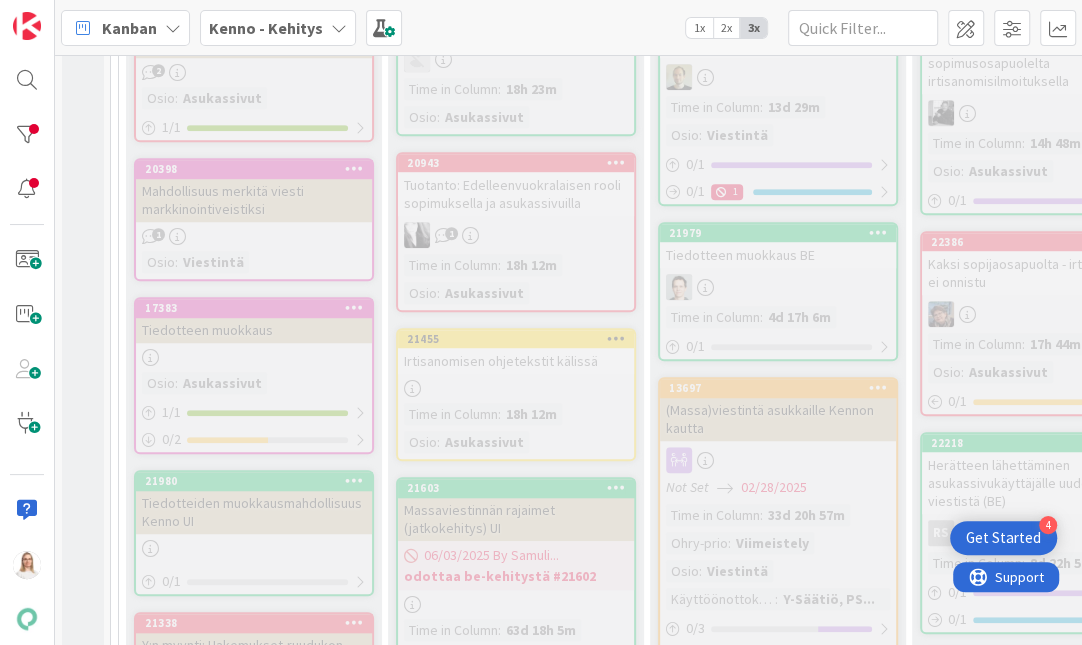 scroll, scrollTop: 0, scrollLeft: 0, axis: both 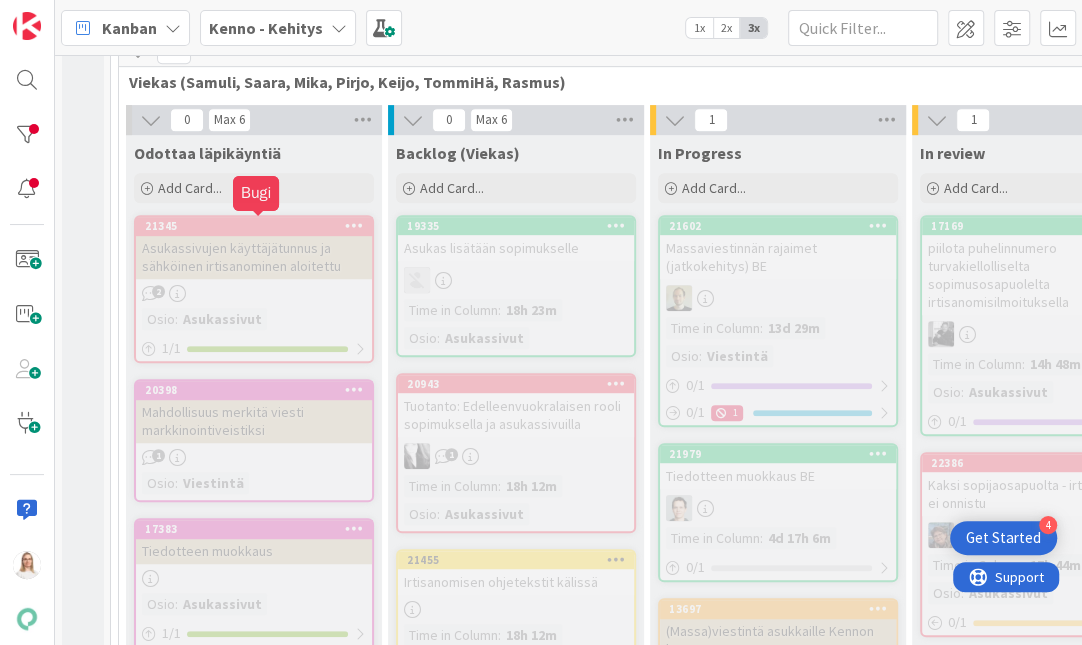 click on "21345" at bounding box center (258, 226) 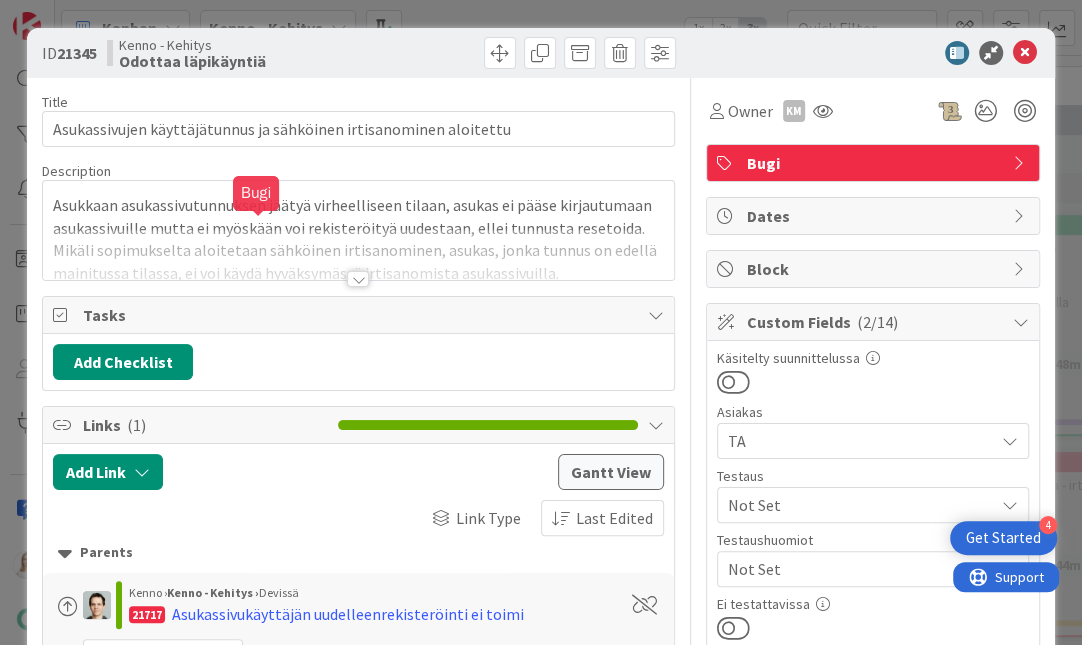 scroll, scrollTop: 0, scrollLeft: 0, axis: both 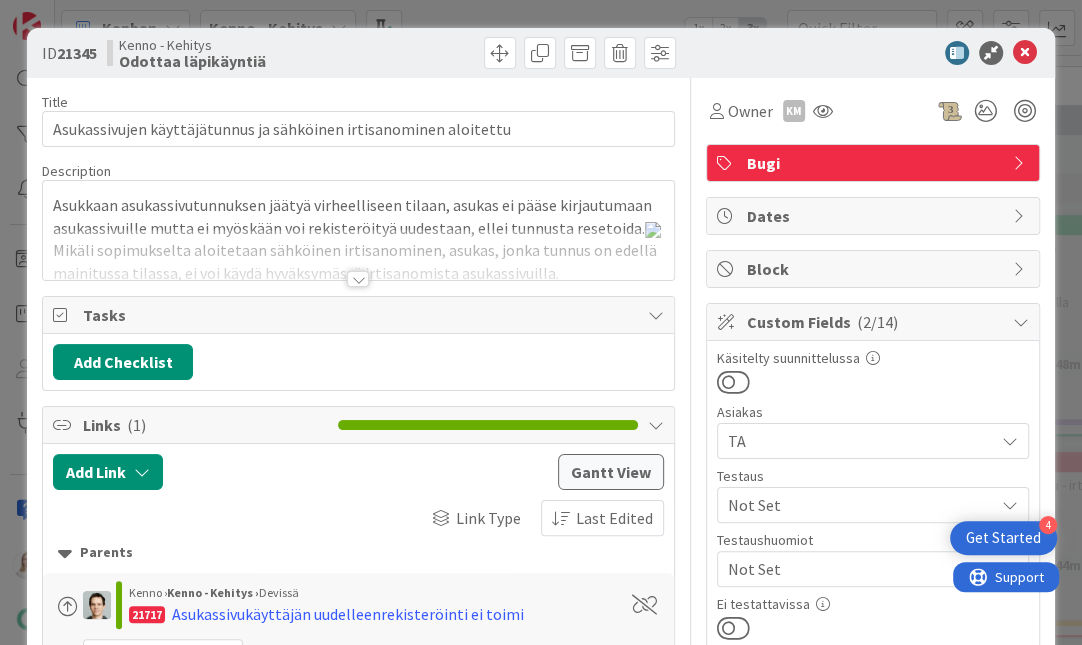 click at bounding box center [358, 279] 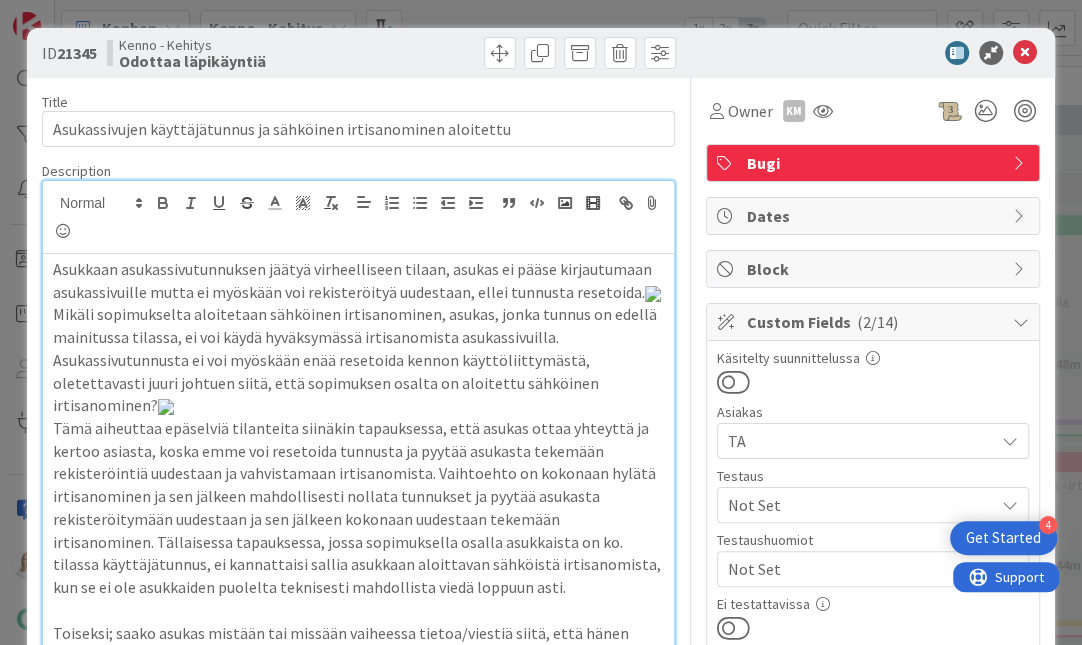 scroll, scrollTop: 0, scrollLeft: 0, axis: both 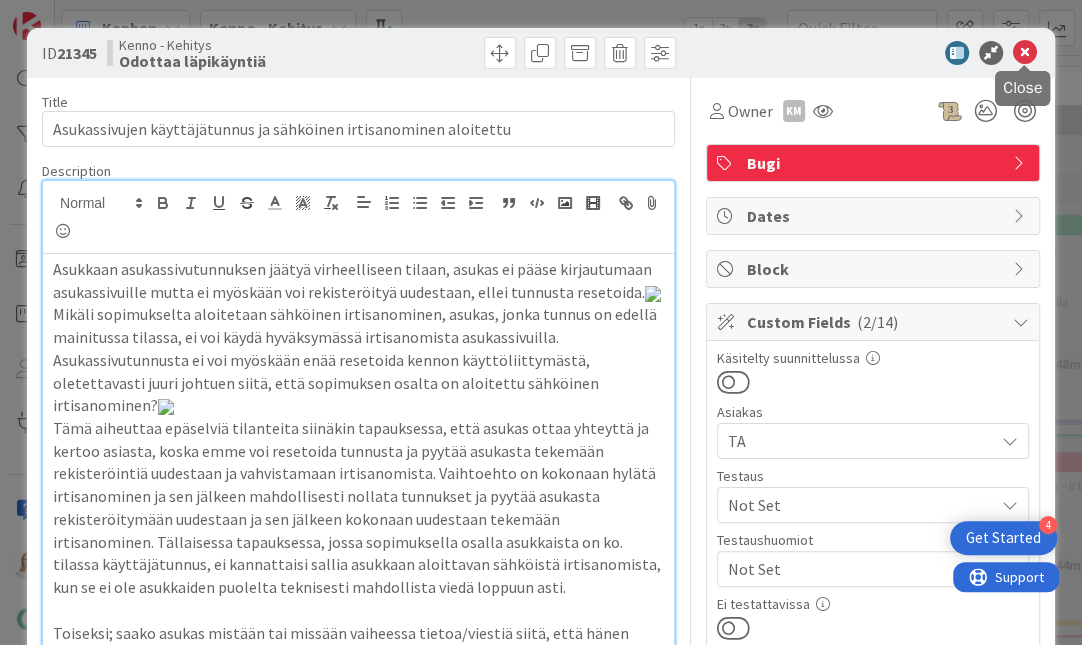 click at bounding box center [1025, 53] 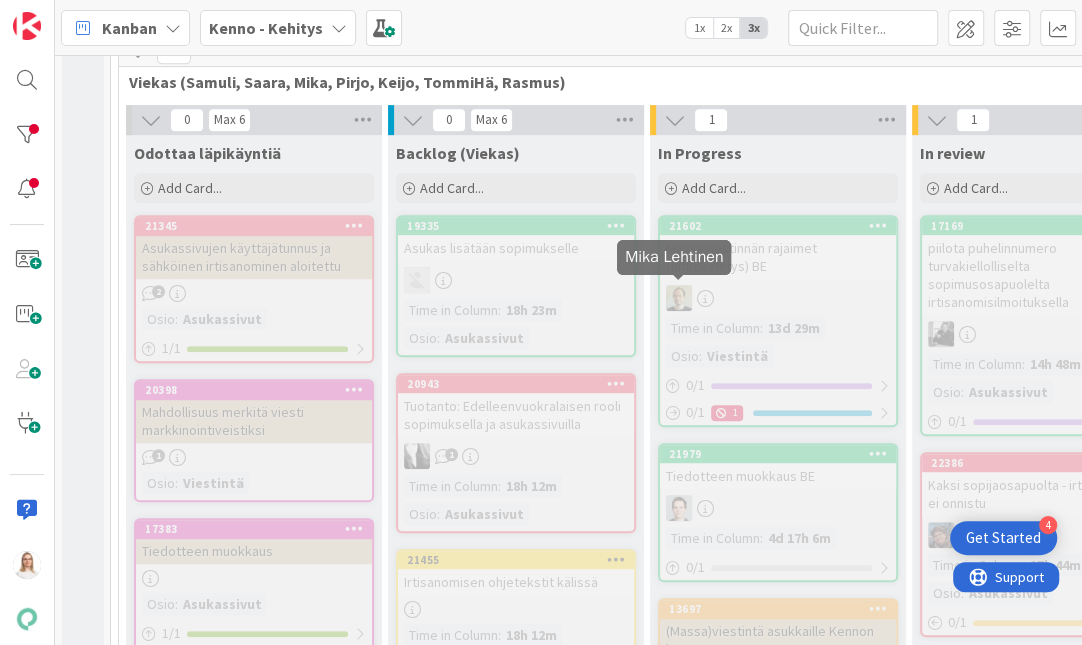 scroll, scrollTop: 0, scrollLeft: 0, axis: both 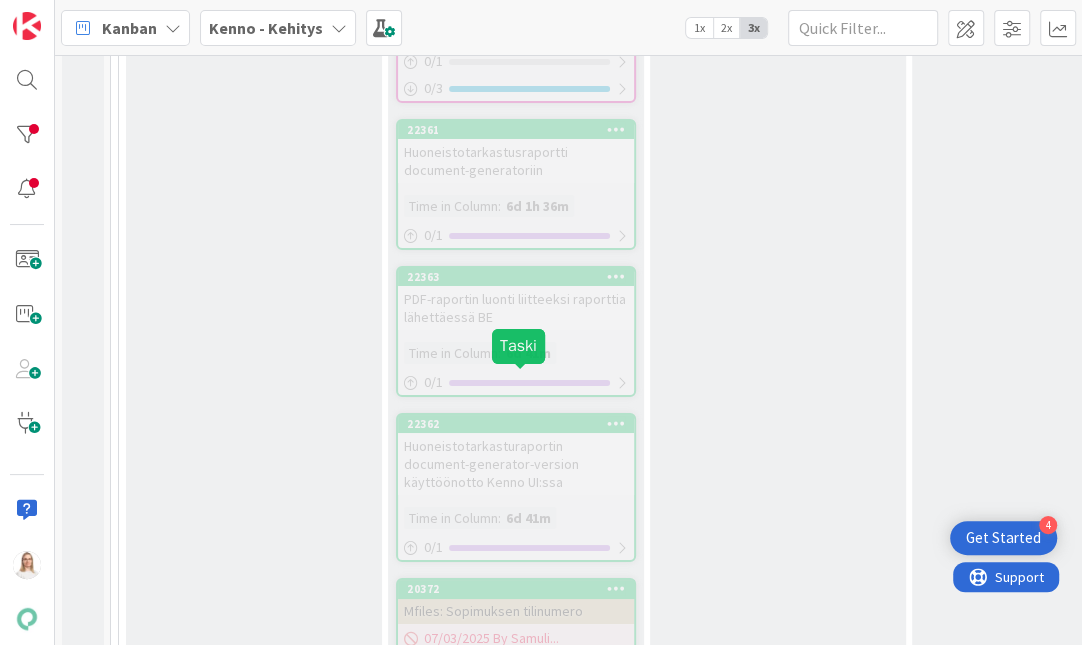 click on "22362" at bounding box center (520, 424) 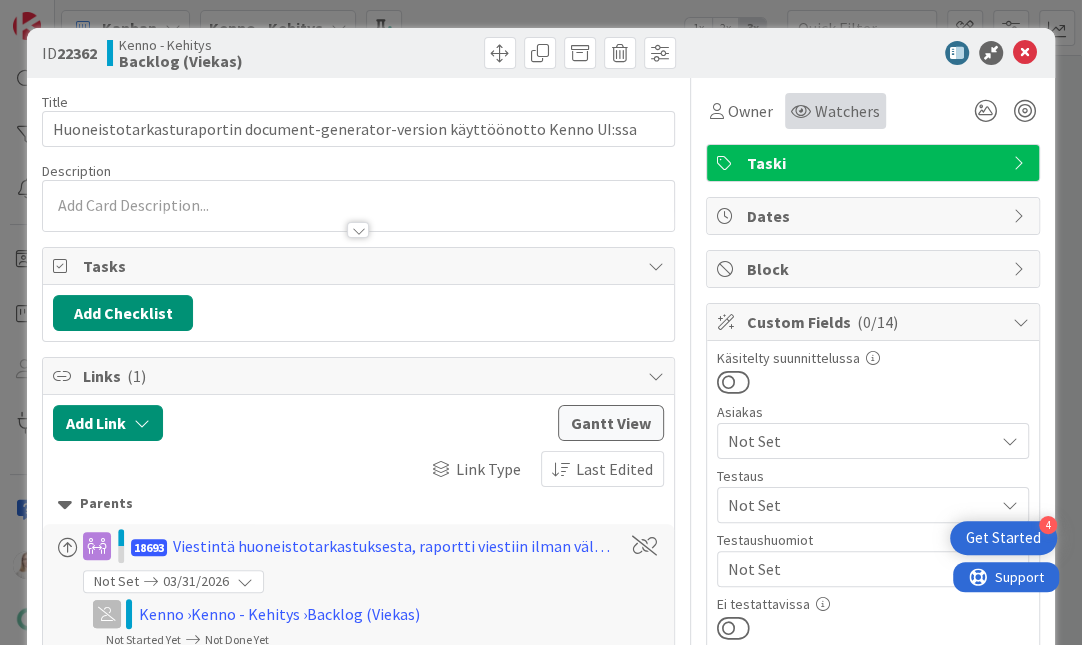 scroll, scrollTop: 0, scrollLeft: 0, axis: both 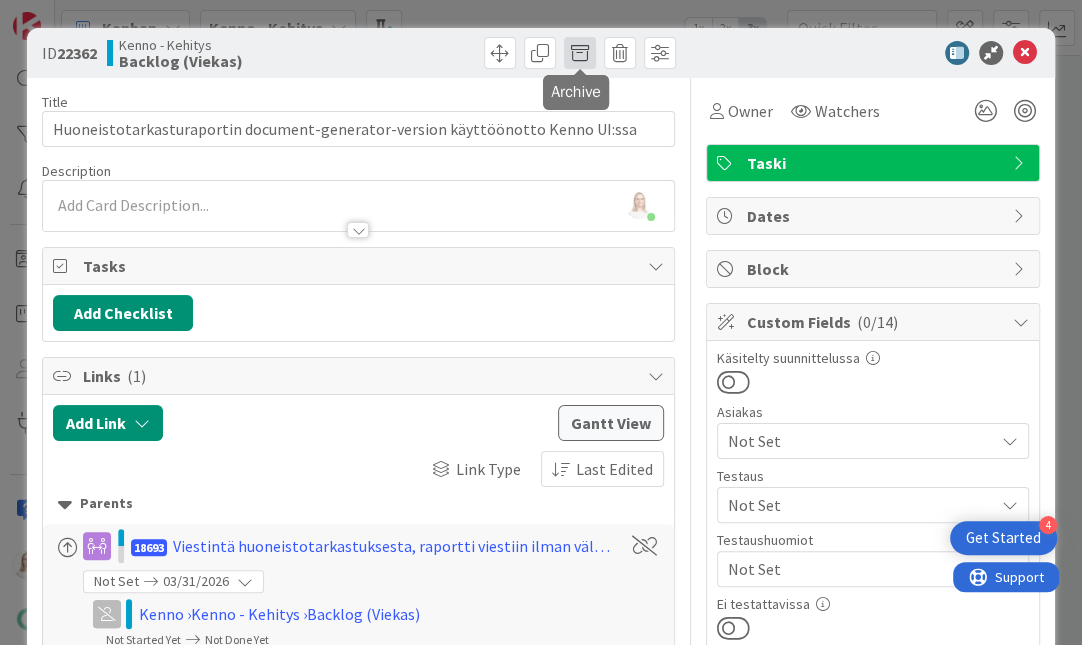 click at bounding box center [580, 53] 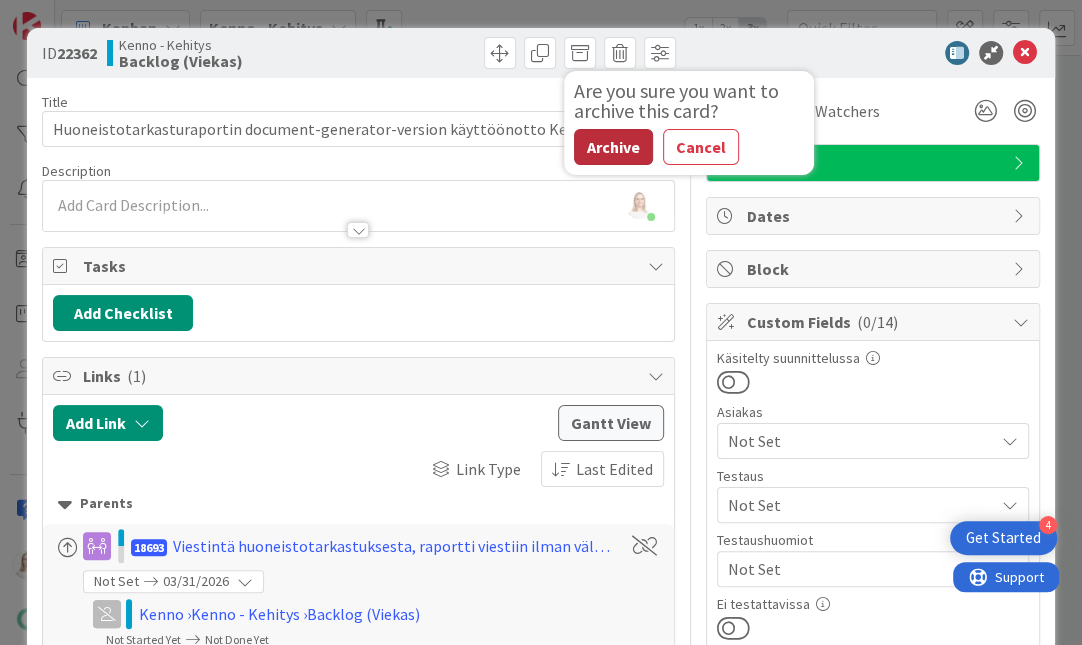 click on "Archive" at bounding box center [613, 147] 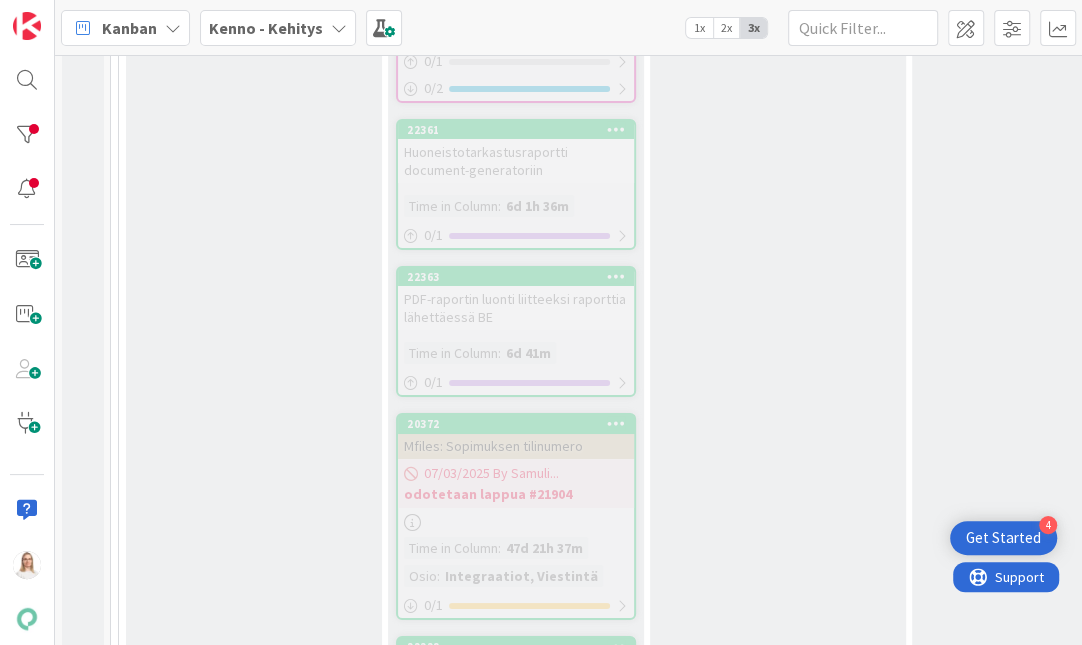 scroll, scrollTop: 0, scrollLeft: 0, axis: both 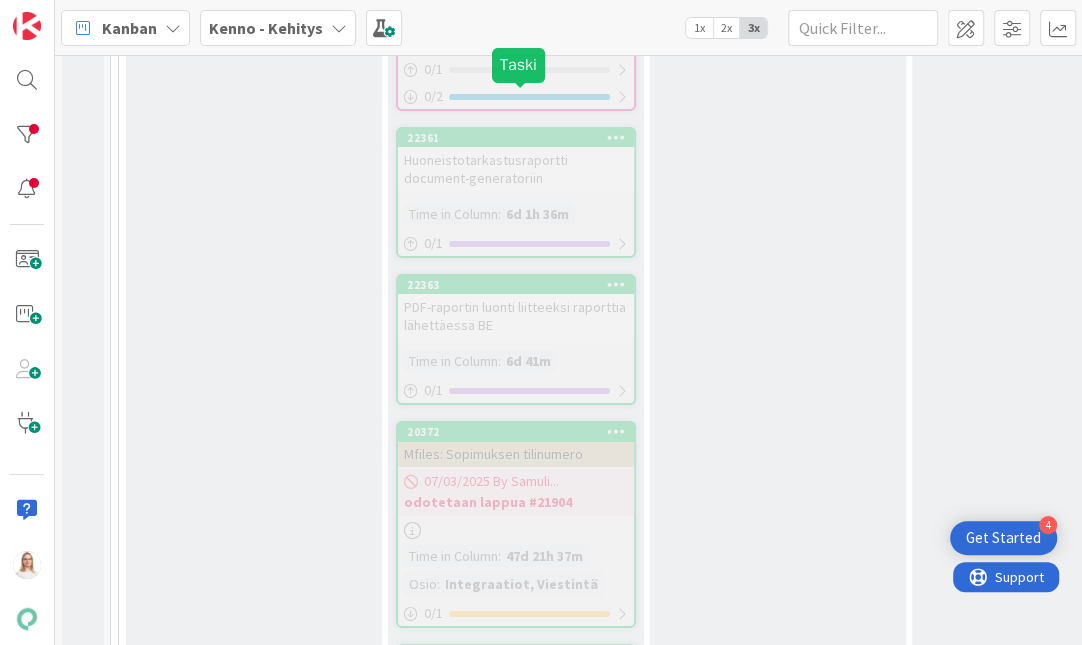 click on "22361" at bounding box center (520, 138) 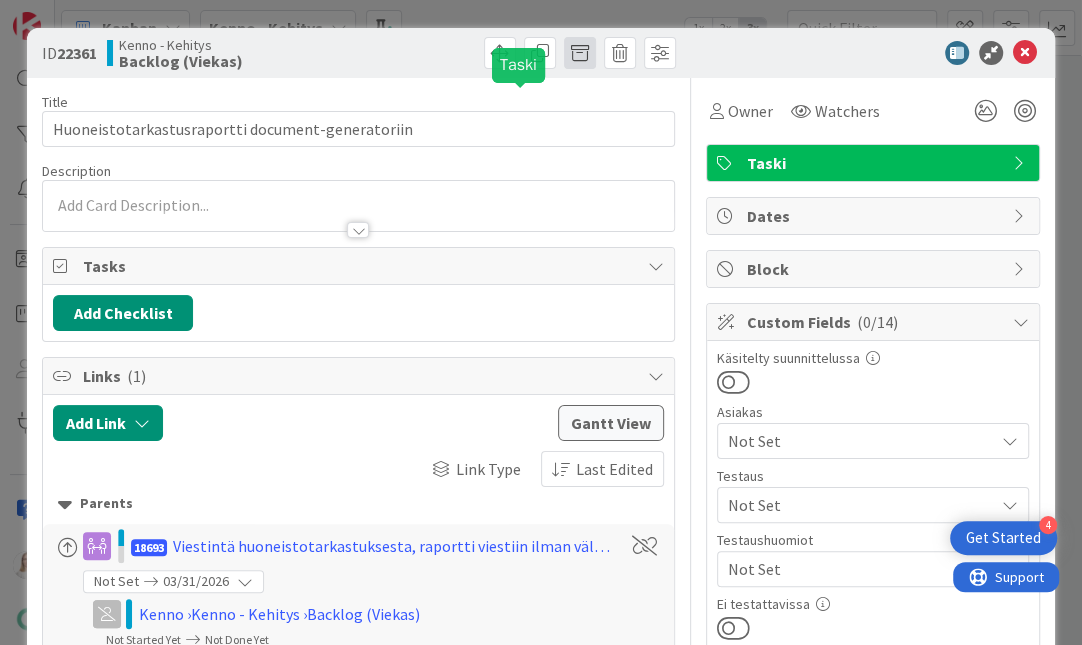 scroll, scrollTop: 0, scrollLeft: 0, axis: both 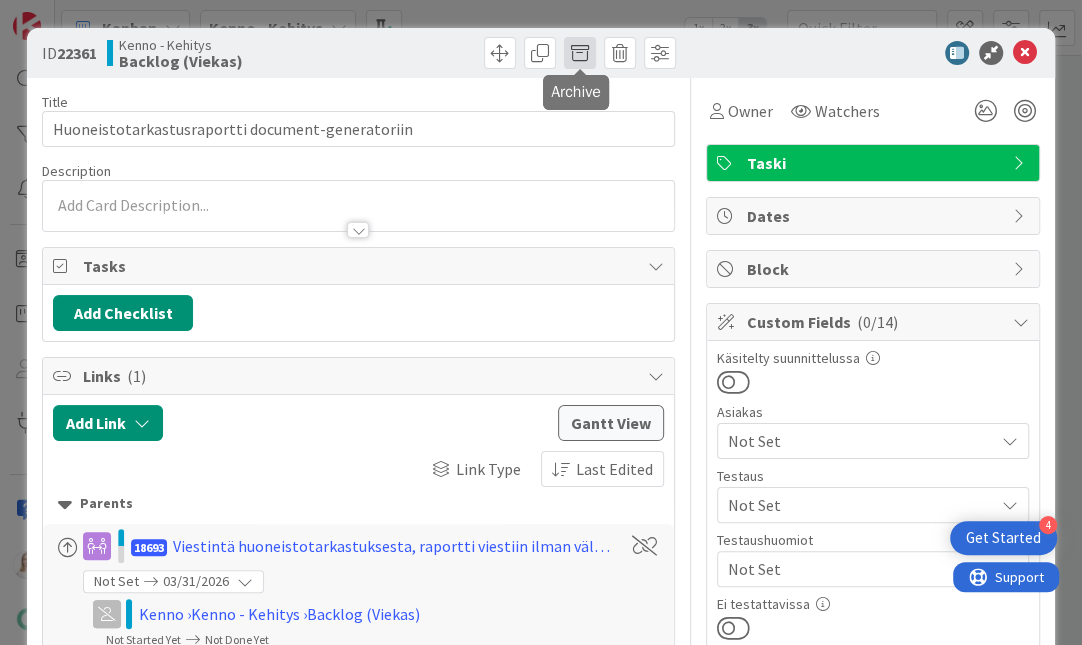 click at bounding box center (580, 53) 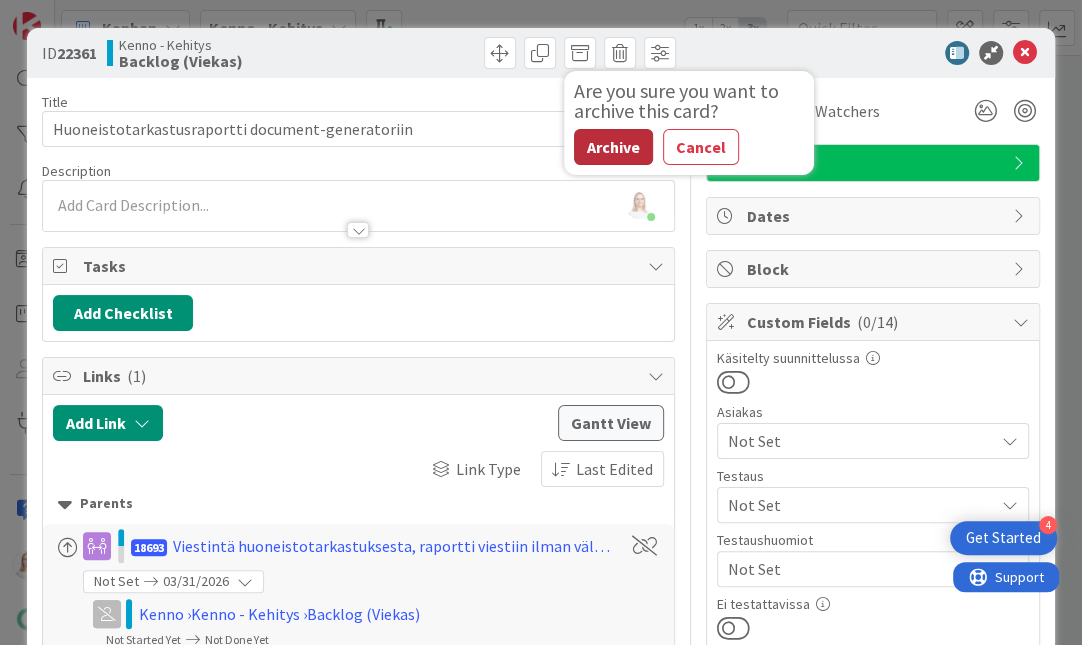 click on "Archive" at bounding box center [613, 147] 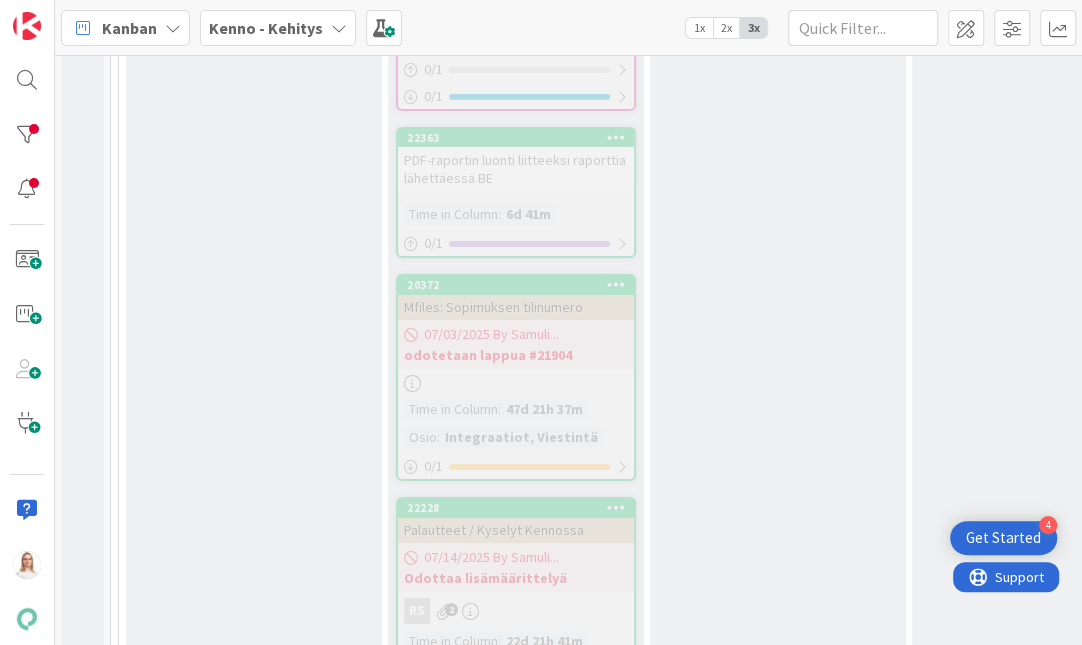 scroll, scrollTop: 0, scrollLeft: 0, axis: both 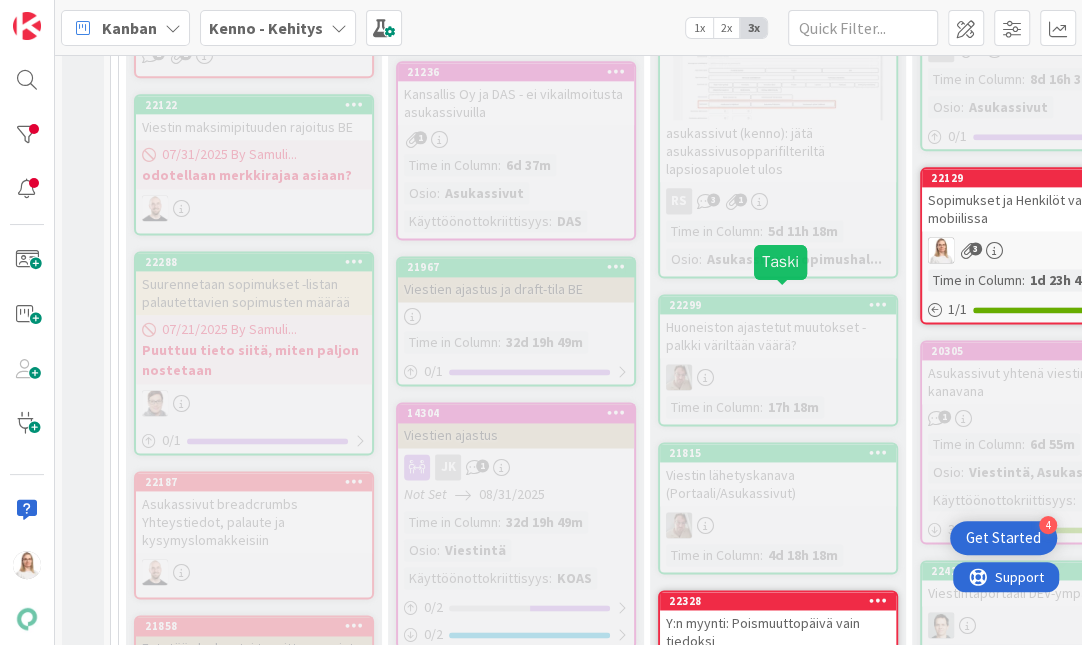 click on "22299" at bounding box center (778, 305) 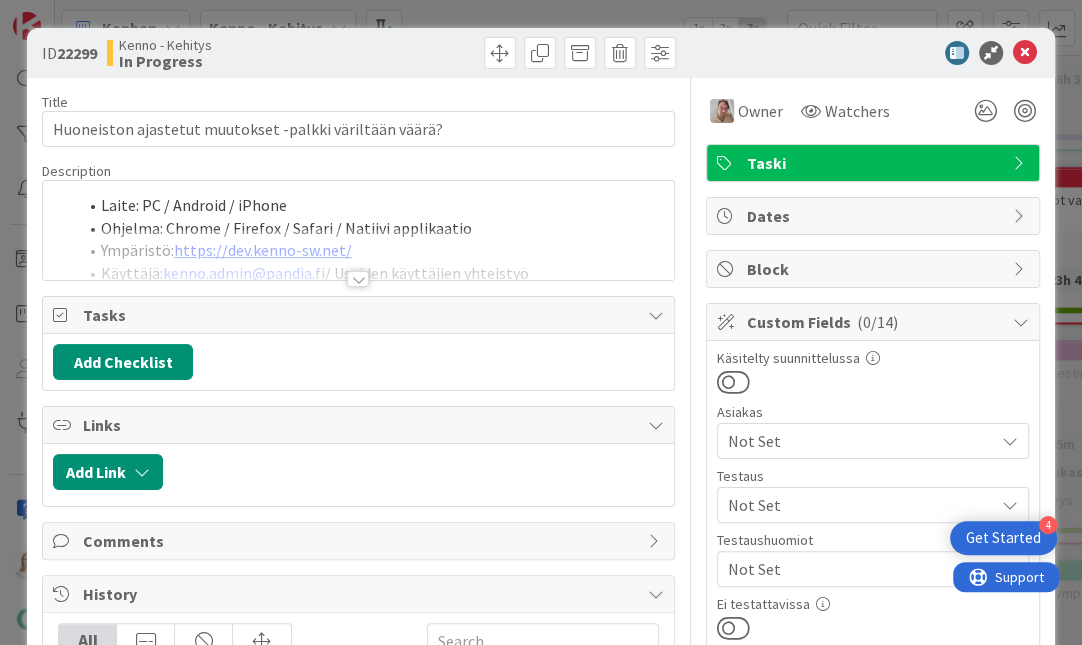 scroll, scrollTop: 0, scrollLeft: 0, axis: both 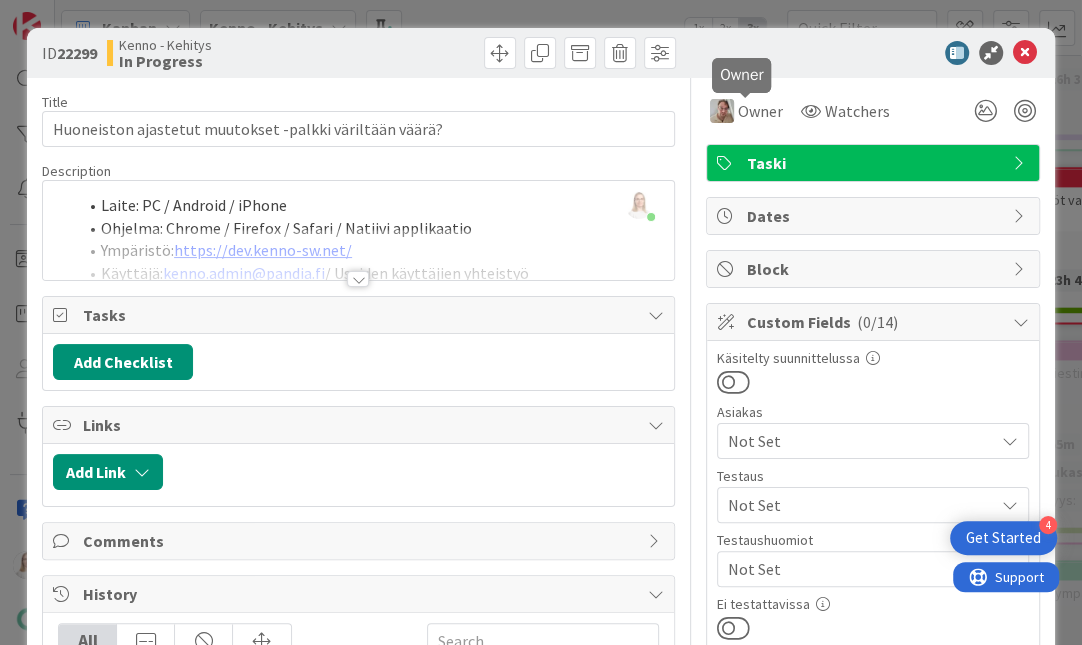 click at bounding box center (745, 96) 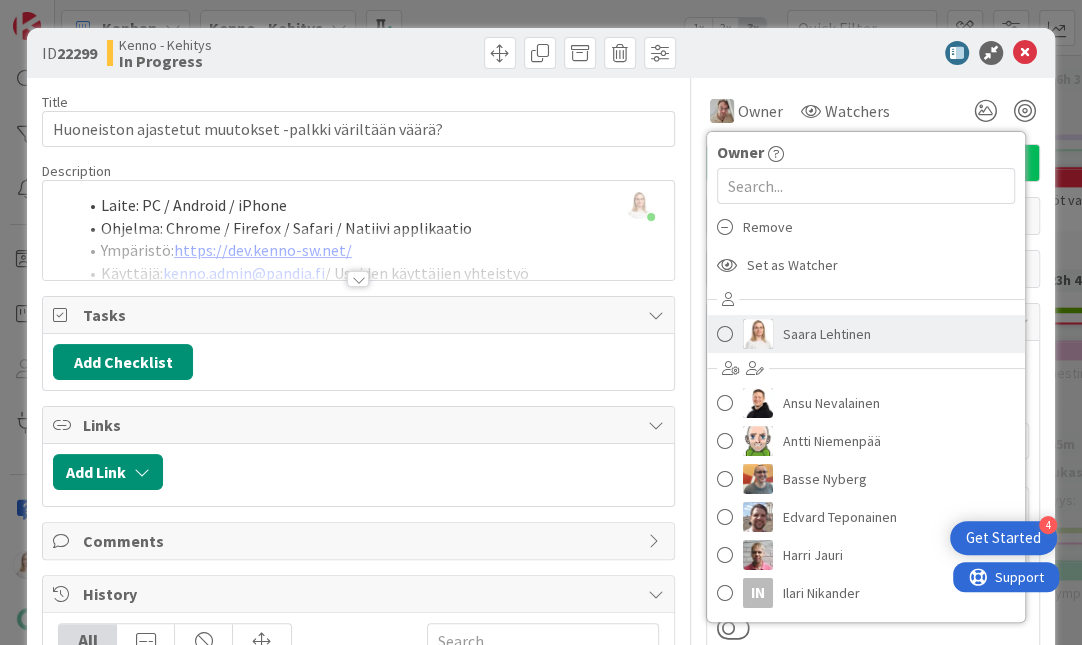 click on "Saara Lehtinen" at bounding box center [866, 334] 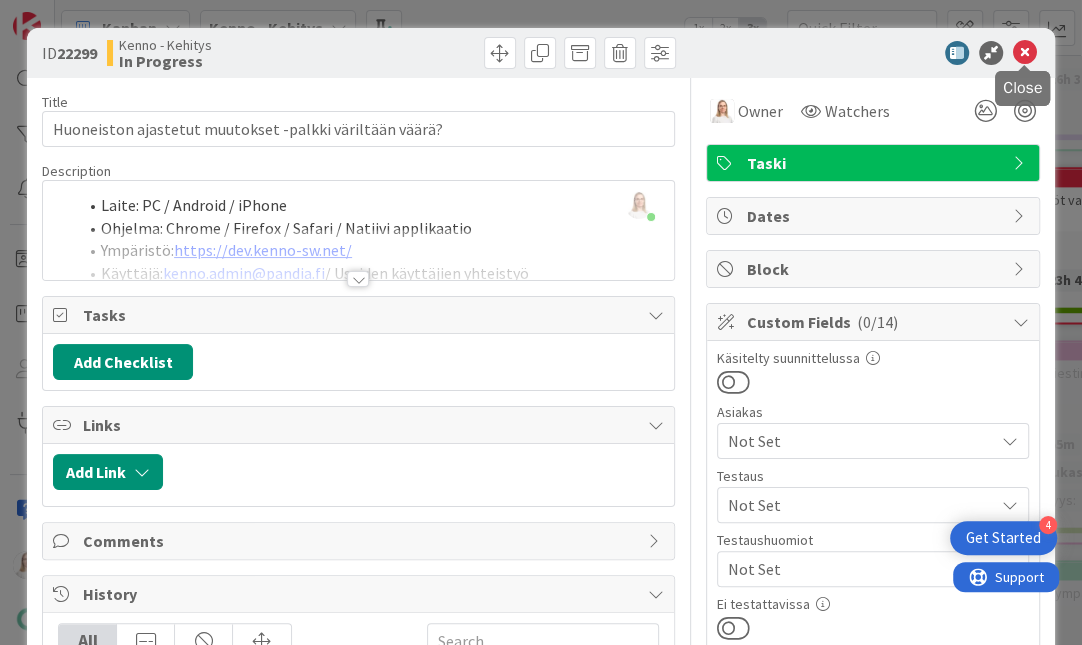 click at bounding box center [1025, 53] 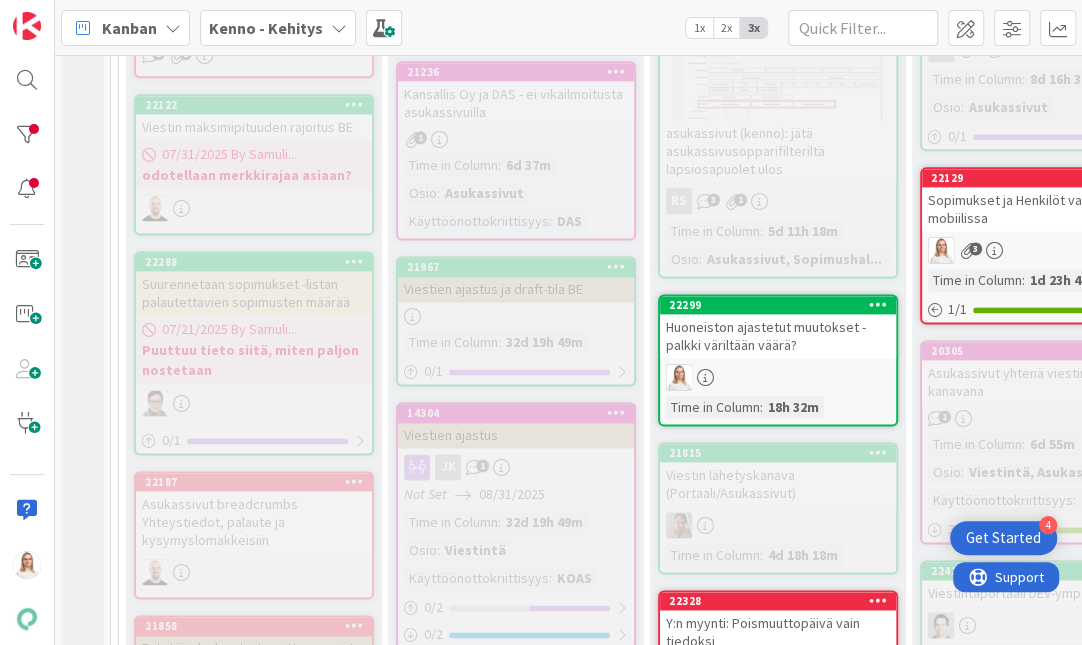 scroll, scrollTop: 1103, scrollLeft: 0, axis: vertical 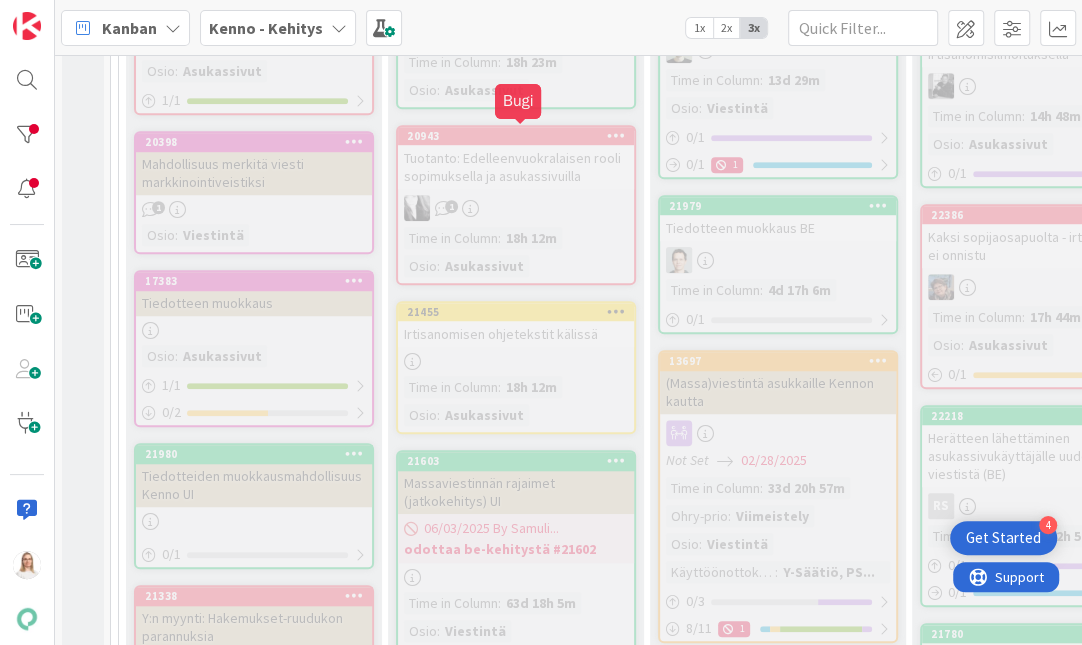 click on "20943" at bounding box center (520, 136) 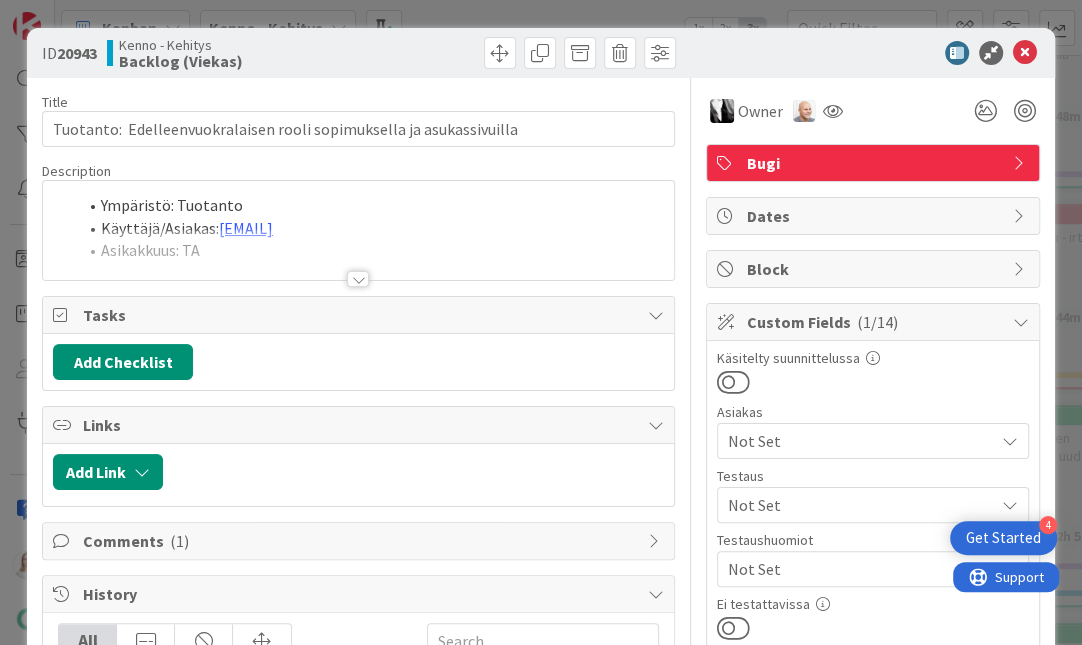 scroll, scrollTop: 0, scrollLeft: 0, axis: both 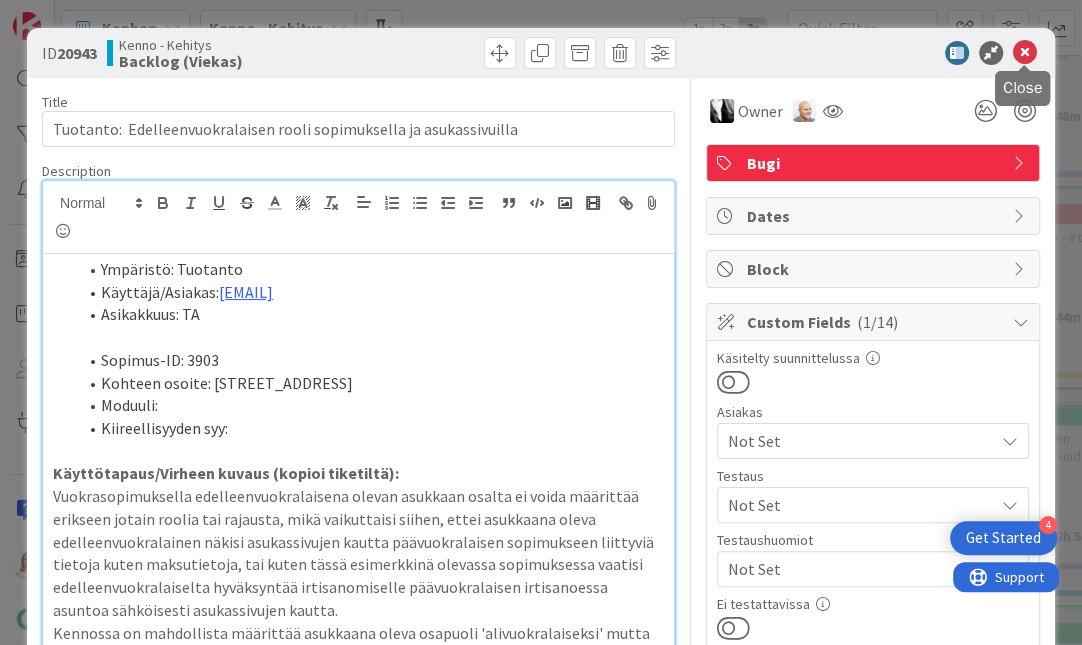 drag, startPoint x: 1027, startPoint y: 46, endPoint x: 1015, endPoint y: 47, distance: 12.0415945 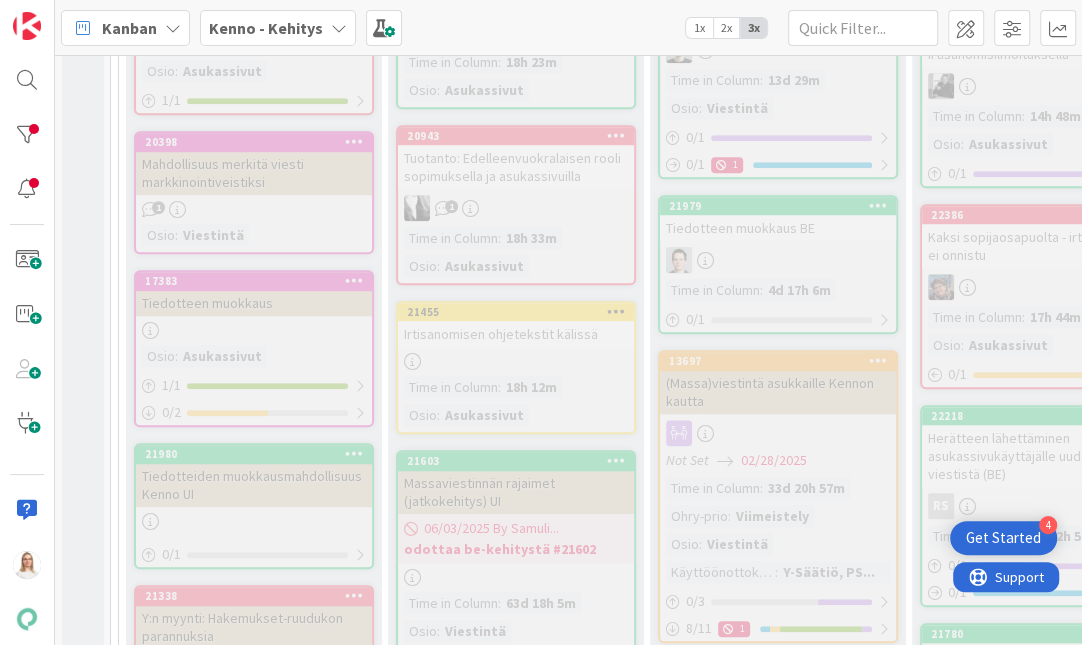 scroll, scrollTop: 0, scrollLeft: 0, axis: both 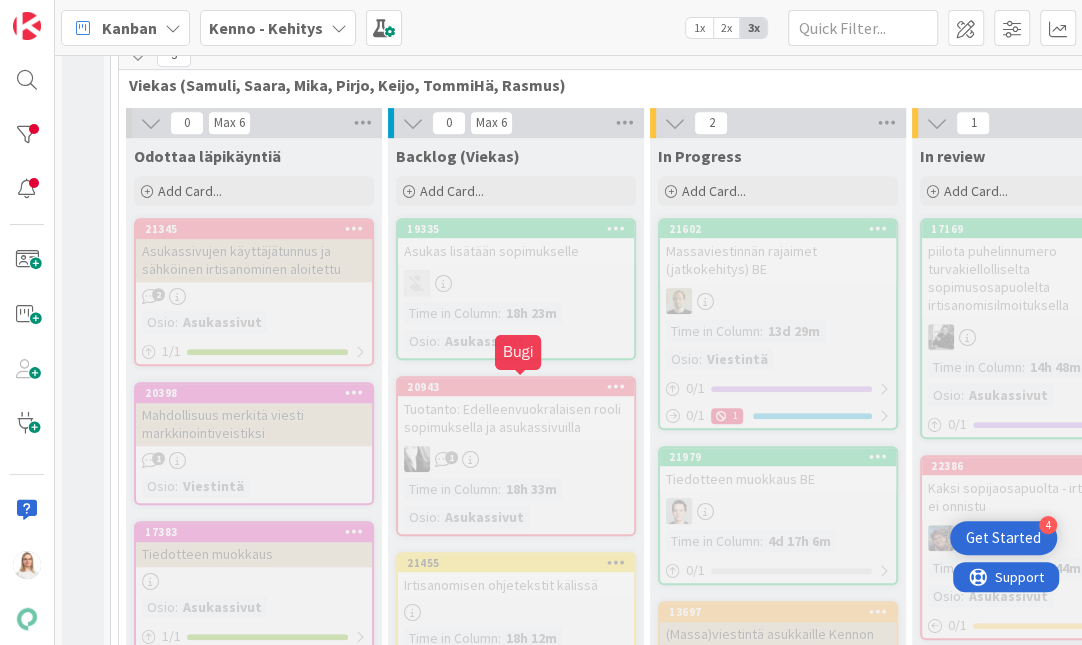 click on "20943" at bounding box center [520, 387] 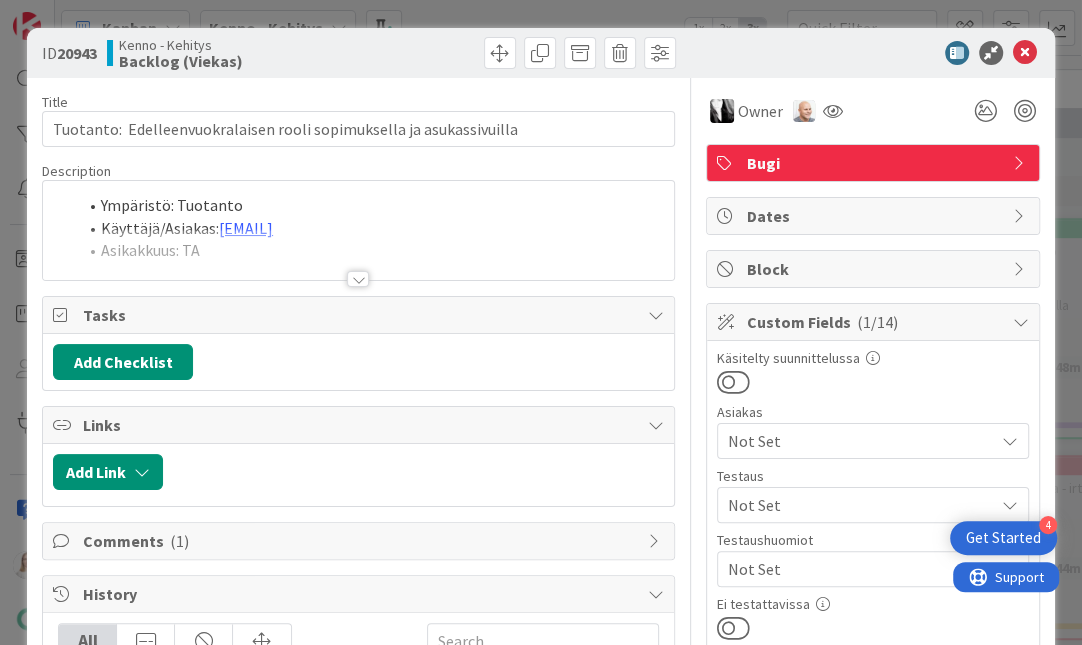 scroll, scrollTop: 0, scrollLeft: 0, axis: both 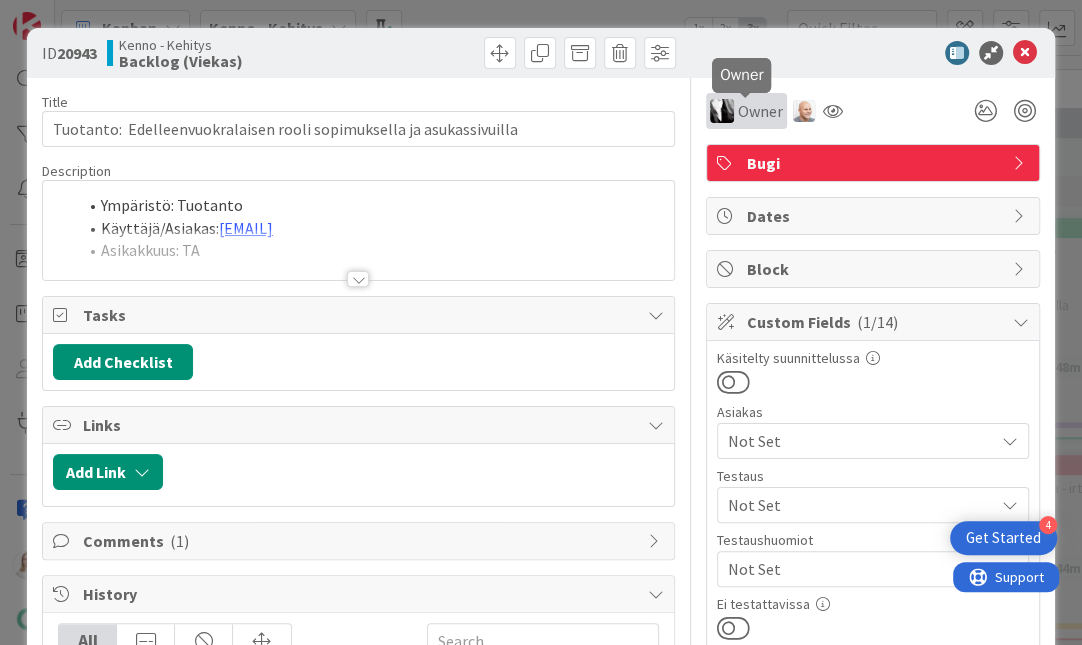 click on "Owner" at bounding box center [760, 111] 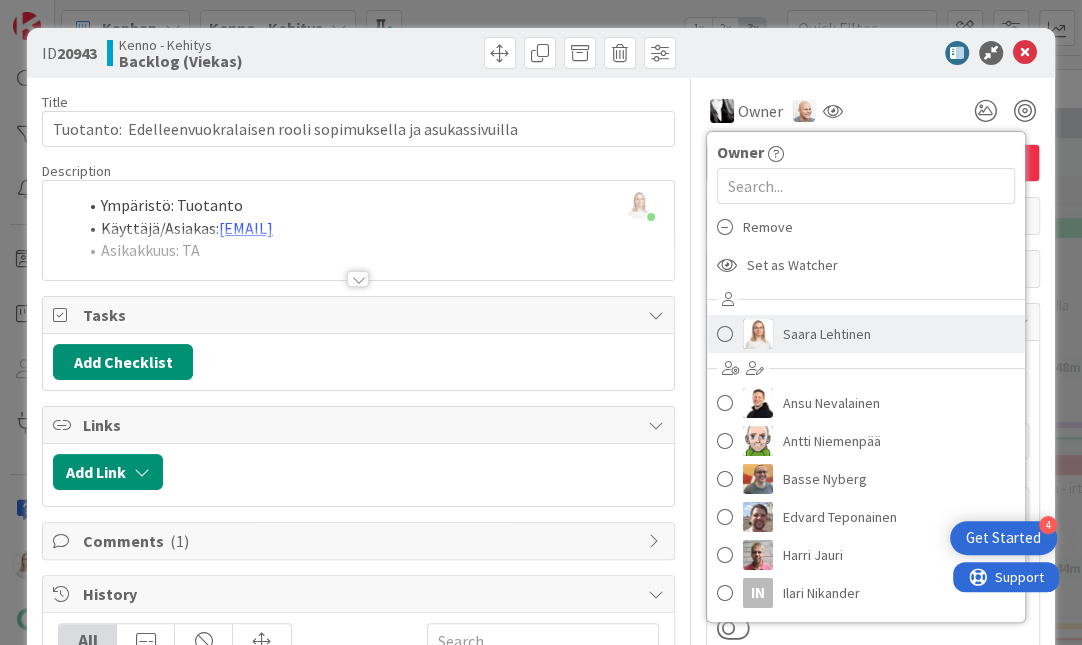 click on "Saara Lehtinen" at bounding box center [827, 334] 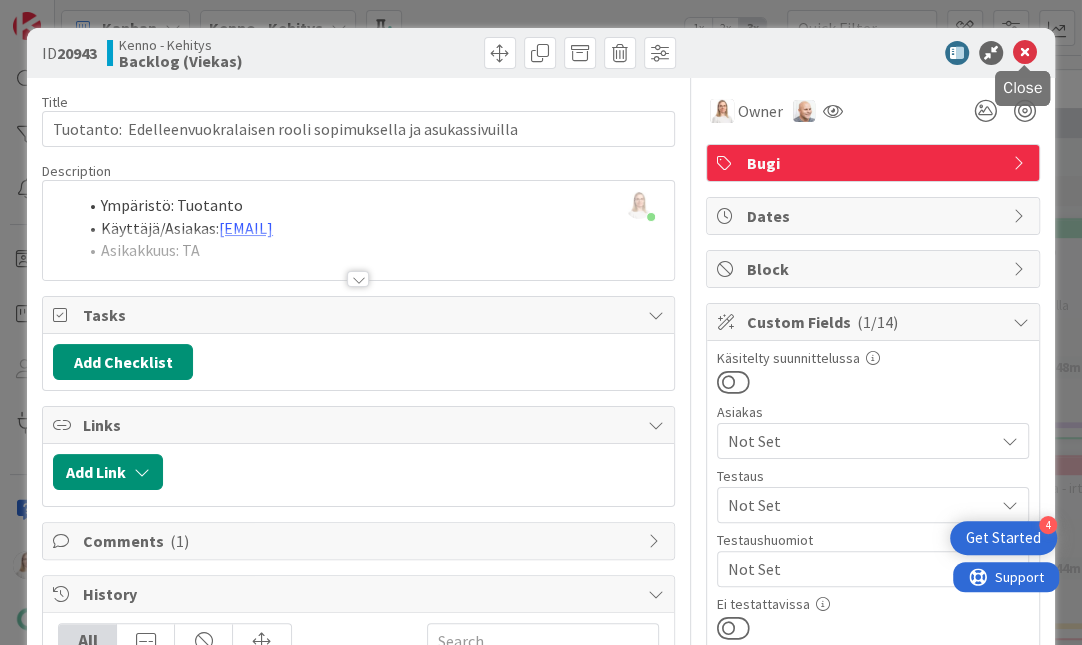 click at bounding box center [1025, 53] 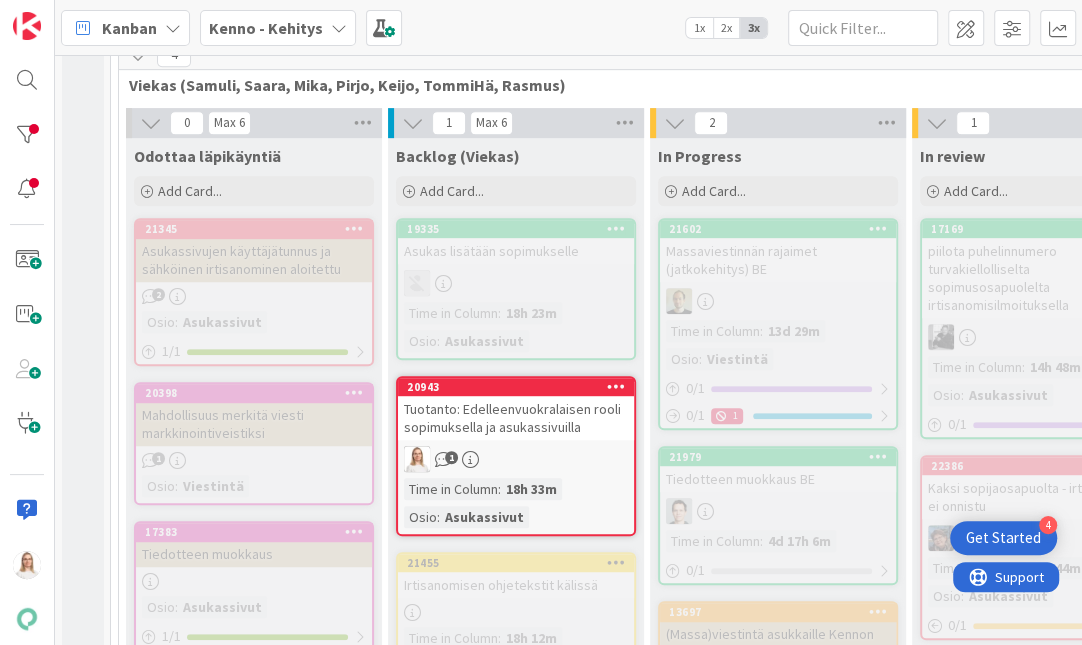 scroll, scrollTop: 0, scrollLeft: 0, axis: both 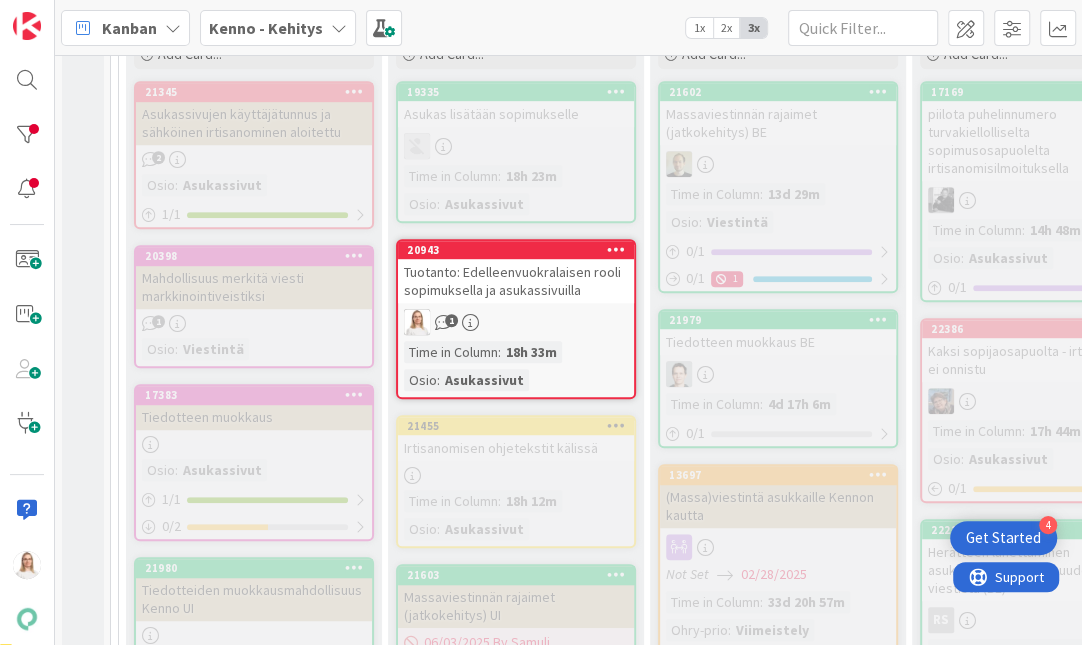 click on "21455" at bounding box center [520, 426] 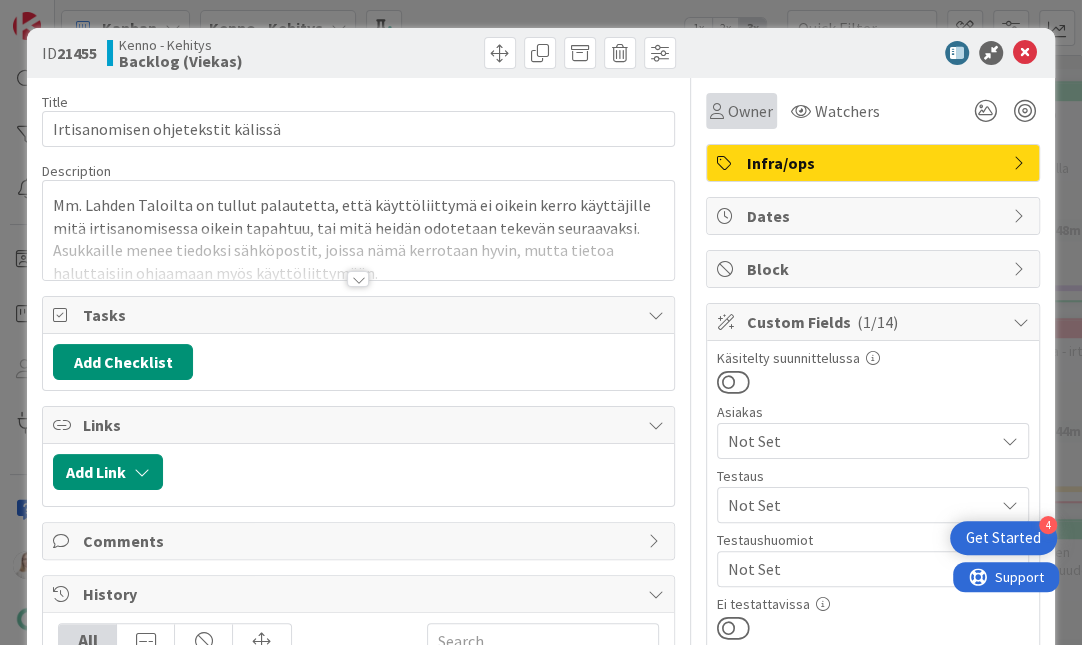 scroll, scrollTop: 0, scrollLeft: 0, axis: both 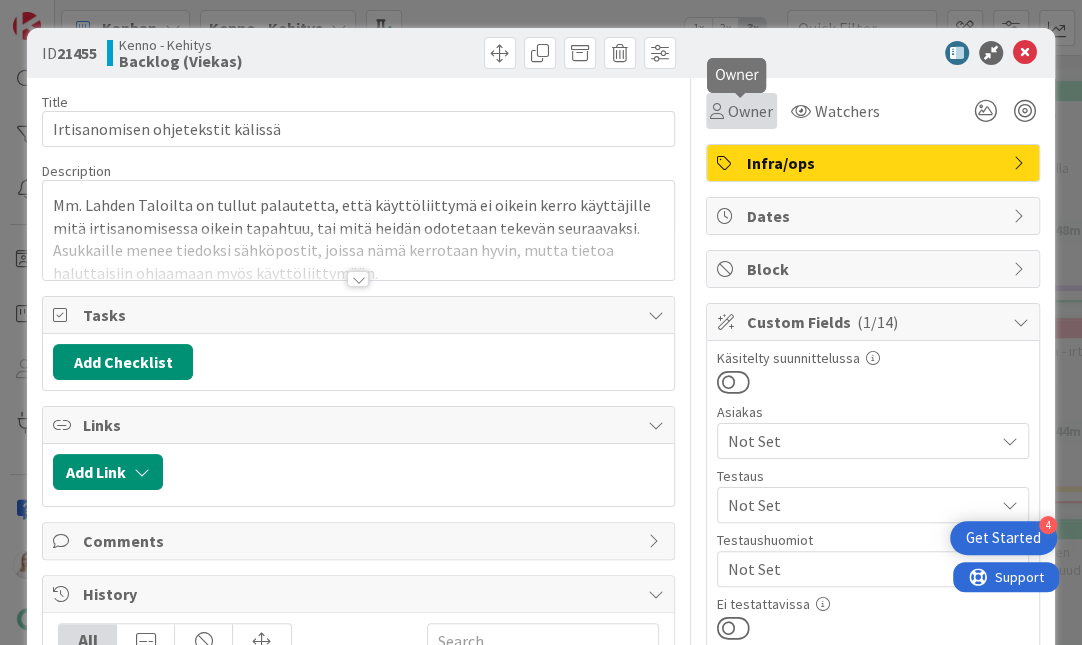 click on "Owner" at bounding box center (750, 111) 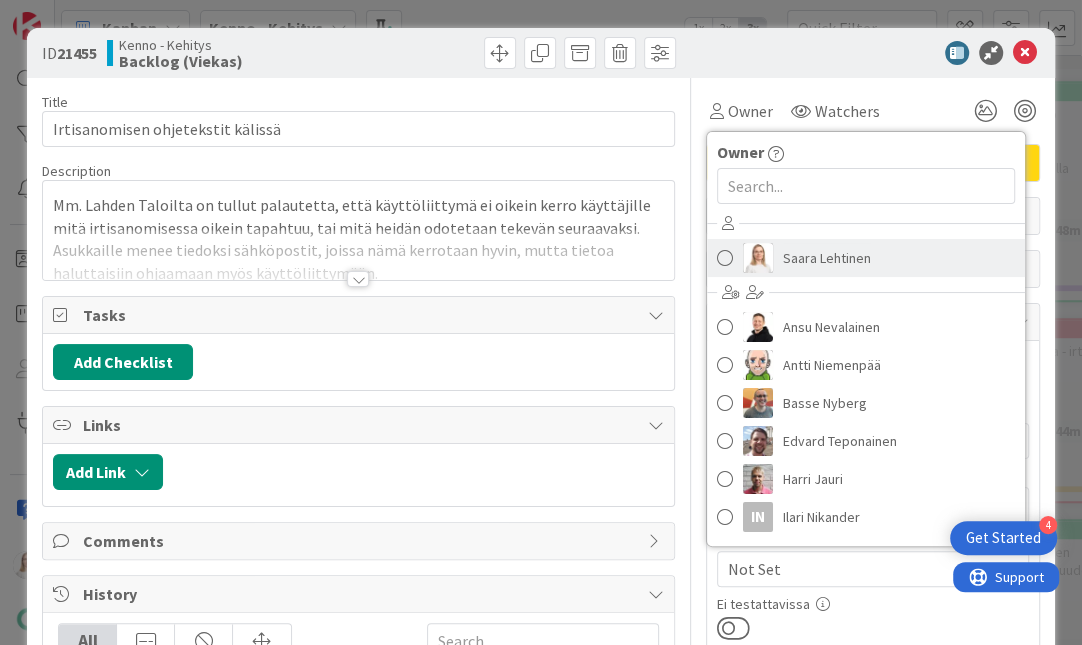 click on "Saara Lehtinen" at bounding box center [827, 258] 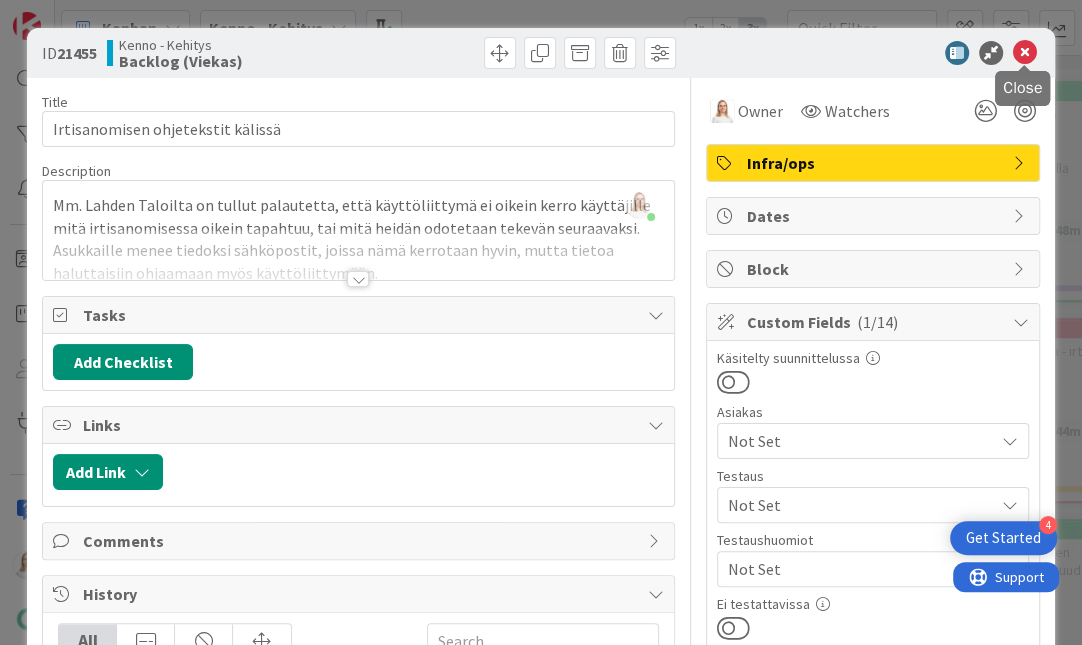 click at bounding box center [1025, 53] 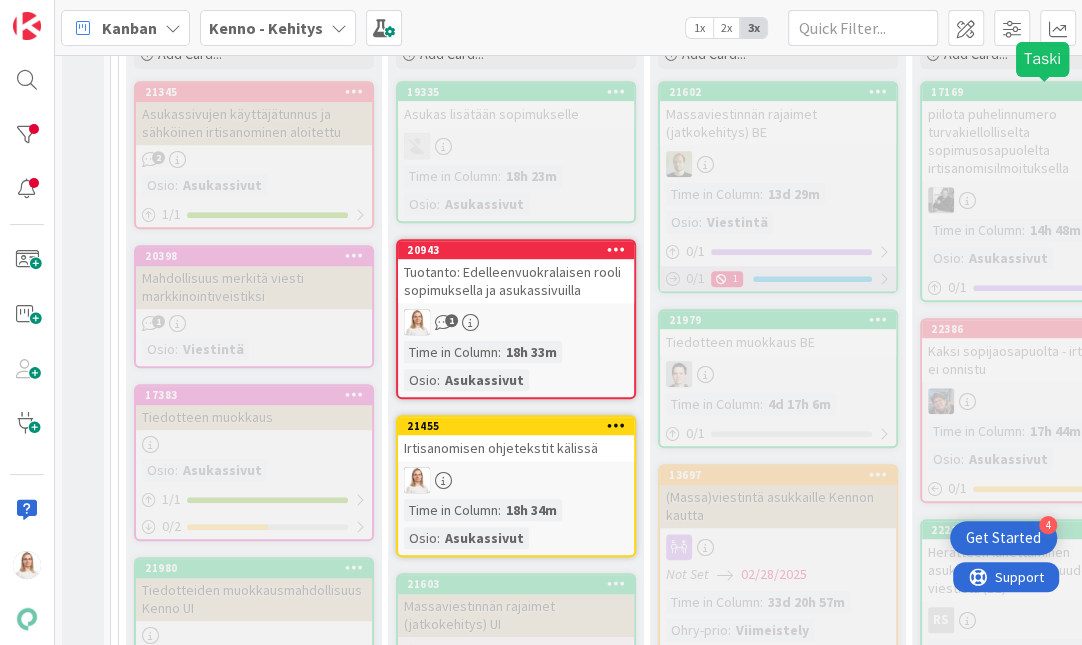 scroll, scrollTop: 0, scrollLeft: 0, axis: both 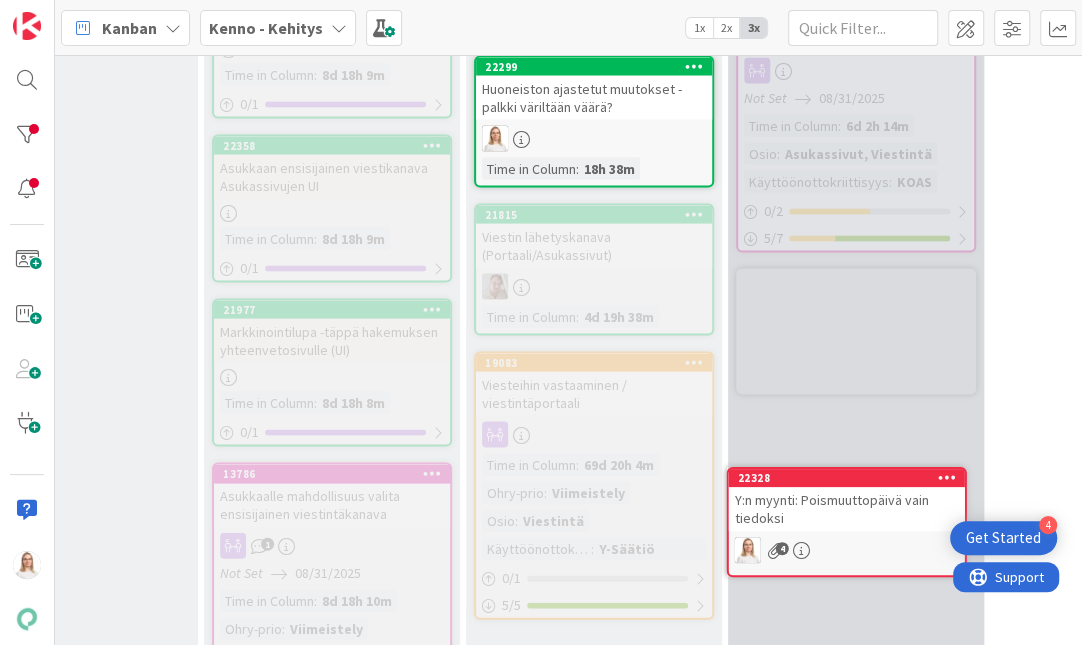 drag, startPoint x: 676, startPoint y: 508, endPoint x: 713, endPoint y: 508, distance: 37 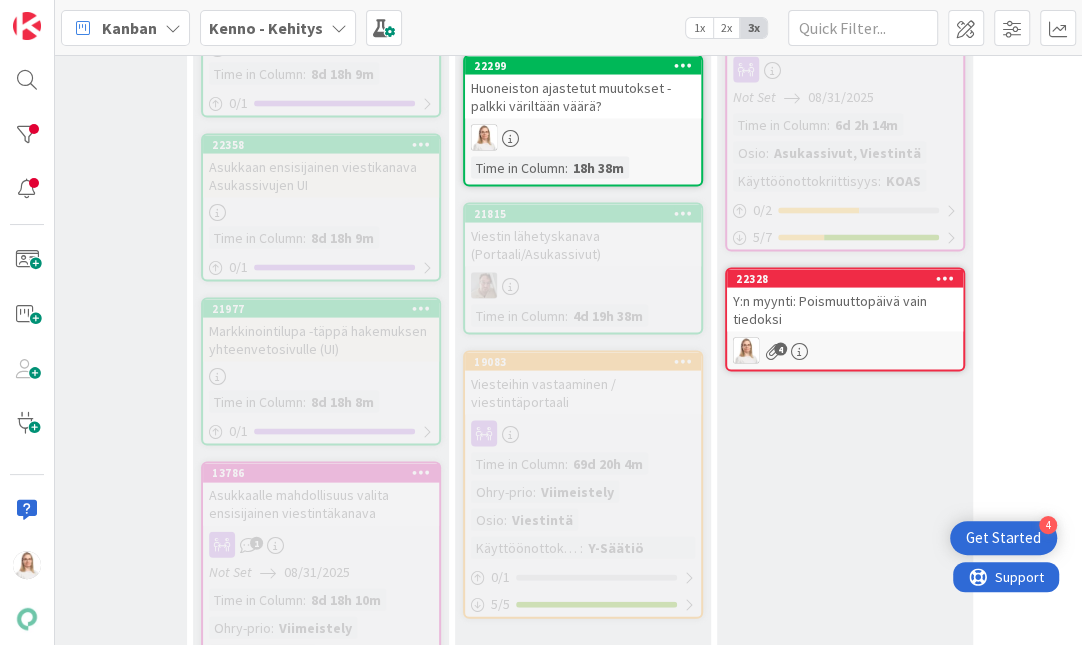 scroll, scrollTop: 2033, scrollLeft: 195, axis: both 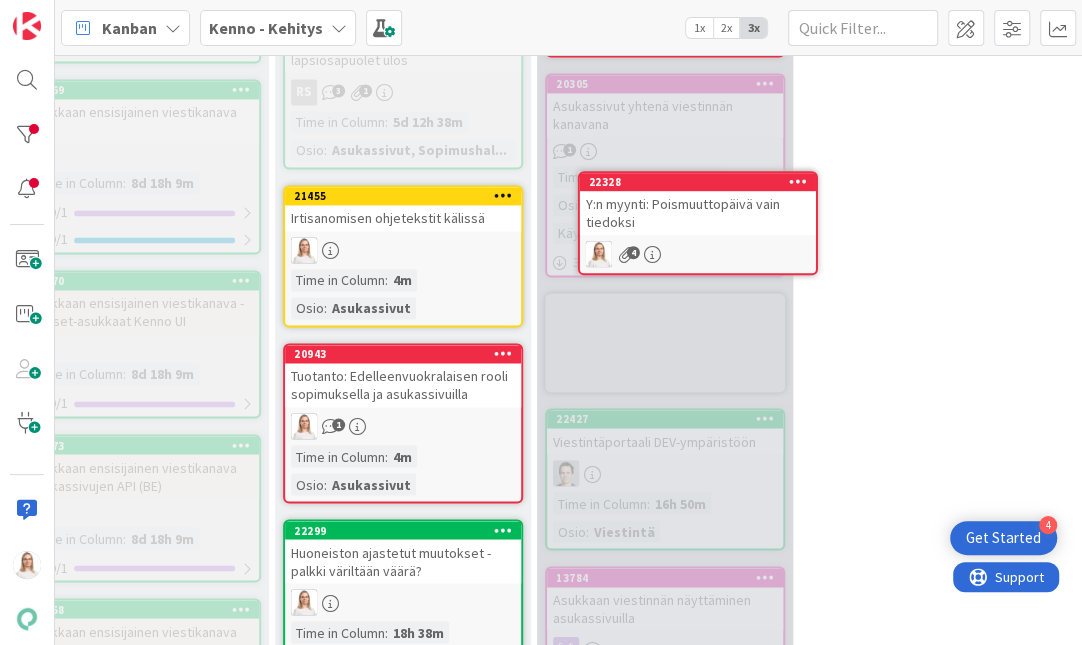 drag, startPoint x: 859, startPoint y: 353, endPoint x: 859, endPoint y: 315, distance: 38 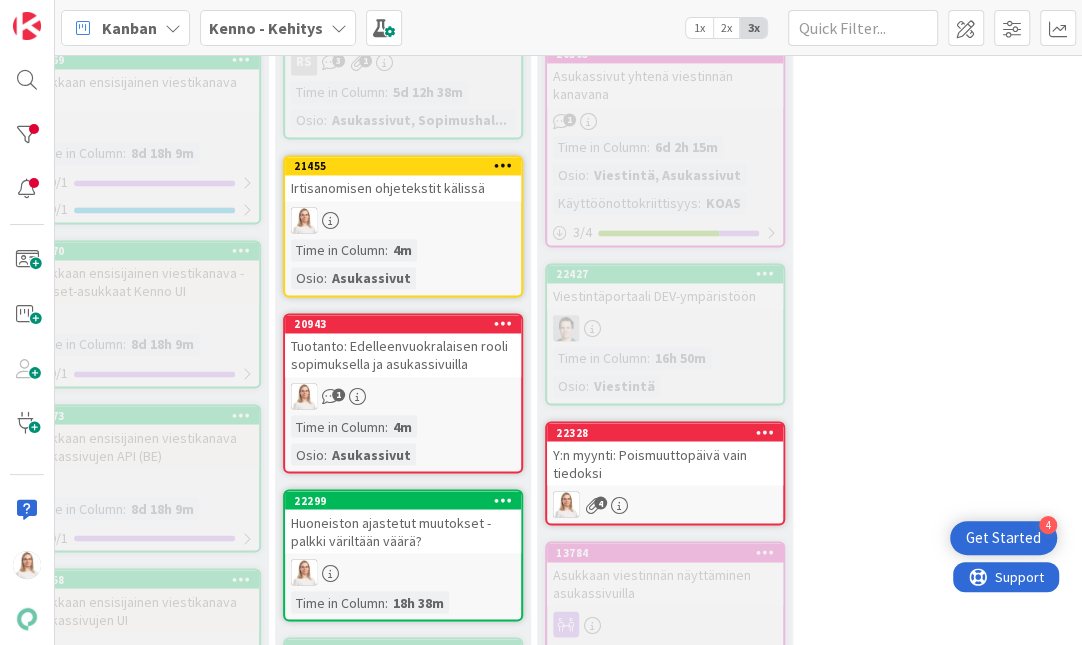 scroll, scrollTop: 1736, scrollLeft: 375, axis: both 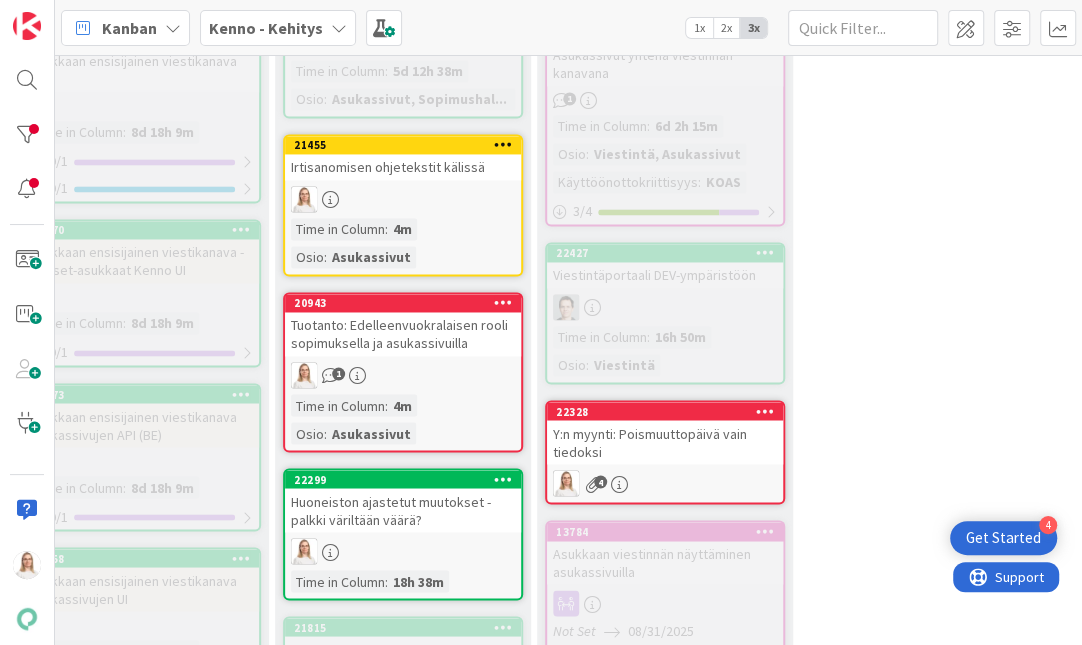 click on "0 Max 6 Odottaa läpikäyntiä Add Card... 21345 Asukassivujen käyttäjätunnus ja sähköinen irtisanominen aloitettu 2 Osio : Asukassivut 1 / 1 20398 Mahdollisuus merkitä viesti markkinointiveistiksi 1 Osio : Viestintä 17383 Tiedotteen muokkaus Osio : Asukassivut 1 / 1 0 / 2 21980 Tiedotteiden muokkausmahdollisuus Kenno UI 0 / 1 21338 Y:n myynti: Hakemukset-ruudukon parannuksia 05/30/2025 By Keijo... odottelee BE. Katso kommentit. 2 1 22122 Viestin maksimipituuden rajoitus BE 07/31/2025 By Samuli... odotellaan merkkirajaa asiaan? 22288 Suurennetaan sopimukset -listan palautettavien sopimusten määrää 07/21/2025 By Samuli... Puuttuu tieto siitä, miten paljon nostetaan 0 / 1 22187 Asukassivut breadcrumbs Yhteystiedot, palaute ja kysymyslomakkeisiin 21858 Estetään laskun tai tavoitteen poisto, jos se liittyy vakuuteen - virheilmoituksen lisääminen (kopio) 5 Testaus : RESKONTRA, Aso/vakuus 1 / 1 0 Max 6 Backlog (Viekas) Add Card... 21603 Massaviestinnän rajaimet (jatkokehitys) UI Time in Column : :" at bounding box center (534, 809) 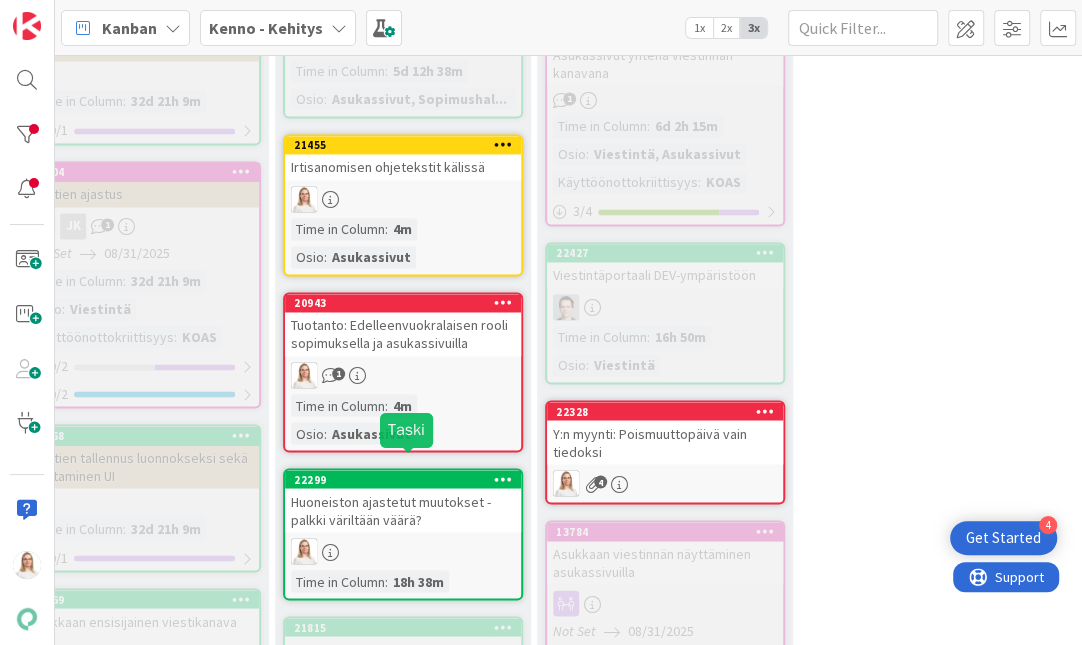 click on "22299" at bounding box center (407, 479) 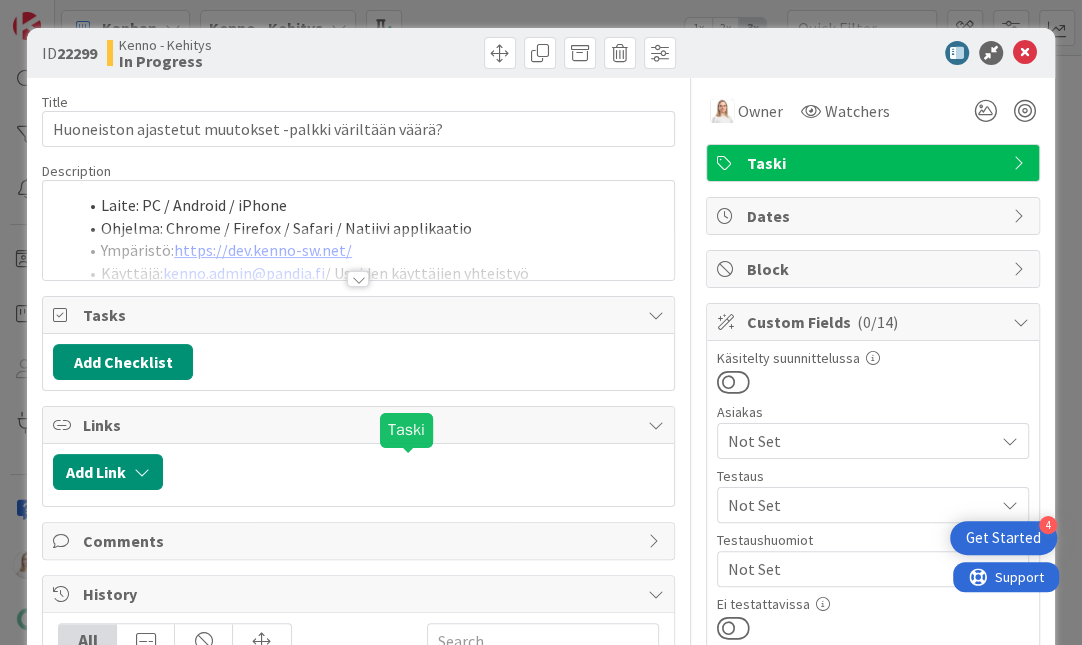 scroll, scrollTop: 0, scrollLeft: 0, axis: both 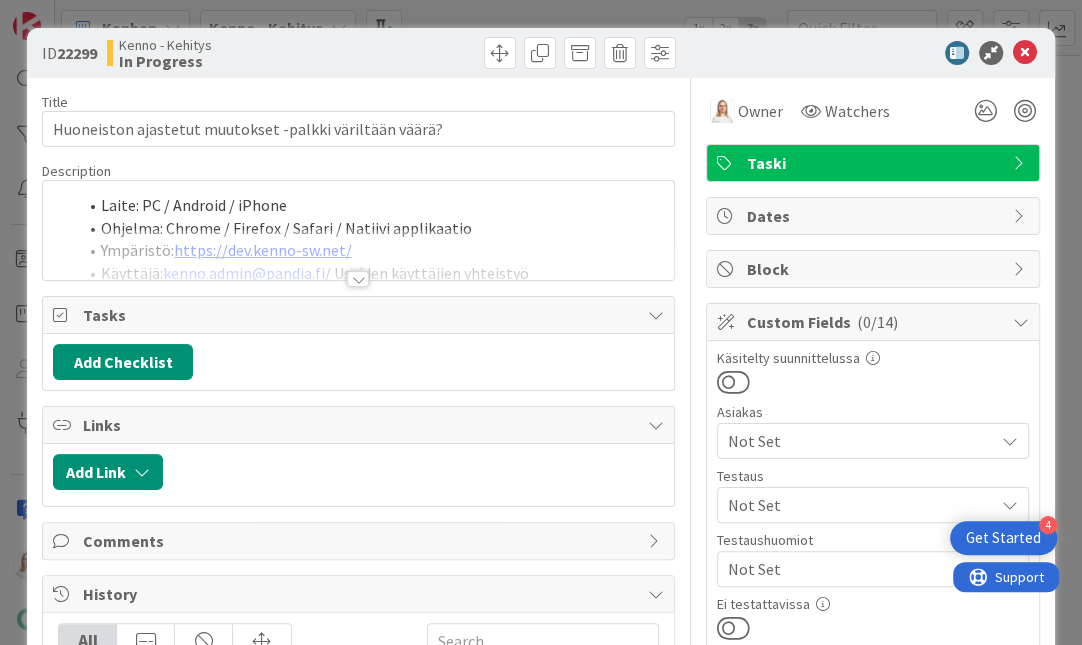 click at bounding box center [358, 279] 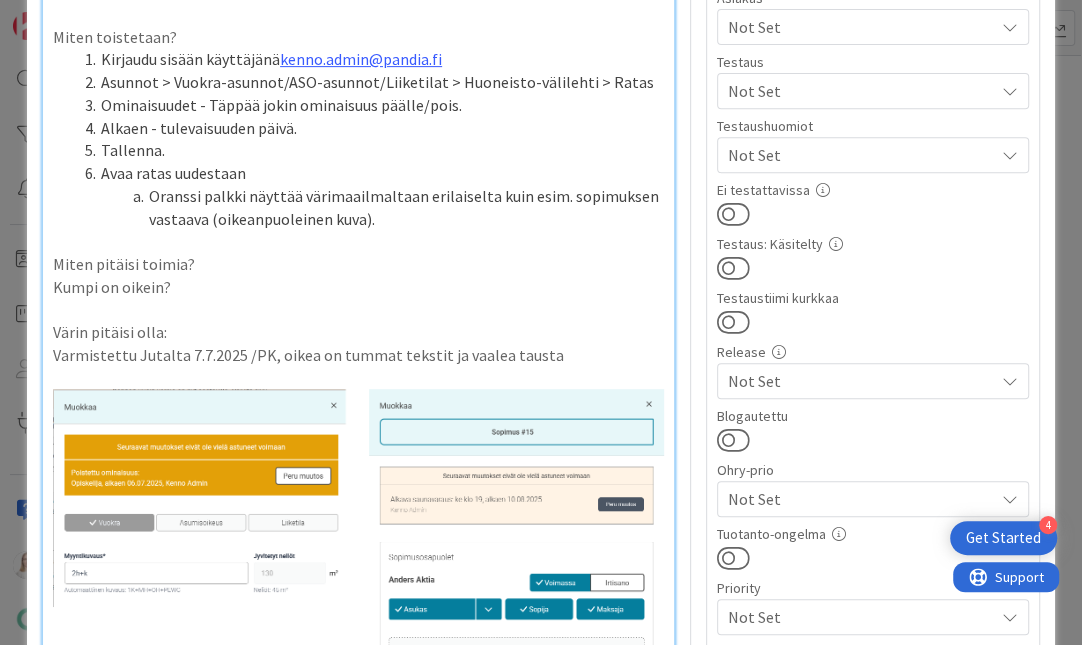 scroll, scrollTop: 416, scrollLeft: 0, axis: vertical 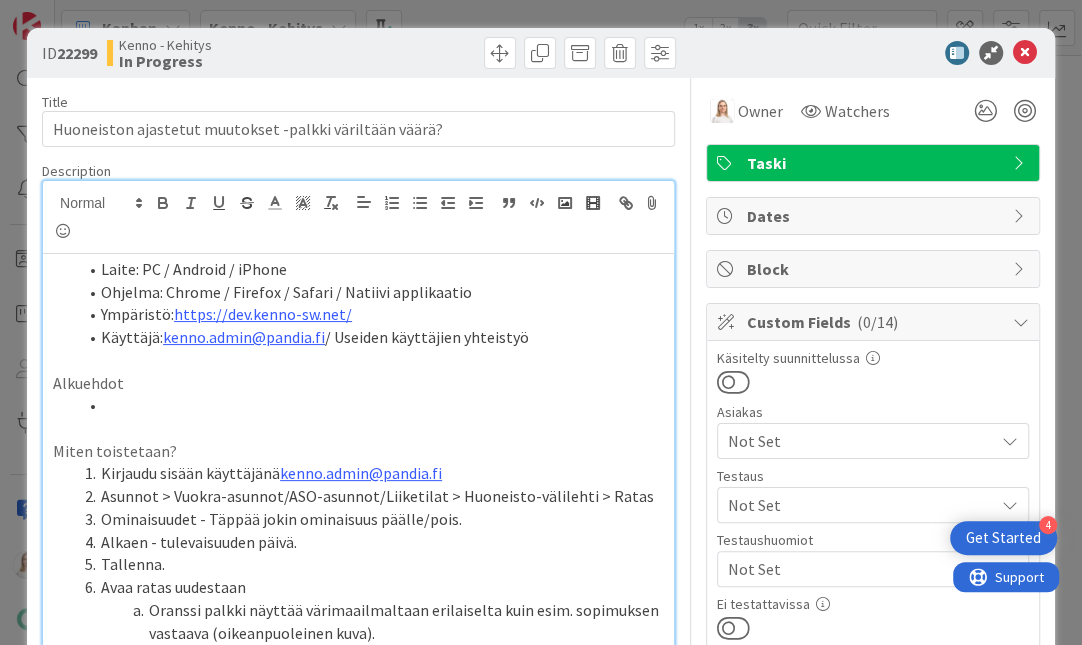 click at bounding box center (101, 269) 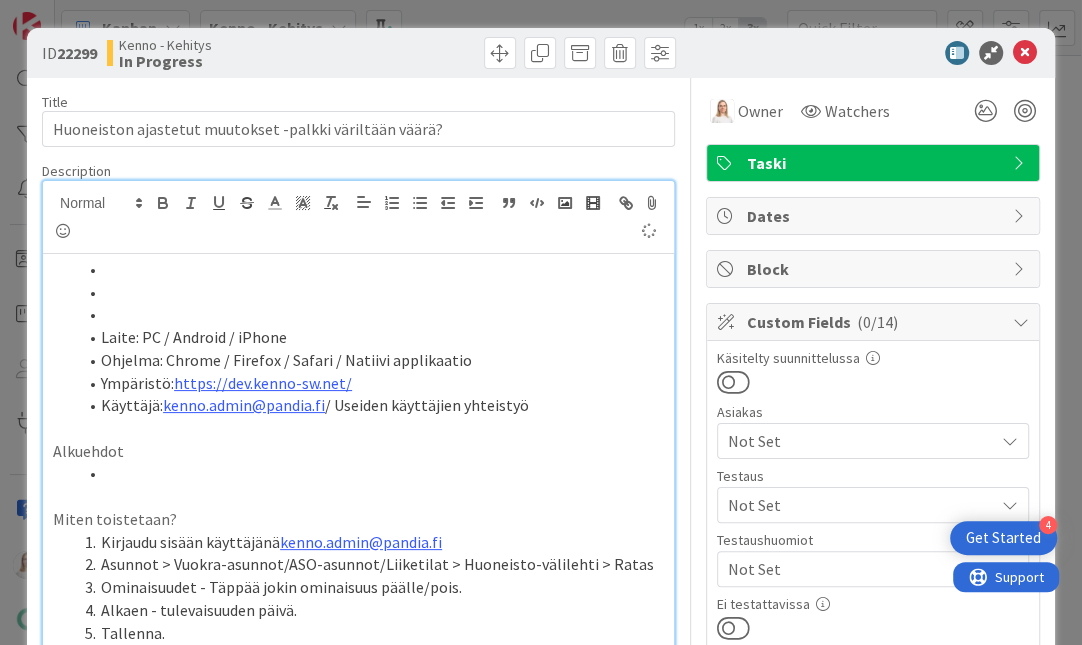 click at bounding box center (370, 314) 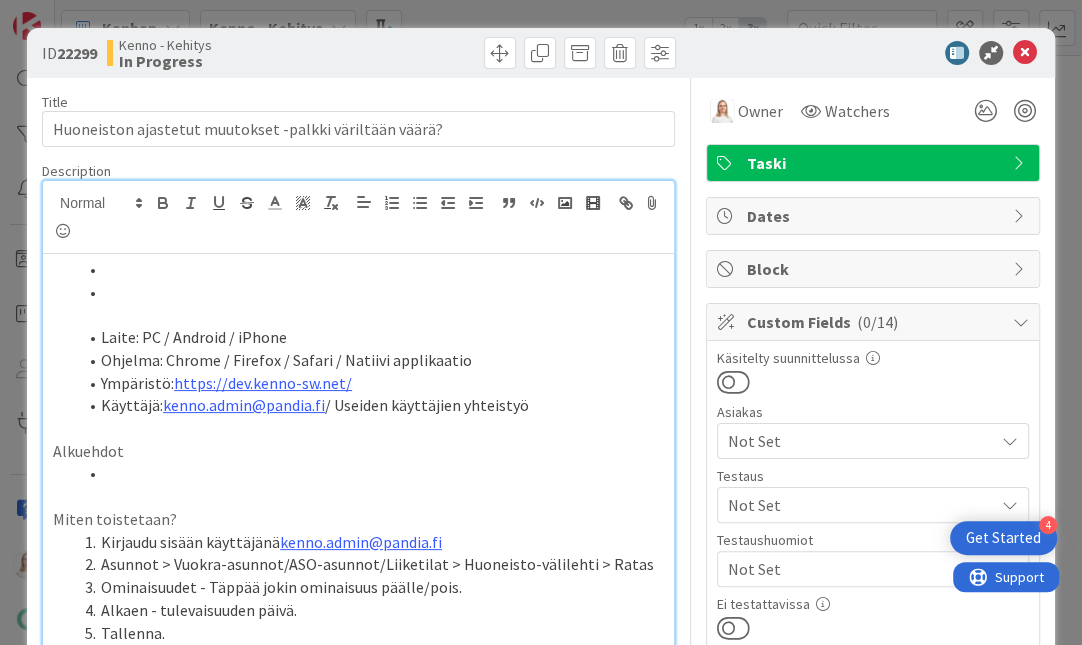 click at bounding box center (370, 292) 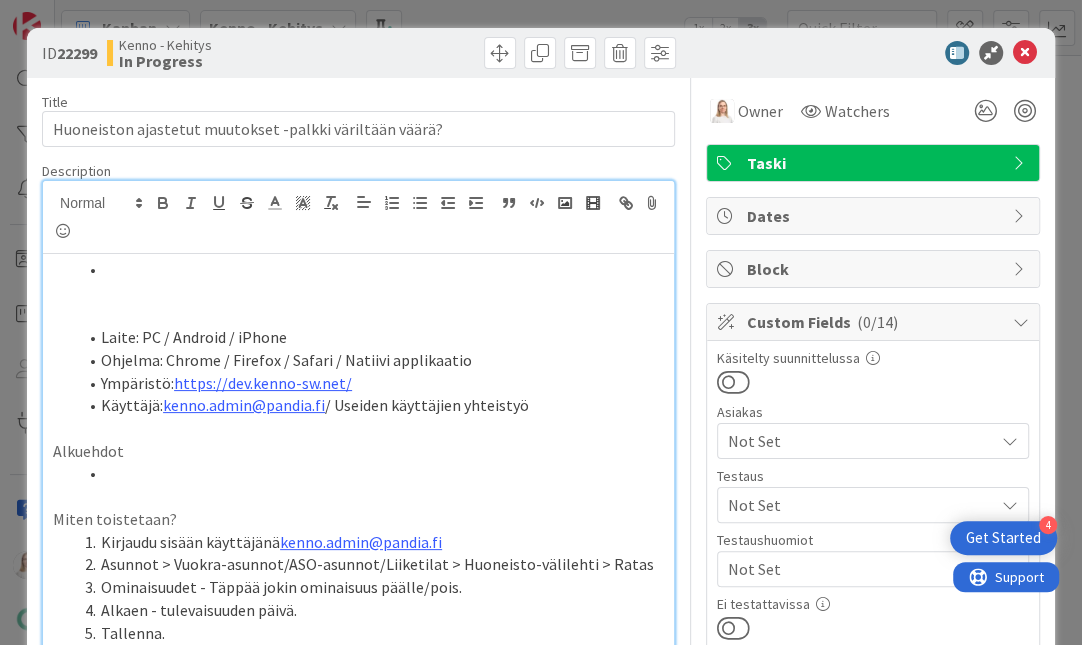 click at bounding box center [370, 269] 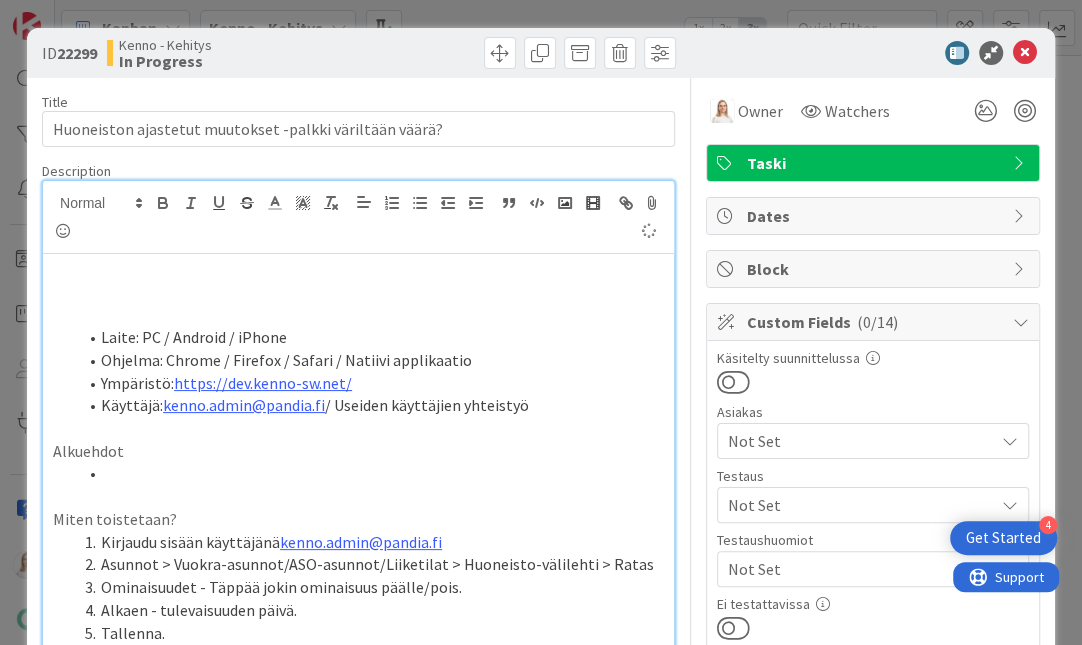type 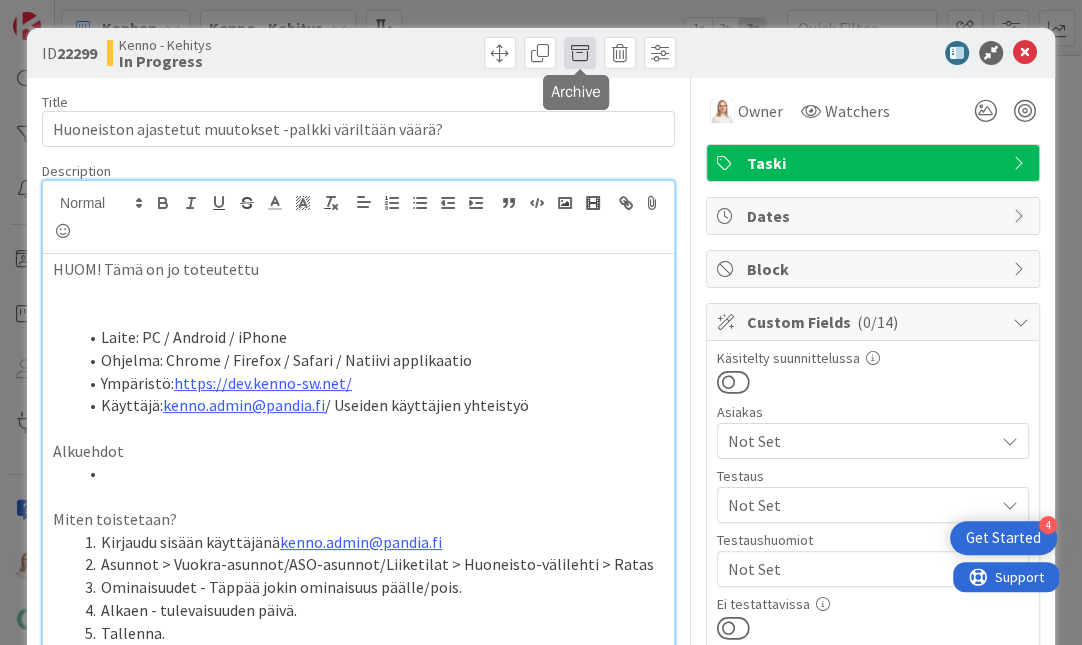 click at bounding box center [580, 53] 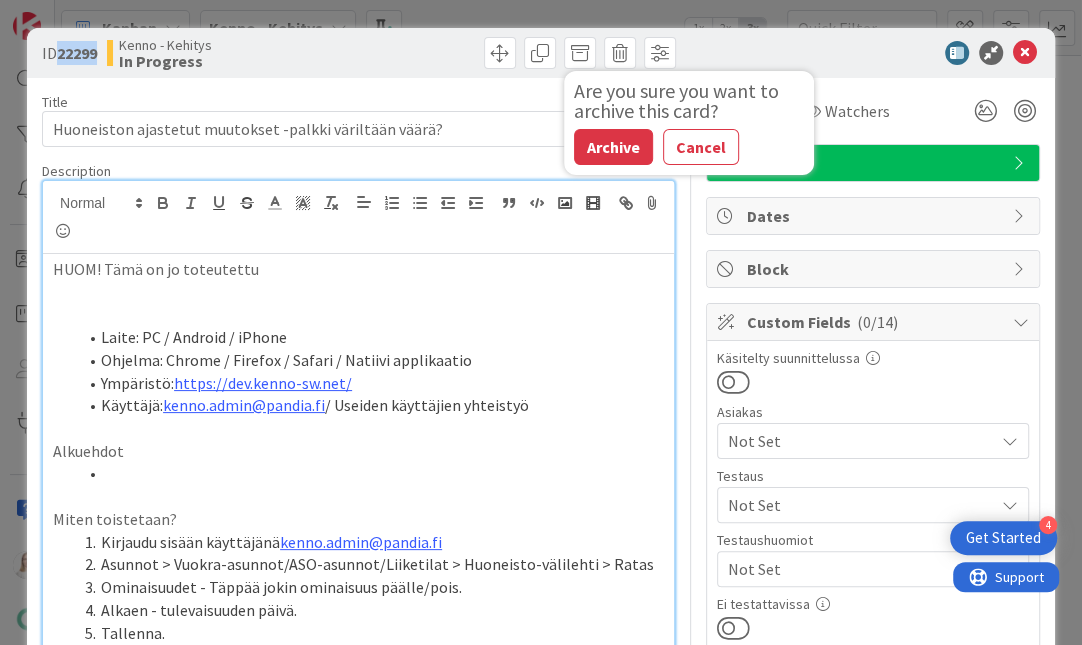 drag, startPoint x: 57, startPoint y: 53, endPoint x: 103, endPoint y: 53, distance: 46 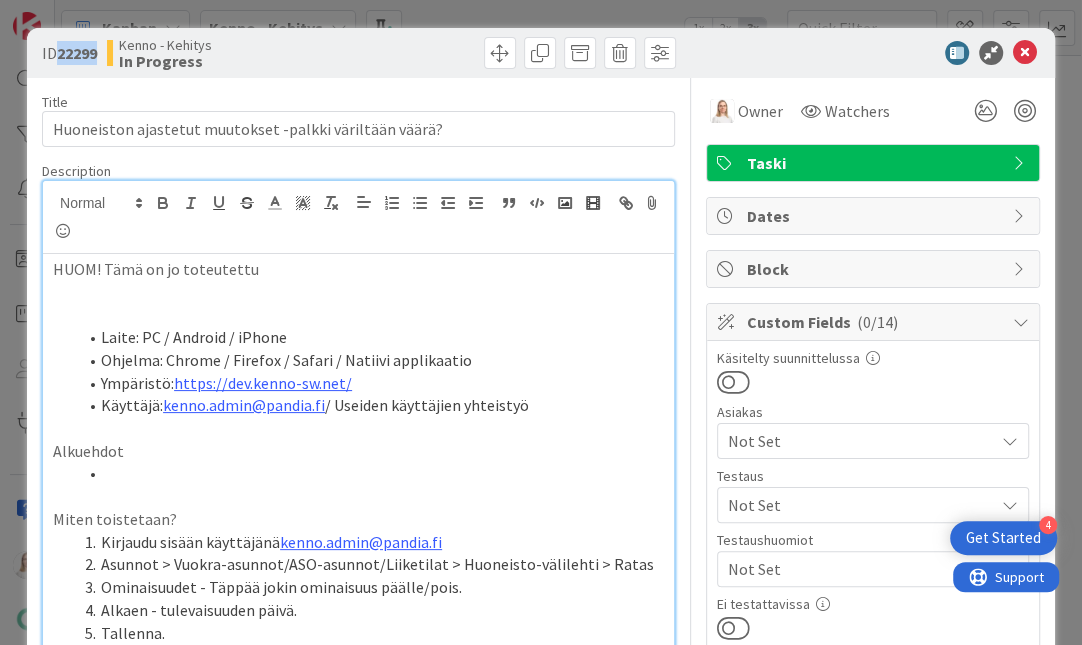 copy on "22299" 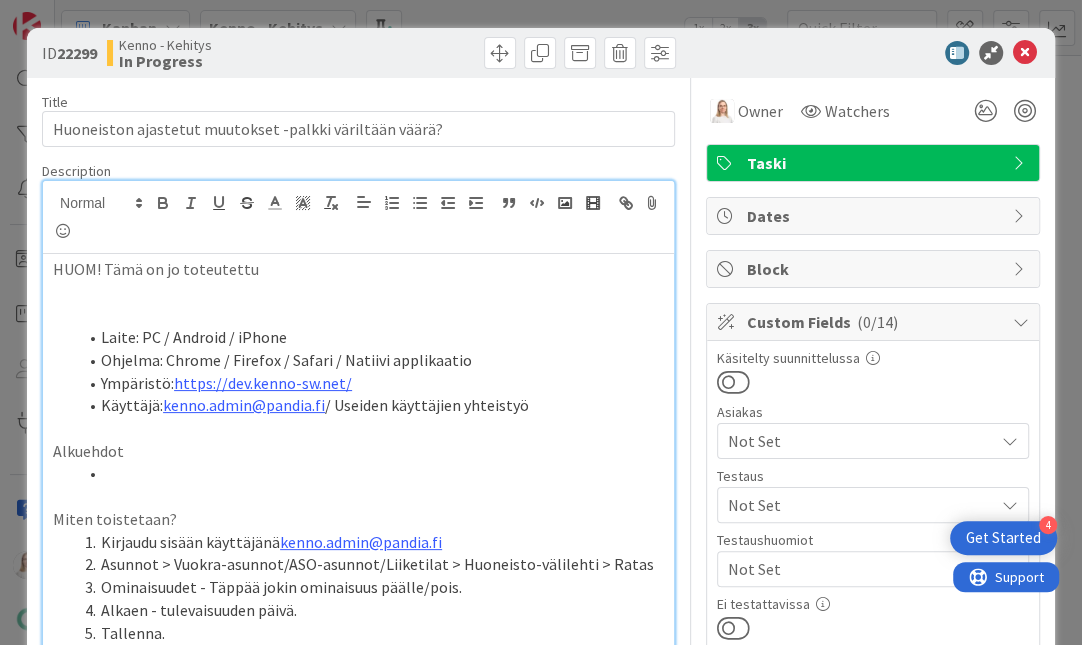 click on "Title 55 / 128 Huoneiston ajastetut muutokset -palkki väriltään väärä? Description Saara Lehtinen joined  5 m ago HUOM! Tämä on jo toteutettu Laite: PC / Android / iPhone Ohjelma: Chrome / Firefox / Safari / Natiivi applikaatio Ympäristö:  https://dev.kenno-sw.net/ Käyttäjä:  kenno.admin@pandia.fi  / Useiden käyttäjien yhteistyö Alkuehdot Miten toistetaan? Kirjaudu sisään käyttäjänä  kenno.admin@pandia.fi Asunnot > Vuokra-asunnot/ASO-asunnot/Liiketilat > Huoneisto-välilehti > Ratas Ominaisuudet - Täppää jokin ominaisuus päälle/pois. Alkaen - tulevaisuuden päivä. Tallenna. Avaa ratas uudestaan Oranssi palkki näyttää värimaailmaltaan erilaiselta kuin esim. sopimuksen vastaava (oikeanpuoleinen kuva). Miten pitäisi toimia? Kumpi on oikein? Värin pitäisi olla: Varmistettu Jutalta 7.7.2025 /PK, oikea on tummat tekstit ja vaalea tausta PR:  https://github.com/pandiafi/kenno/pull/8023 ***Testaus*** DEV 2025-07-23 NV Sopimusosapuolen tiedot näyttää olevan ok Owner Watchers Taski" at bounding box center (358, 1718) 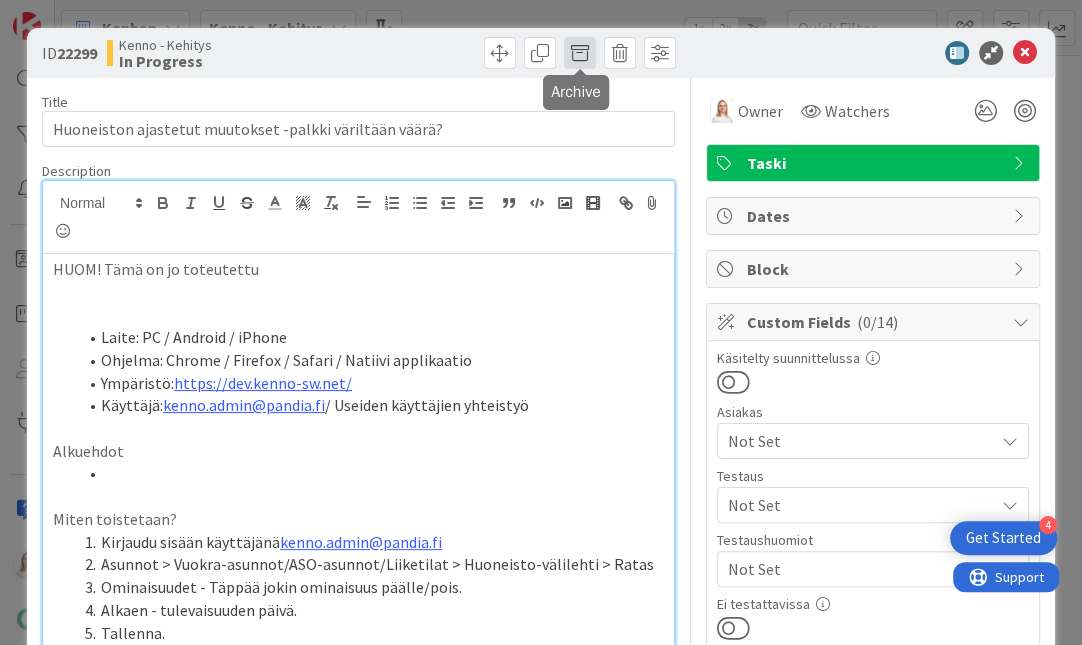click at bounding box center (580, 53) 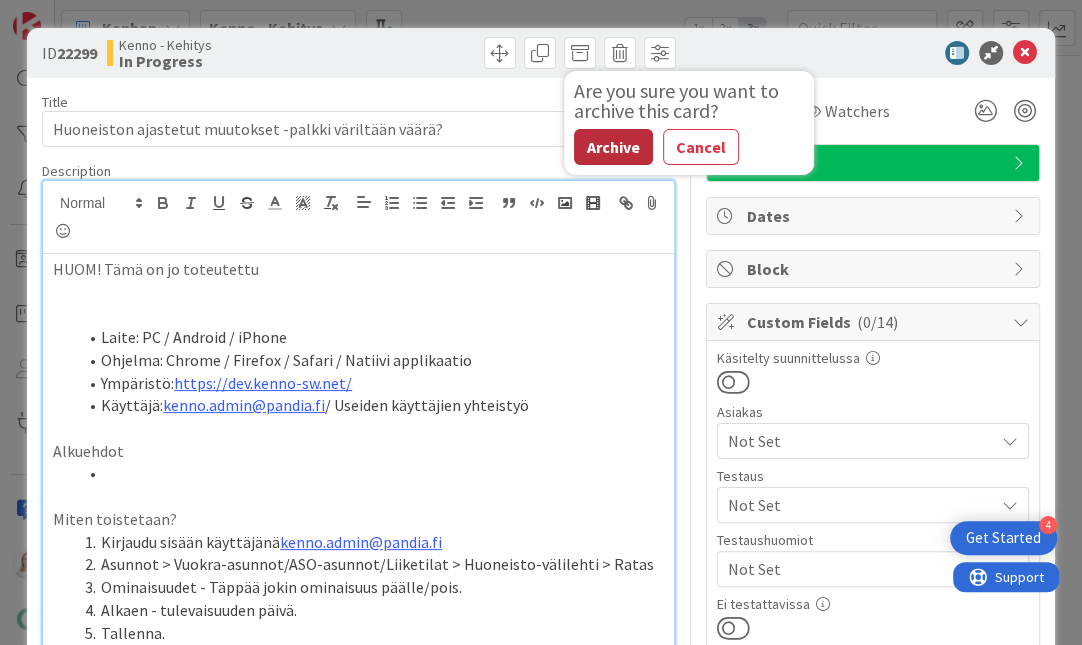 click on "Archive" at bounding box center [613, 147] 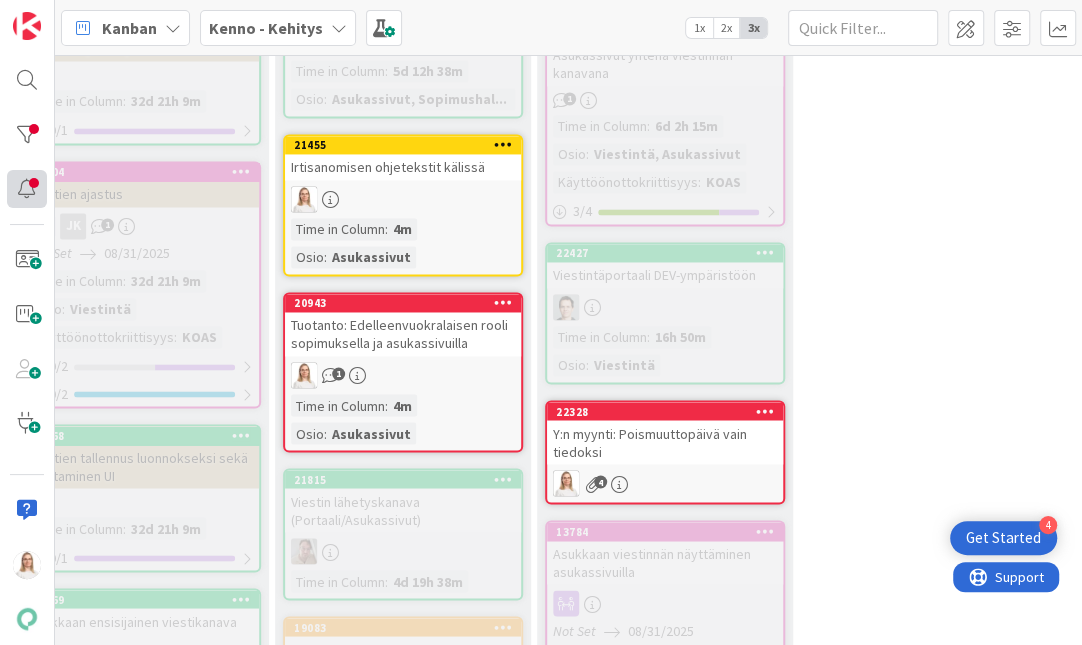scroll, scrollTop: 0, scrollLeft: 0, axis: both 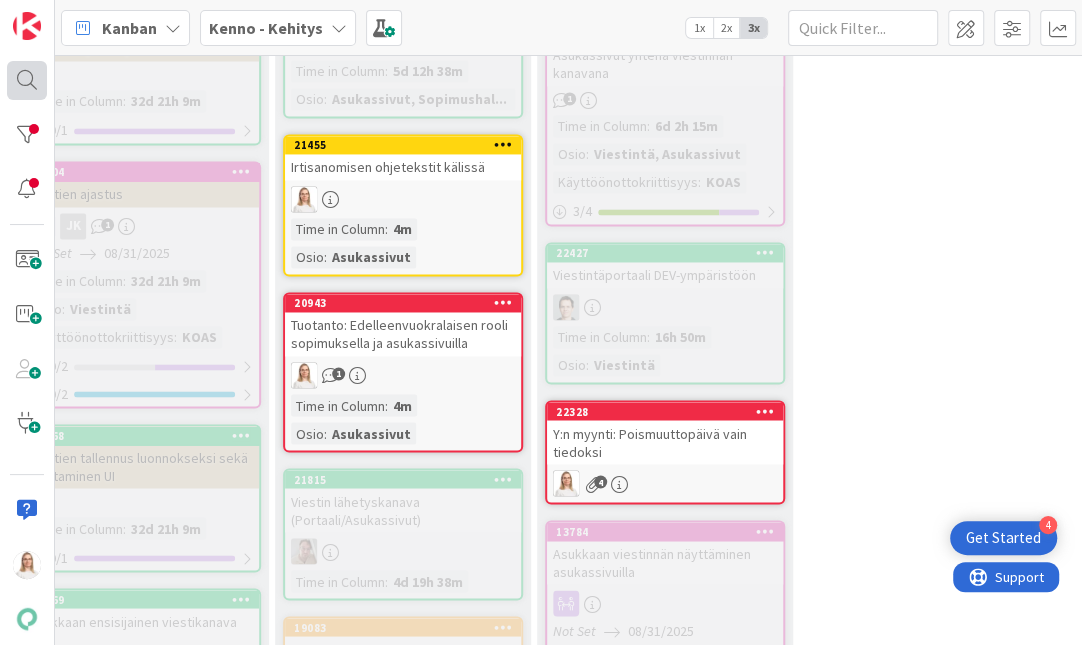 click at bounding box center (27, 80) 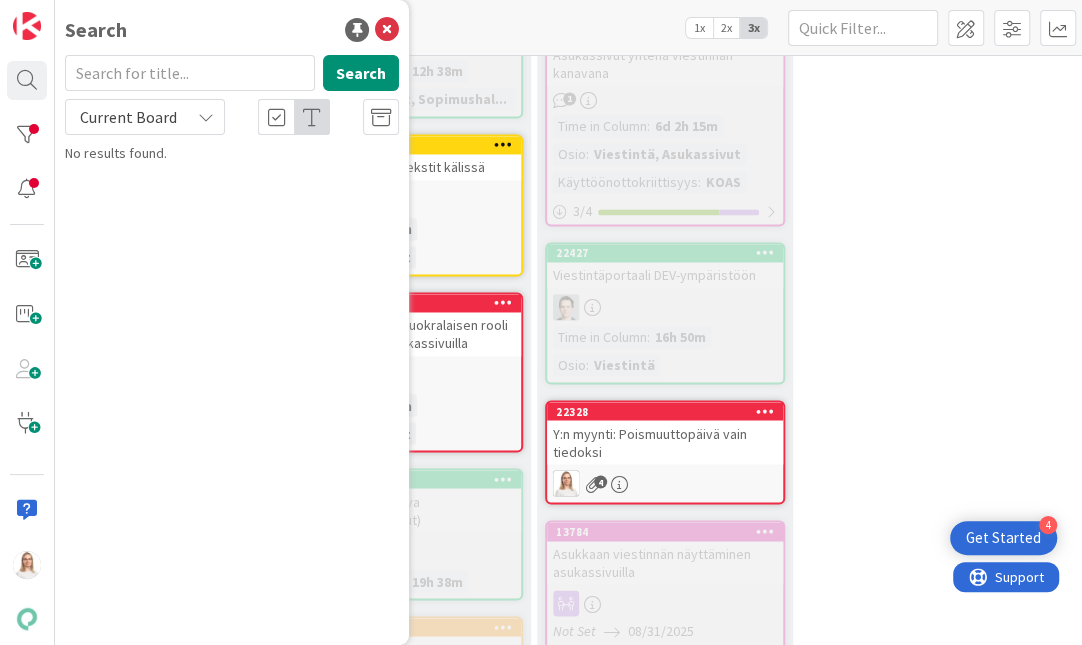 click at bounding box center (190, 73) 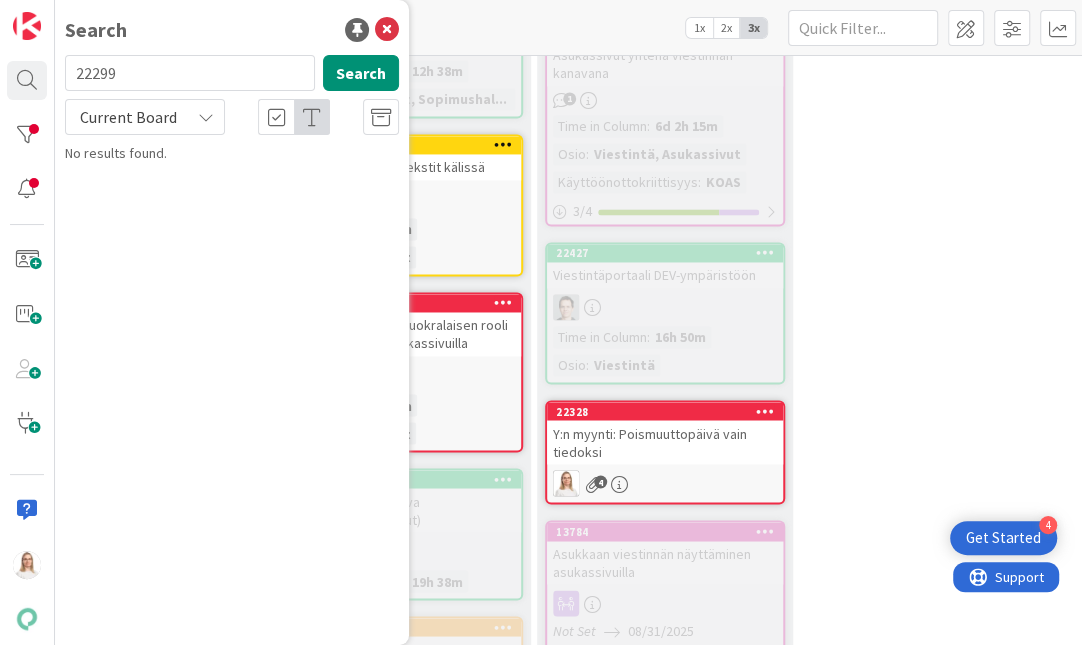 type on "22299" 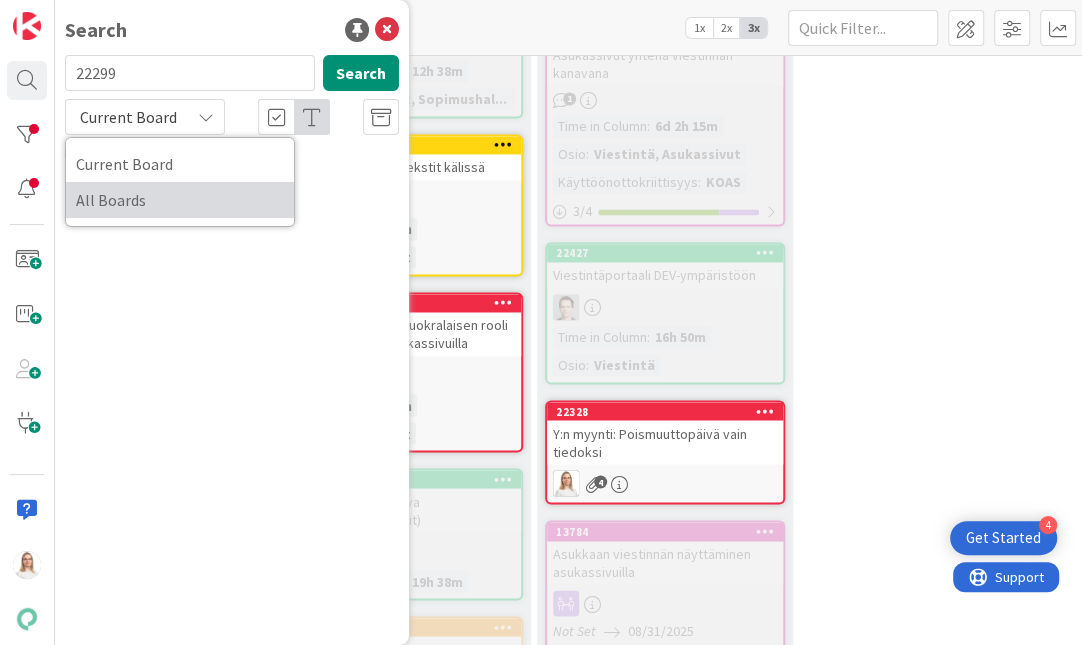 click on "All Boards" at bounding box center (180, 200) 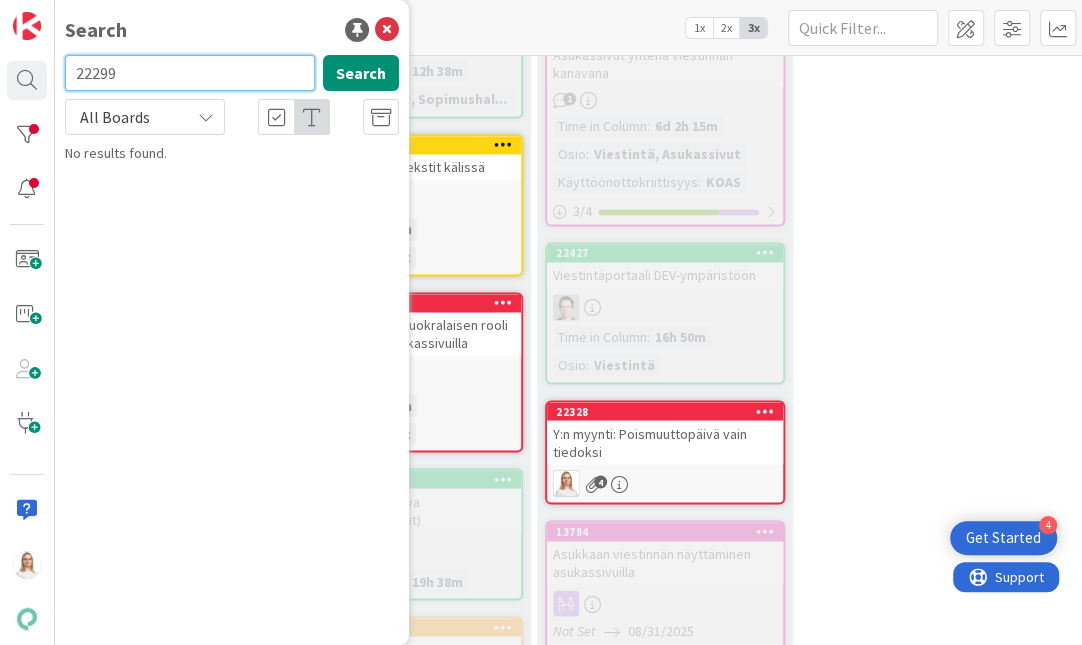 click on "22299" at bounding box center (190, 73) 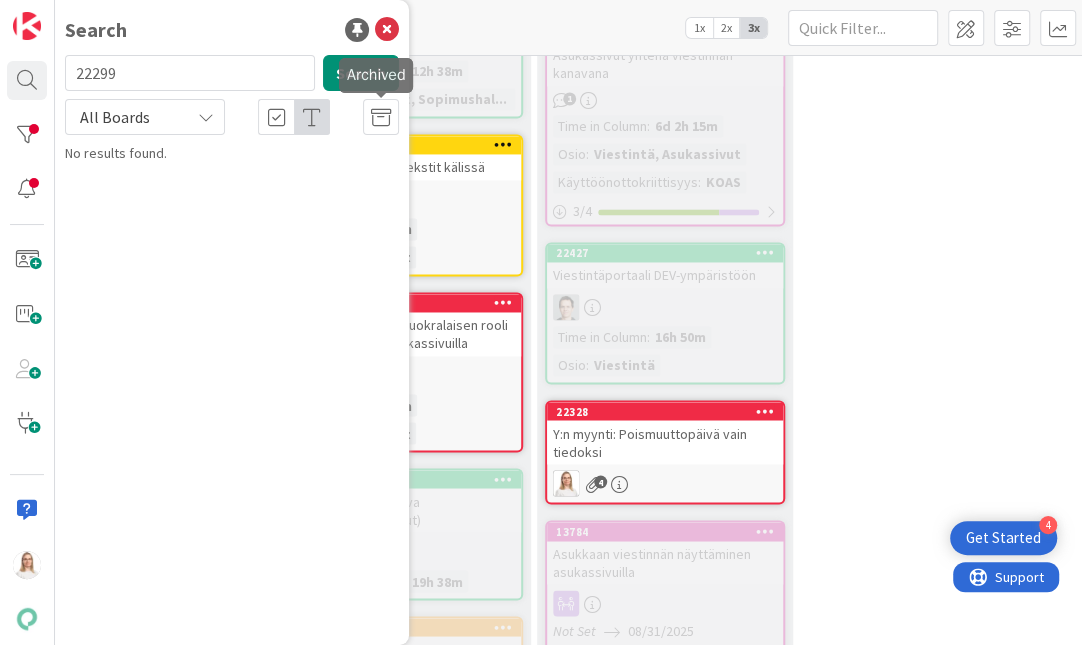 click at bounding box center [381, 118] 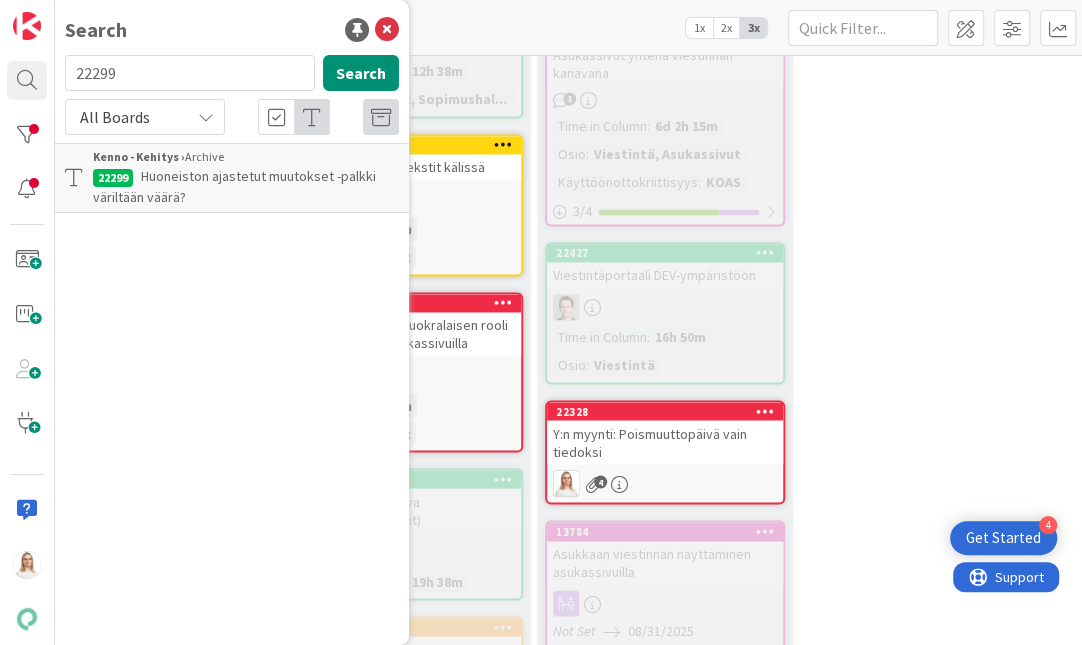 click on "Huoneiston ajastetut muutokset -palkki väriltään väärä?" at bounding box center (234, 186) 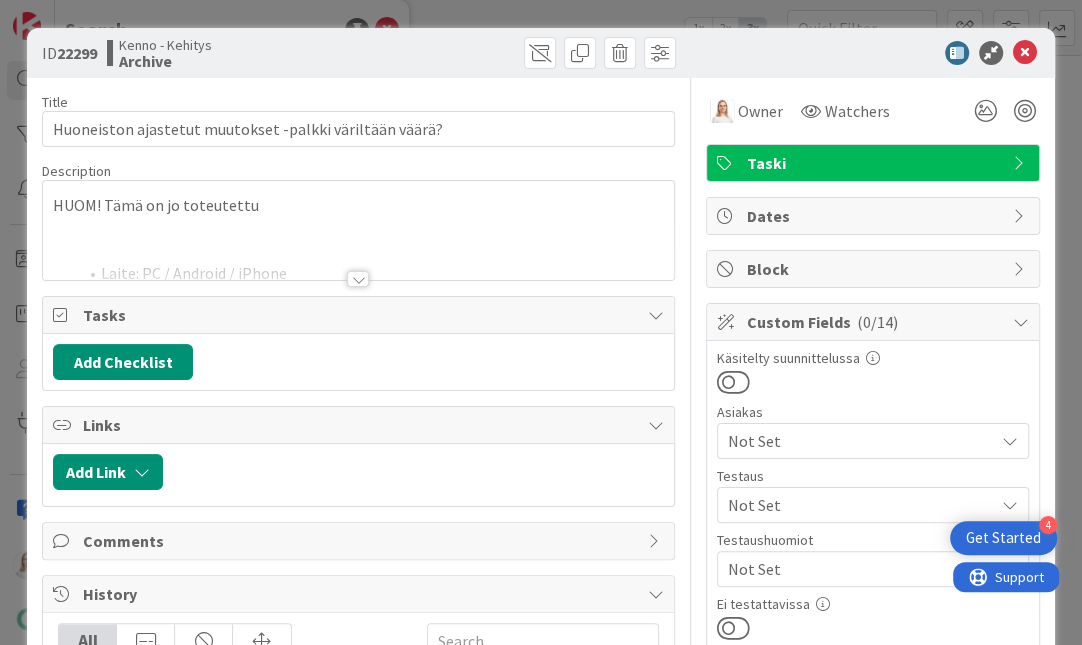 scroll, scrollTop: 0, scrollLeft: 0, axis: both 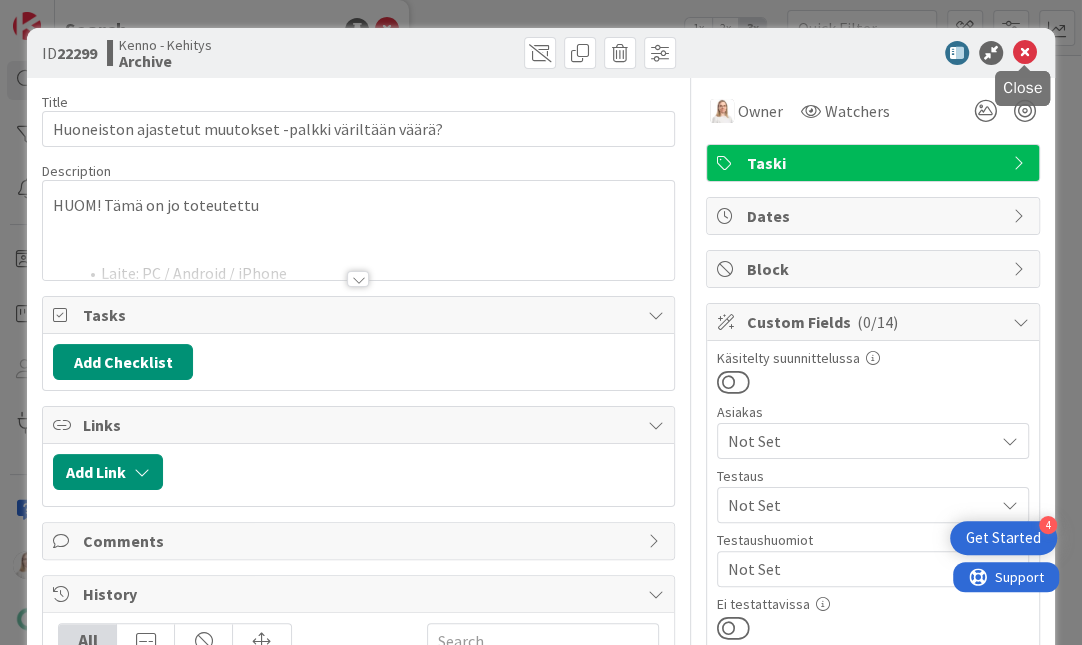 click at bounding box center (1025, 53) 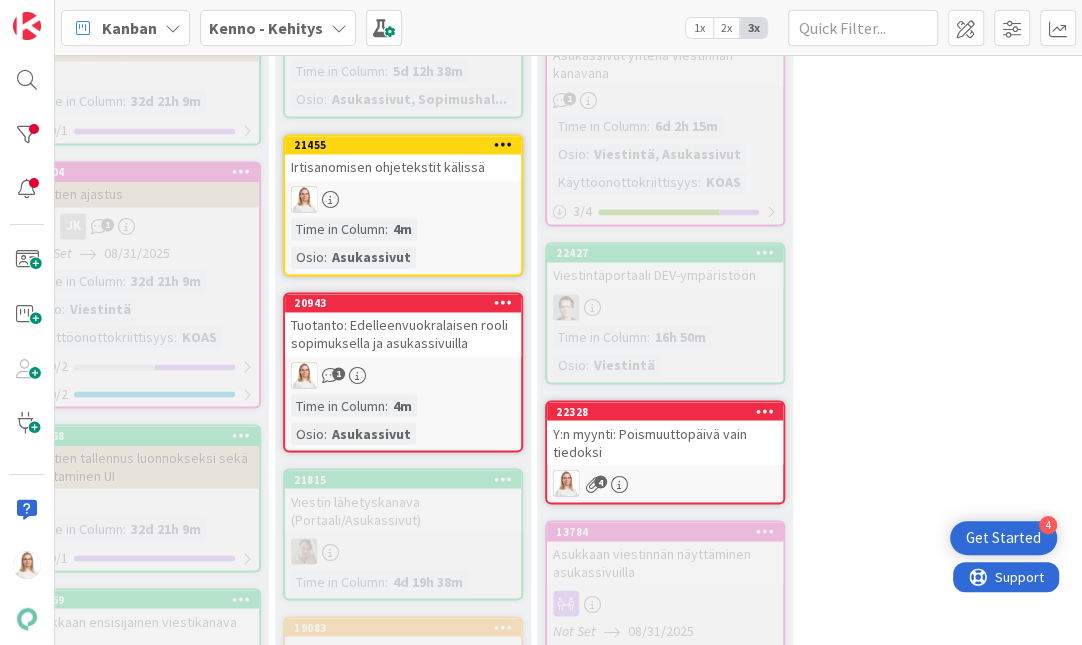 scroll, scrollTop: 0, scrollLeft: 0, axis: both 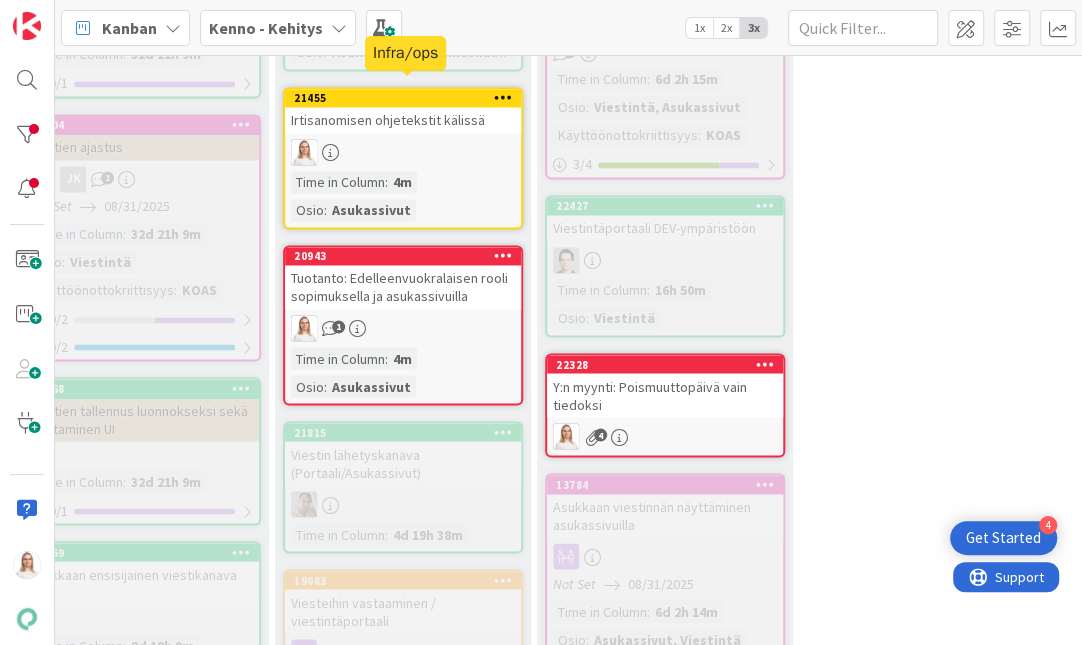 click on "21455" at bounding box center (407, 98) 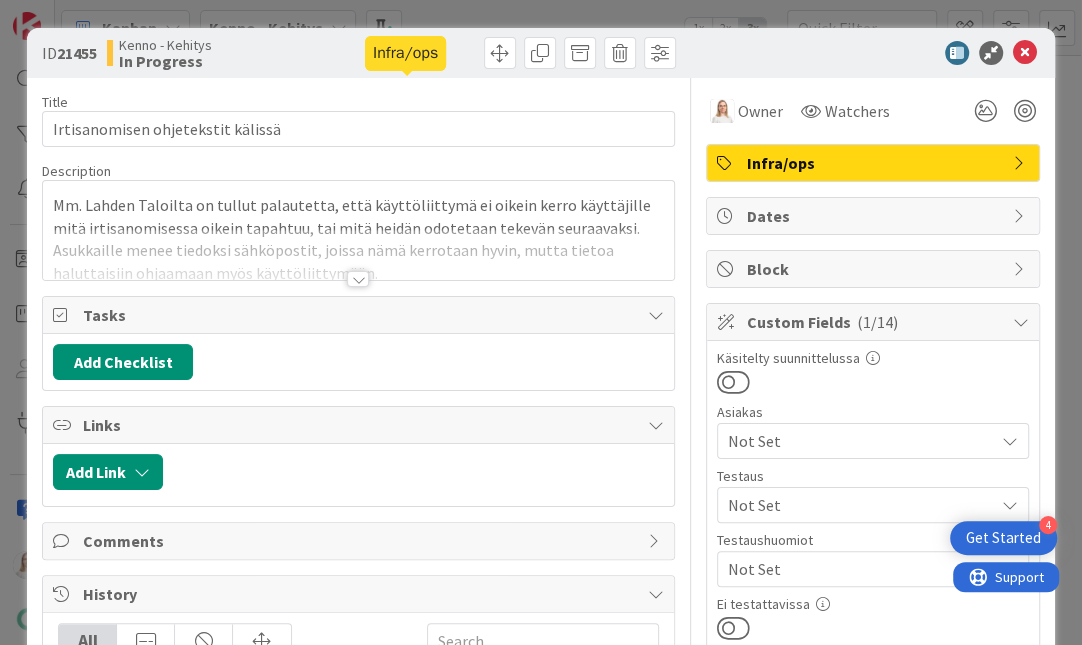 scroll, scrollTop: 0, scrollLeft: 0, axis: both 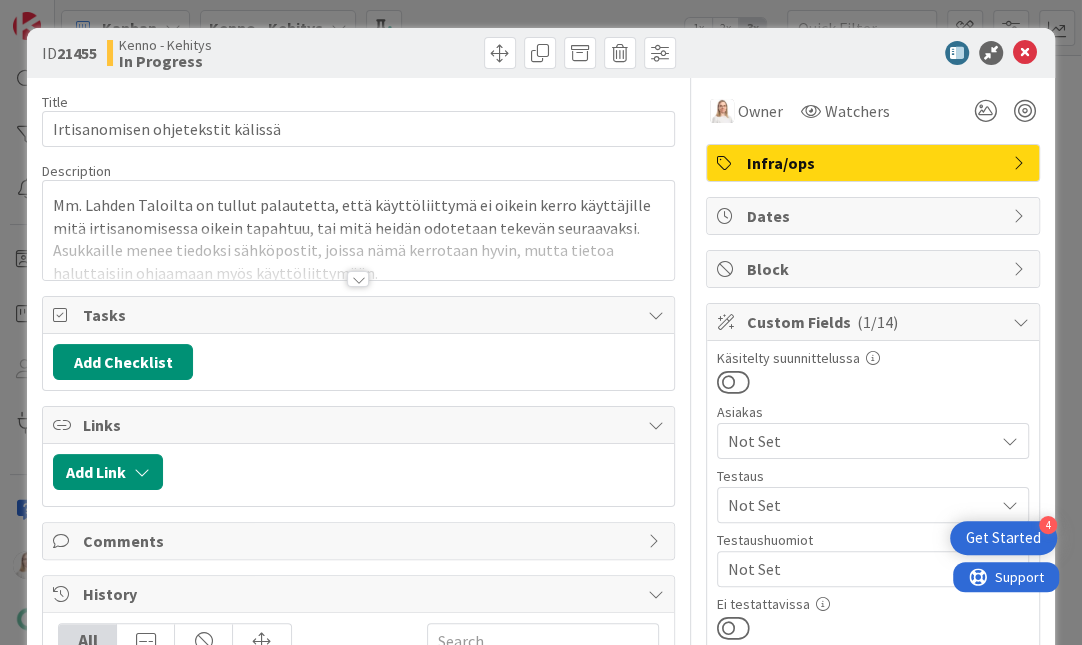 click at bounding box center [358, 279] 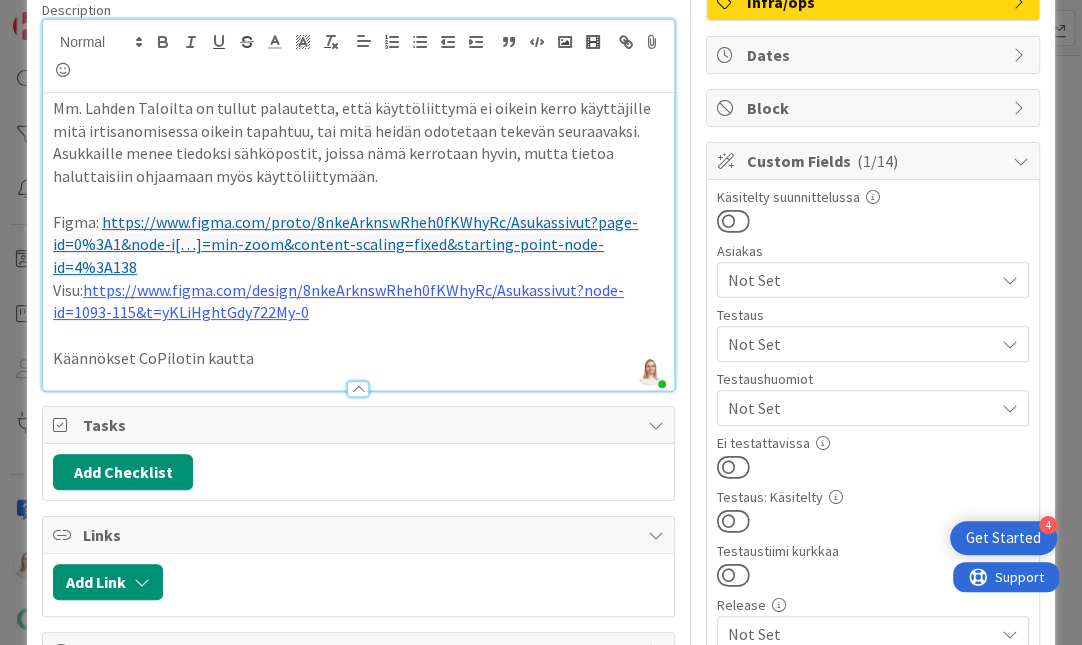 scroll, scrollTop: 166, scrollLeft: 0, axis: vertical 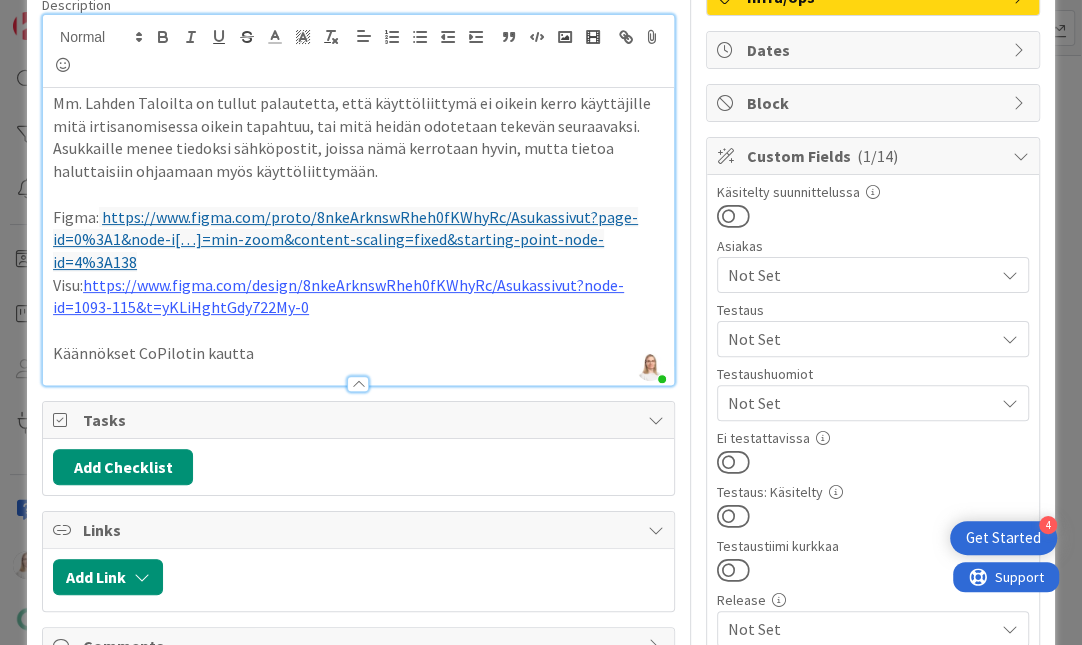 click at bounding box center [358, 384] 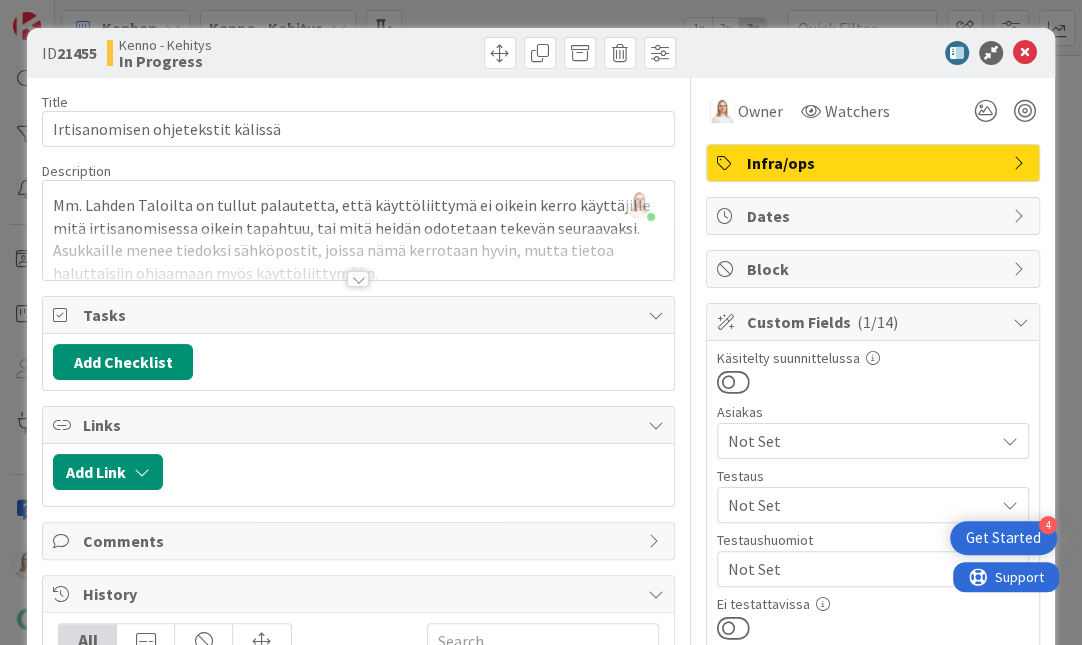 scroll, scrollTop: 0, scrollLeft: 0, axis: both 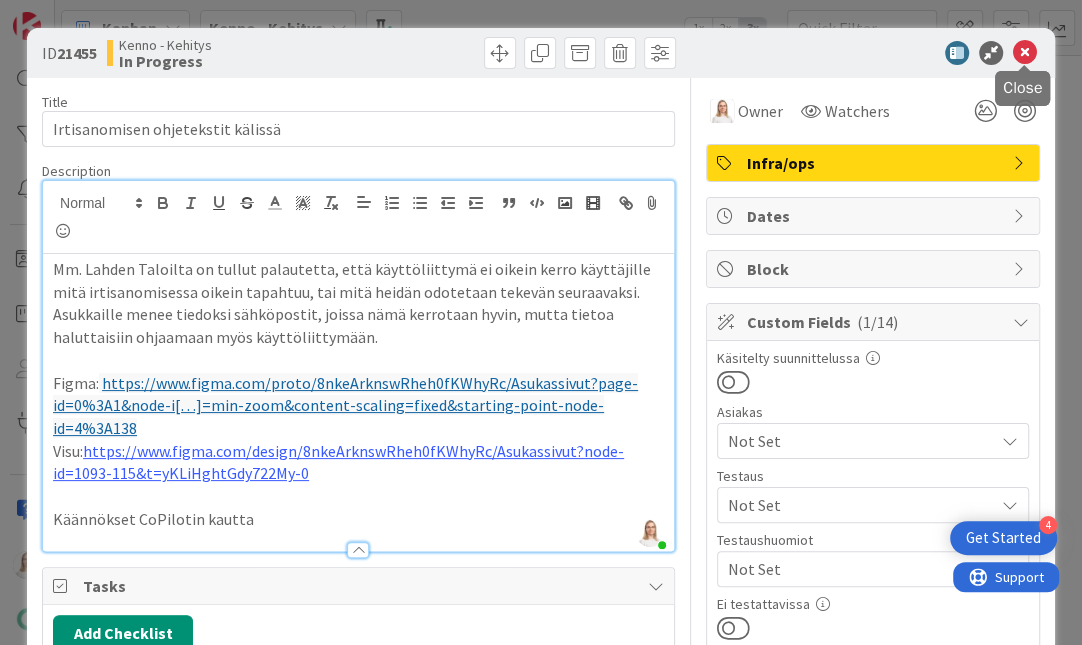 click at bounding box center (1025, 53) 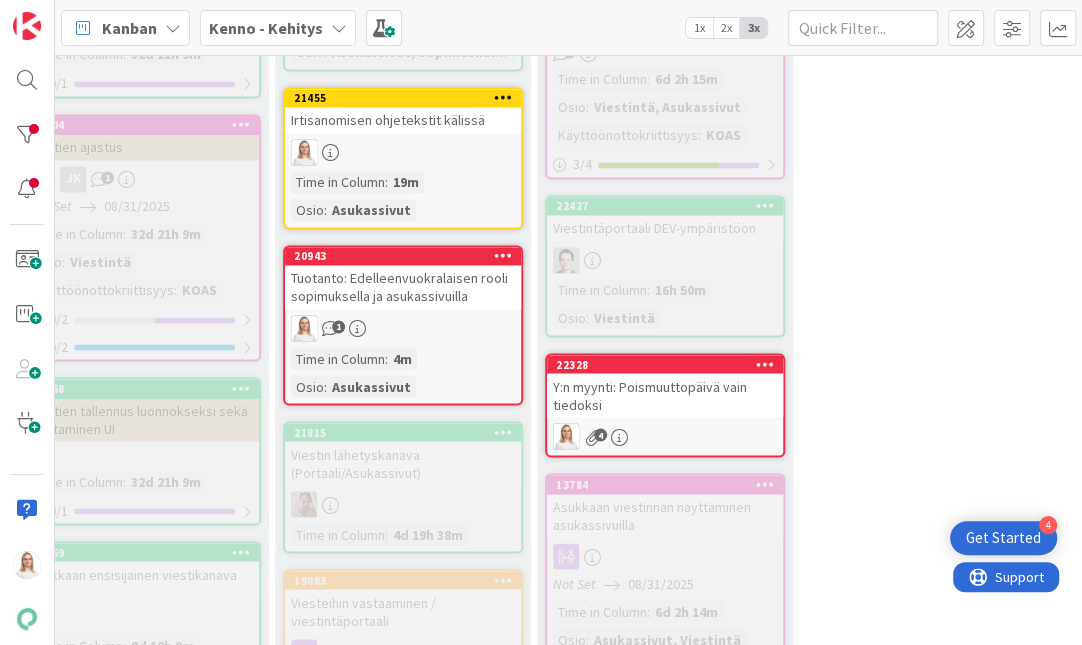 scroll, scrollTop: 0, scrollLeft: 0, axis: both 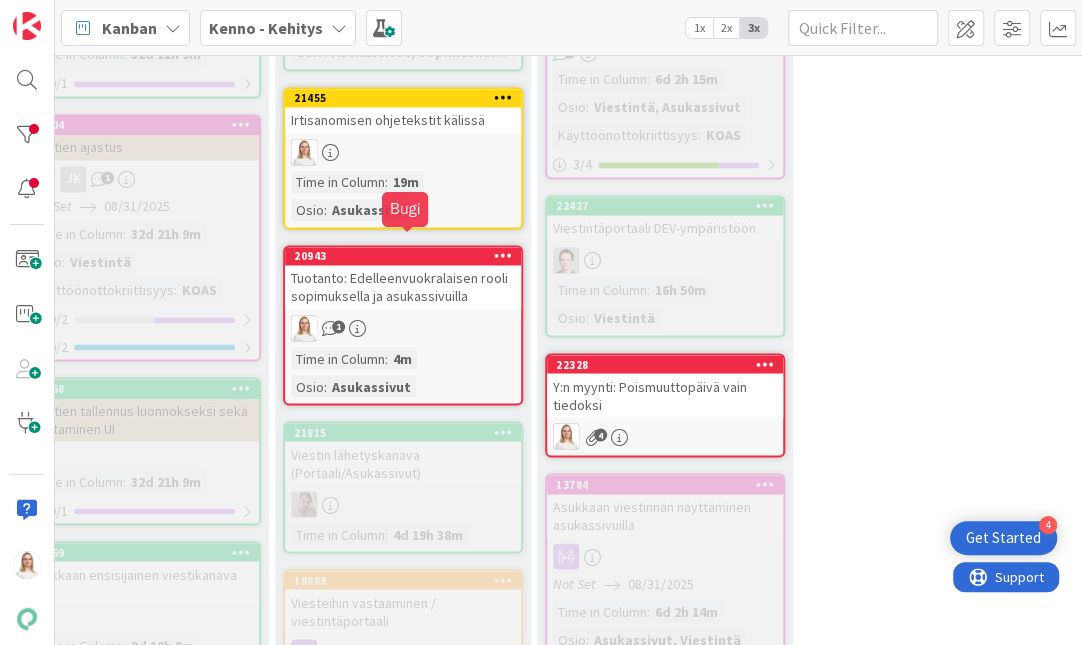 click on "20943" at bounding box center [407, 256] 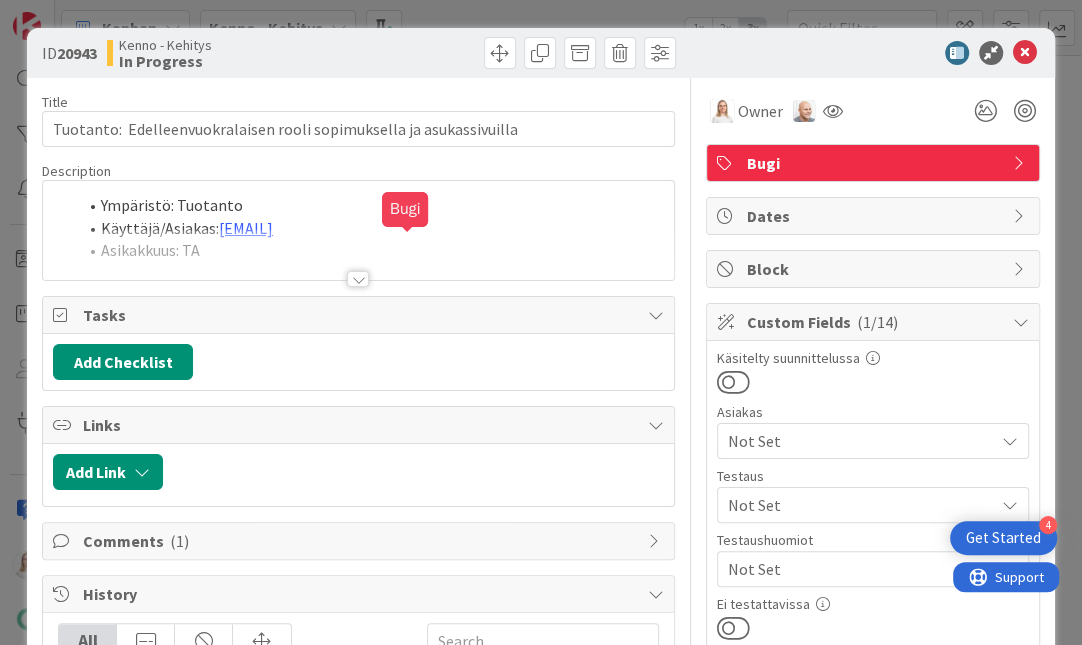 scroll, scrollTop: 0, scrollLeft: 0, axis: both 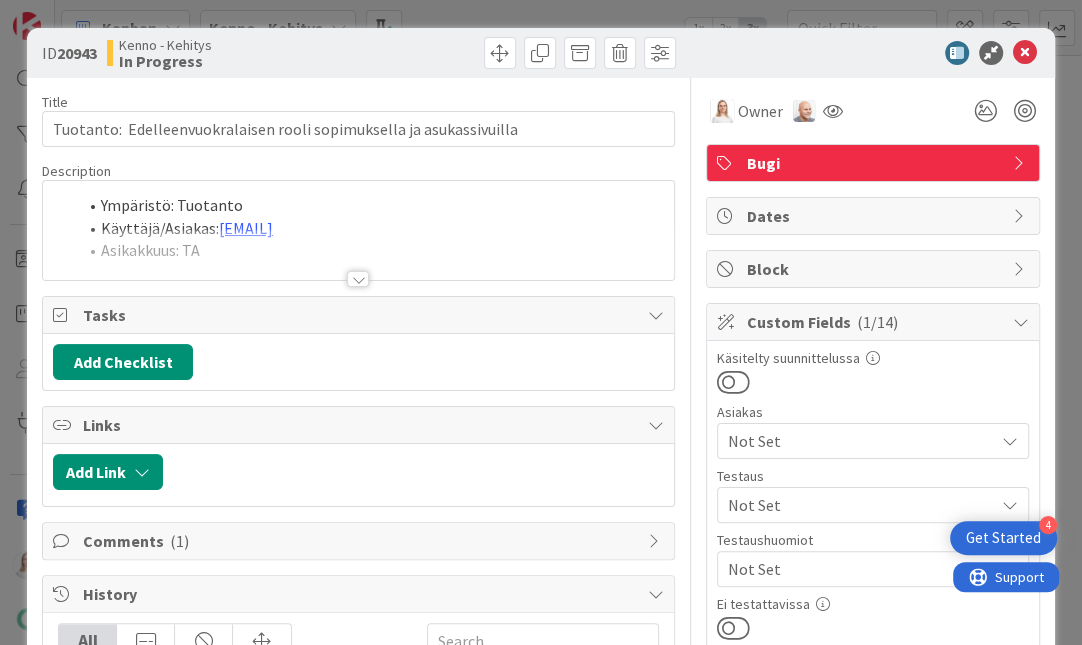 click at bounding box center (358, 279) 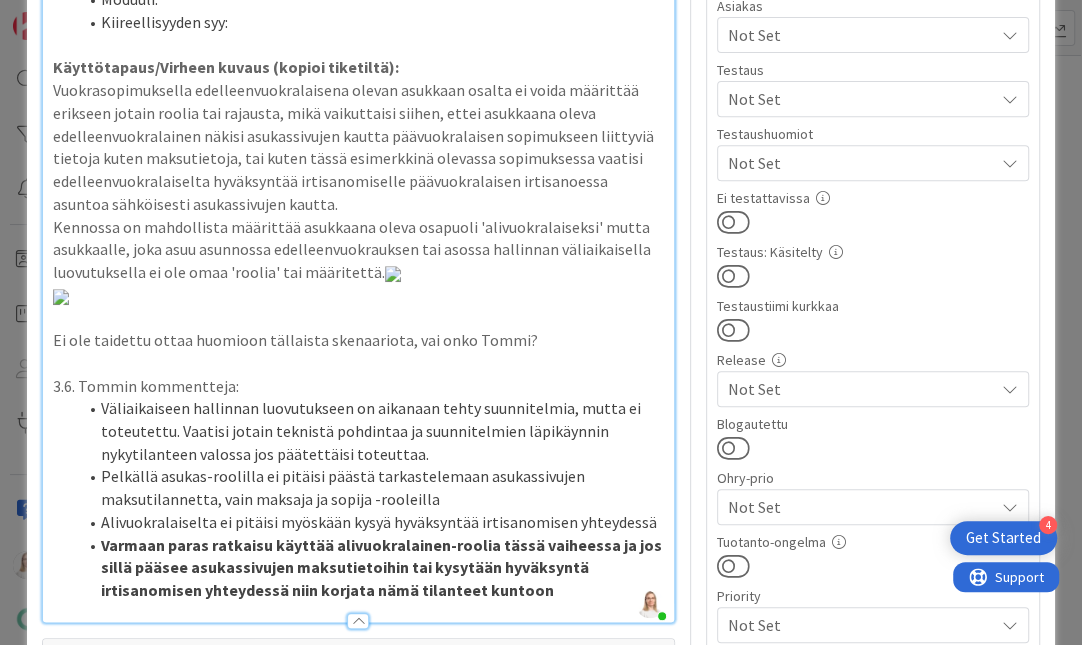 scroll, scrollTop: 383, scrollLeft: 0, axis: vertical 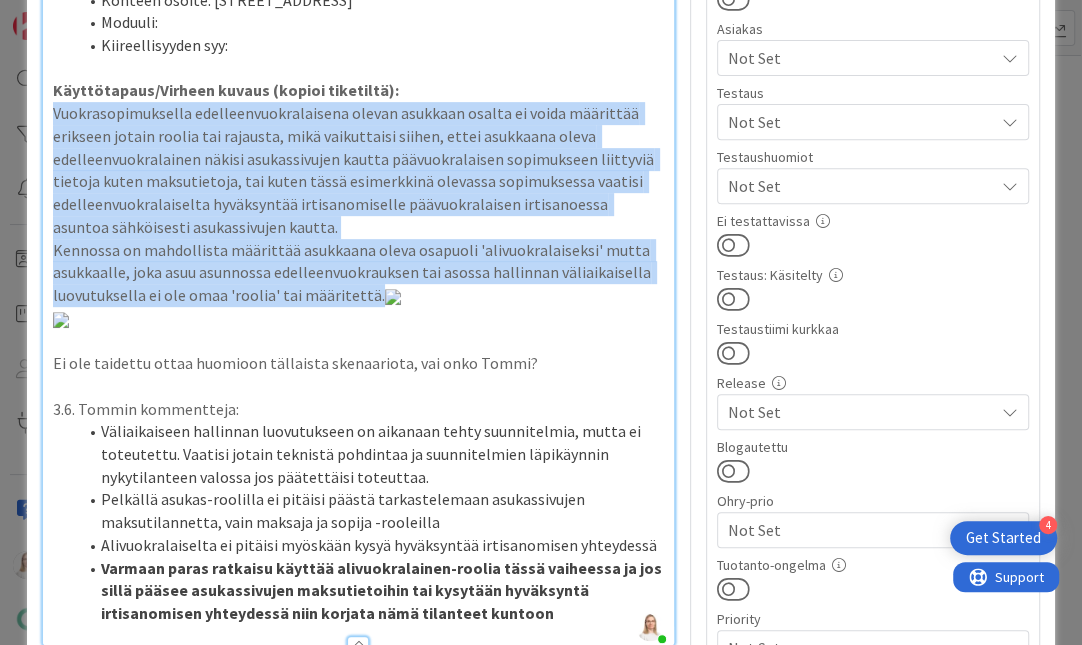 drag, startPoint x: 53, startPoint y: 113, endPoint x: 396, endPoint y: 286, distance: 384.1588 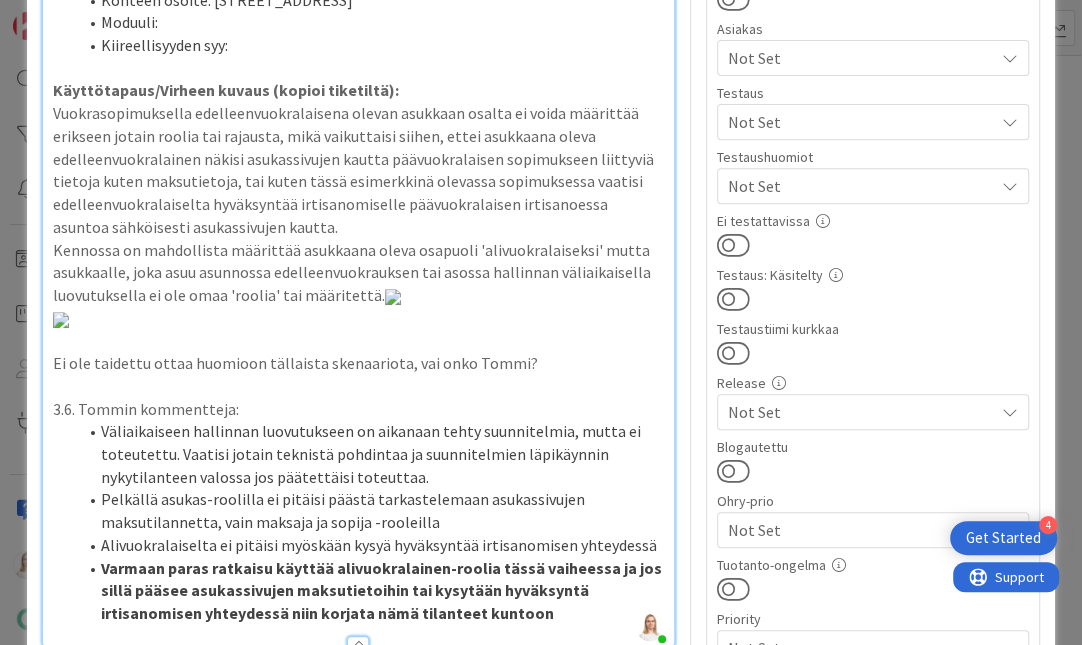 click on "Vuokrasopimuksella edelleenvuokralaisena olevan asukkaan osalta ei voida määrittää erikseen jotain roolia tai rajausta, mikä vaikuttaisi siihen, ettei asukkaana oleva edelleenvuokralainen näkisi asukassivujen kautta päävuokralaisen sopimukseen liittyviä tietoja kuten maksutietoja, tai kuten tässä esimerkkinä olevassa sopimuksessa vaatisi edelleenvuokralaiselta hyväksyntää irtisanomiselle päävuokralaisen irtisanoessa asuntoa sähköisesti asukassivujen kautta." at bounding box center [358, 170] 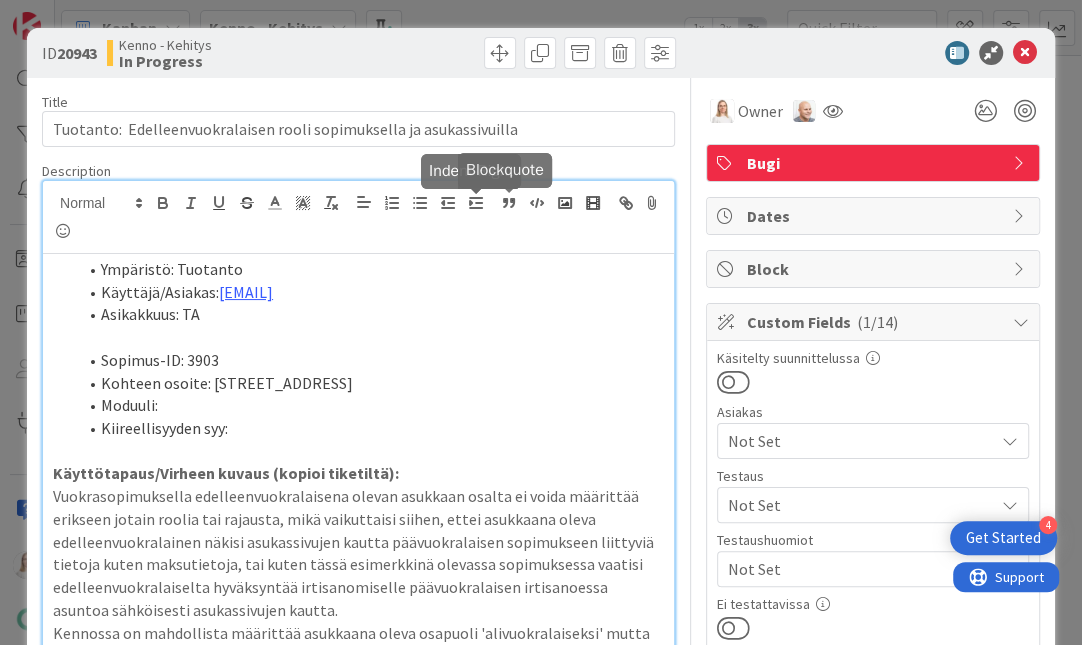 scroll, scrollTop: 0, scrollLeft: 0, axis: both 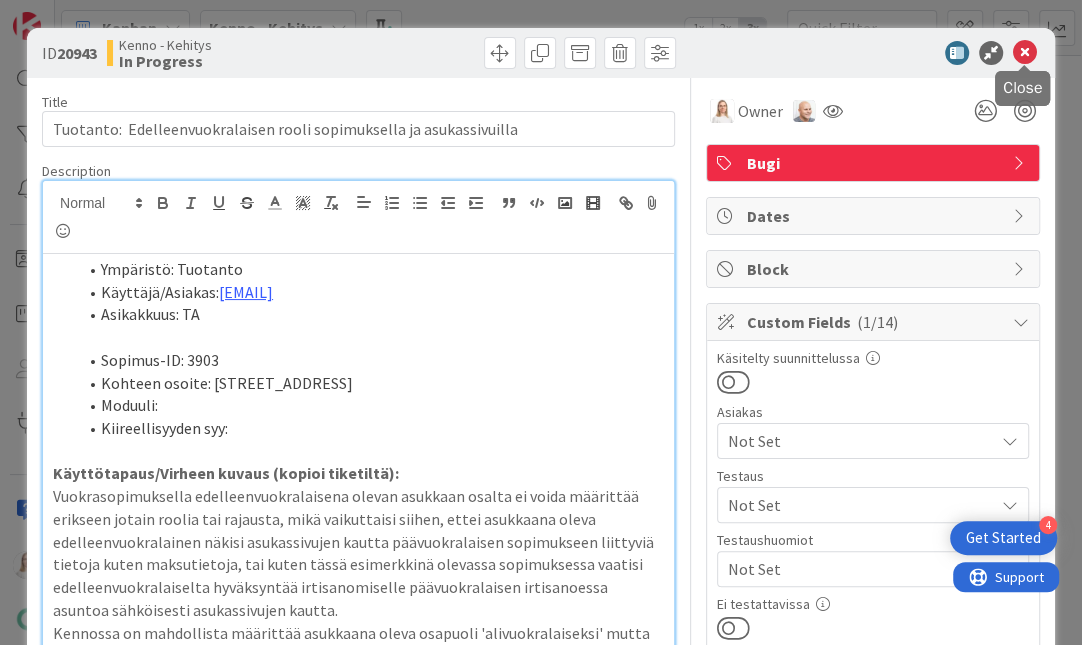 click at bounding box center [1025, 53] 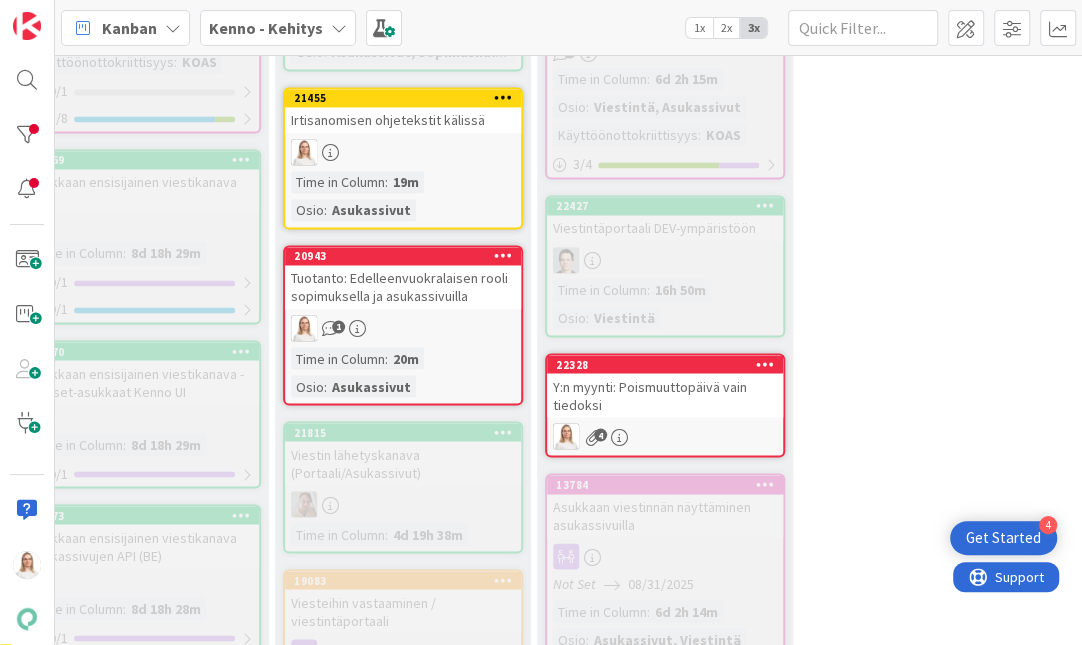 scroll, scrollTop: 0, scrollLeft: 0, axis: both 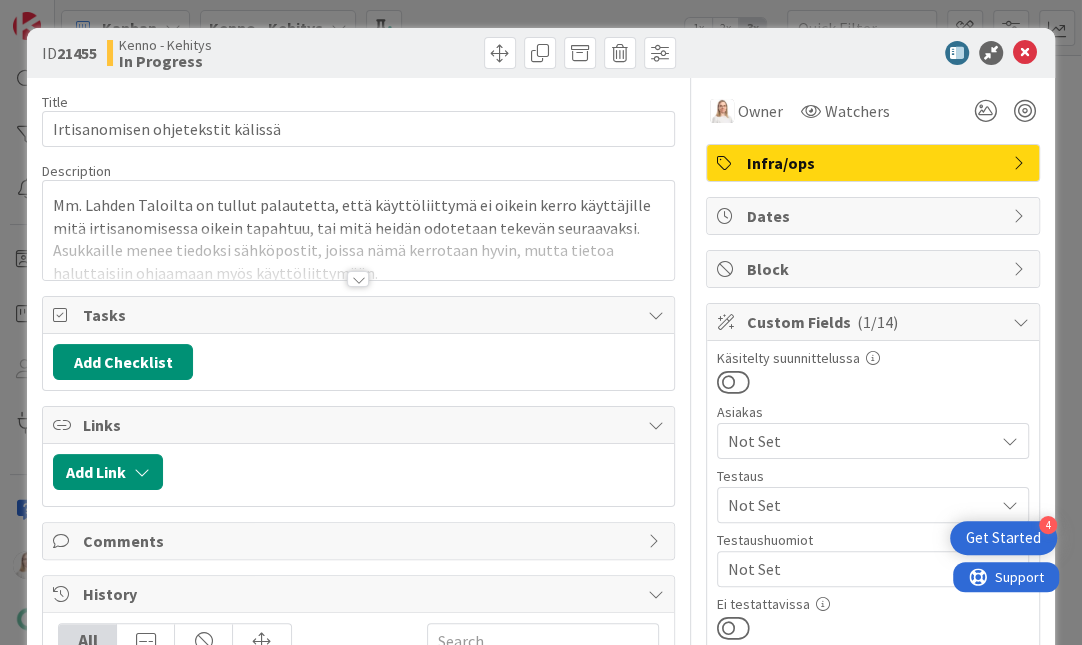 click at bounding box center [358, 279] 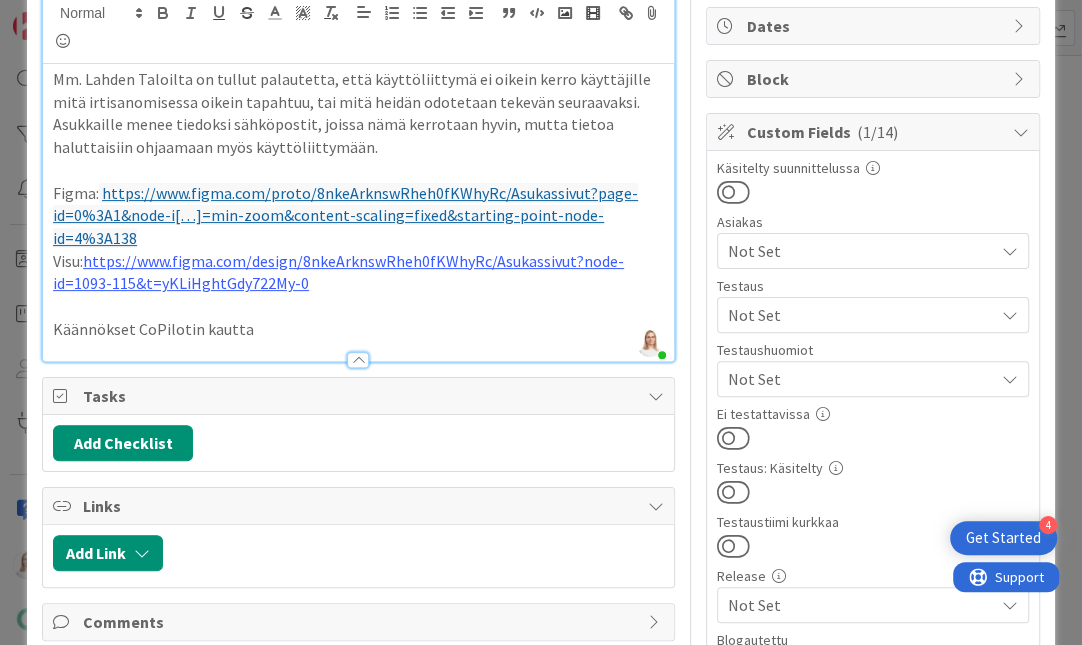 scroll, scrollTop: 132, scrollLeft: 0, axis: vertical 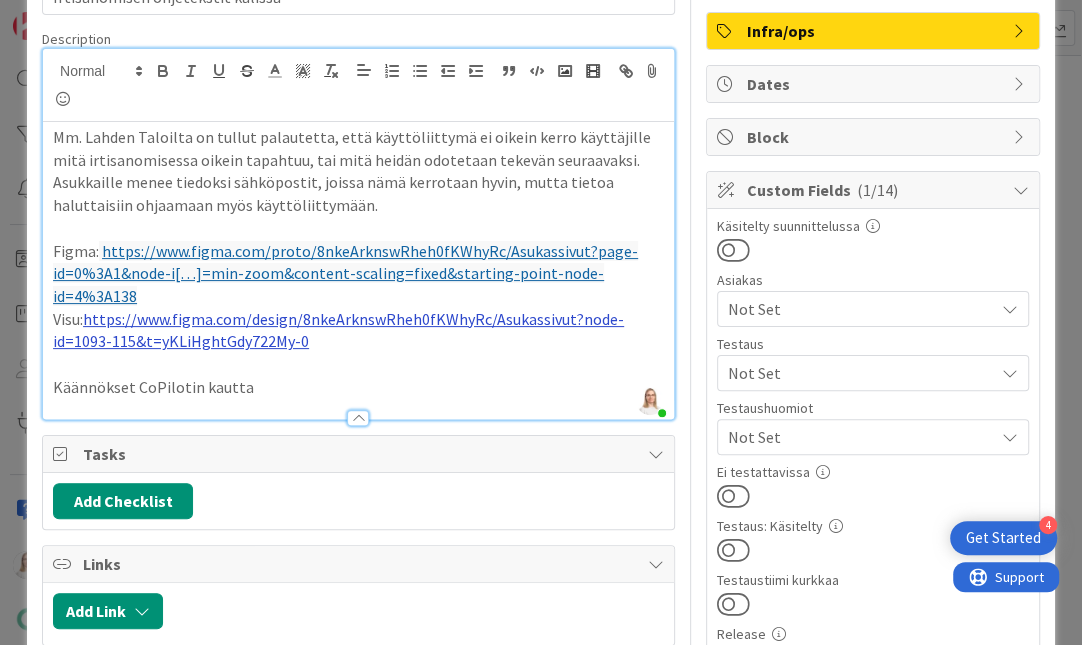 click on "https://www.figma.com/design/8nkeArknswRheh0fKWhyRc/Asukassivut?node-id=1093-115&t=yKLiHghtGdy722My-0" at bounding box center (338, 330) 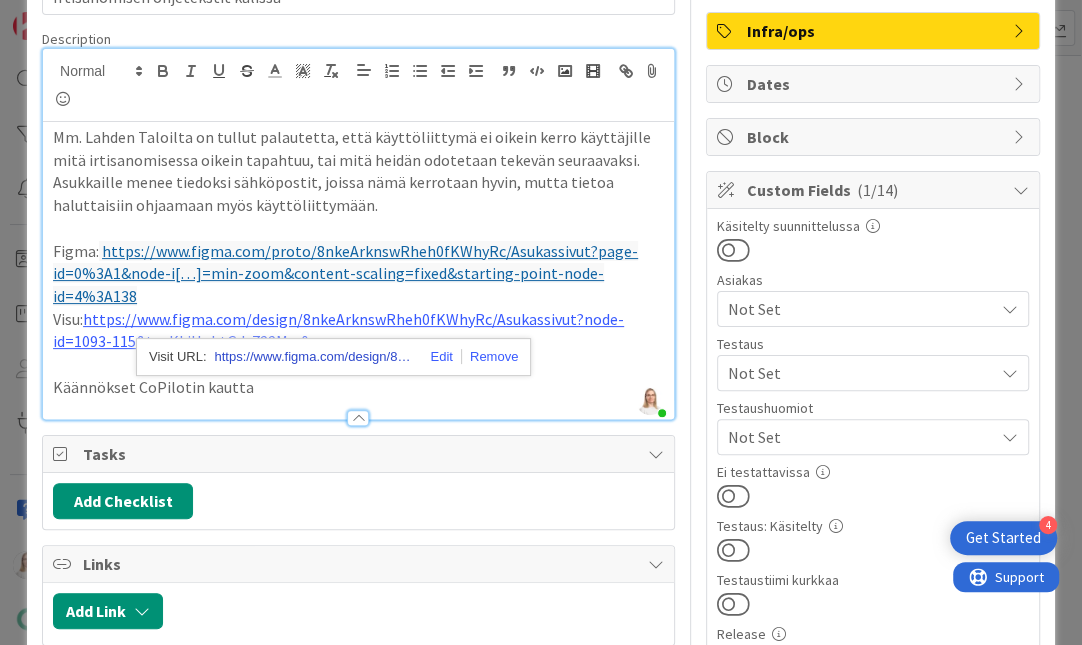 click on "https://www.figma.com/design/8nkeArknswRheh0fKWhyRc/Asukassivut?node-id=1093-115&t=yKLiHghtGdy722My-0" at bounding box center [314, 357] 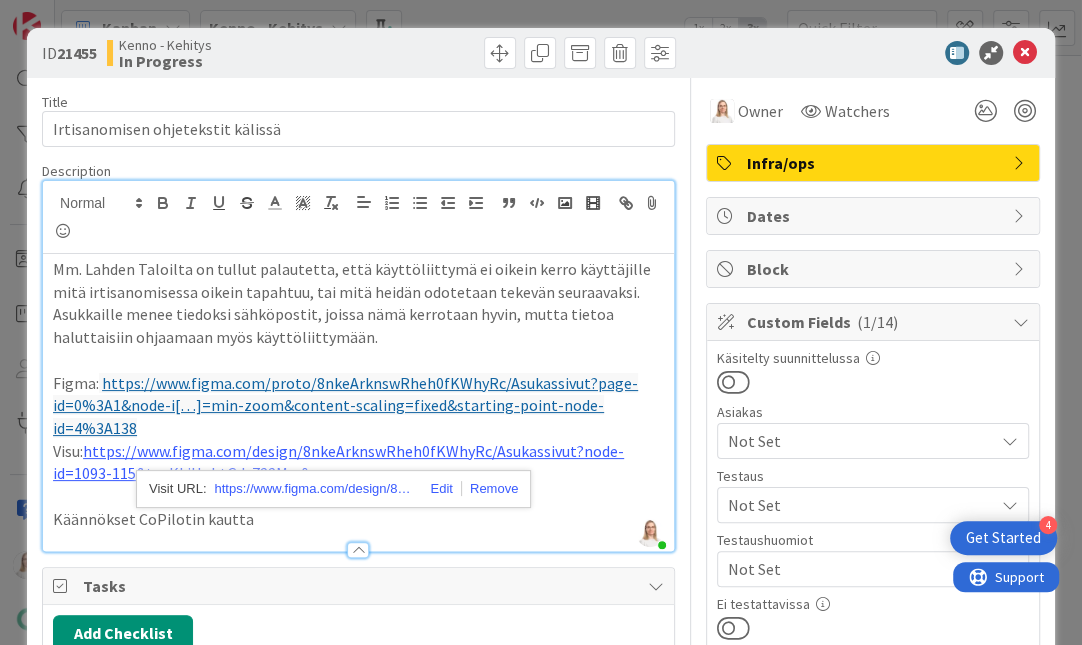 scroll, scrollTop: 0, scrollLeft: 0, axis: both 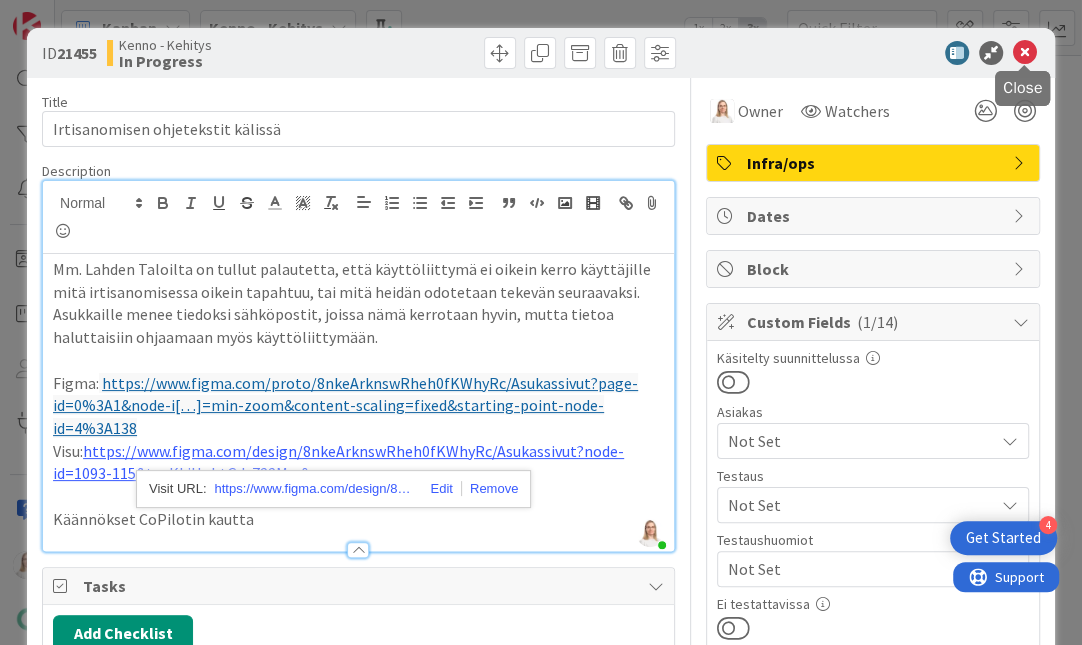 click at bounding box center (1025, 53) 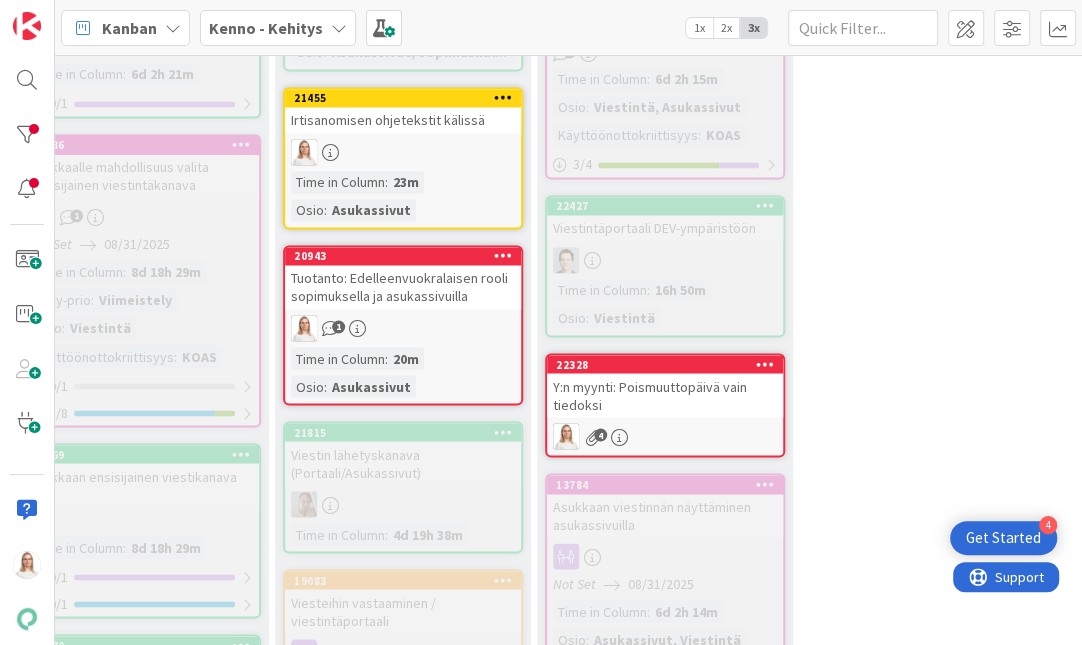 scroll, scrollTop: 0, scrollLeft: 0, axis: both 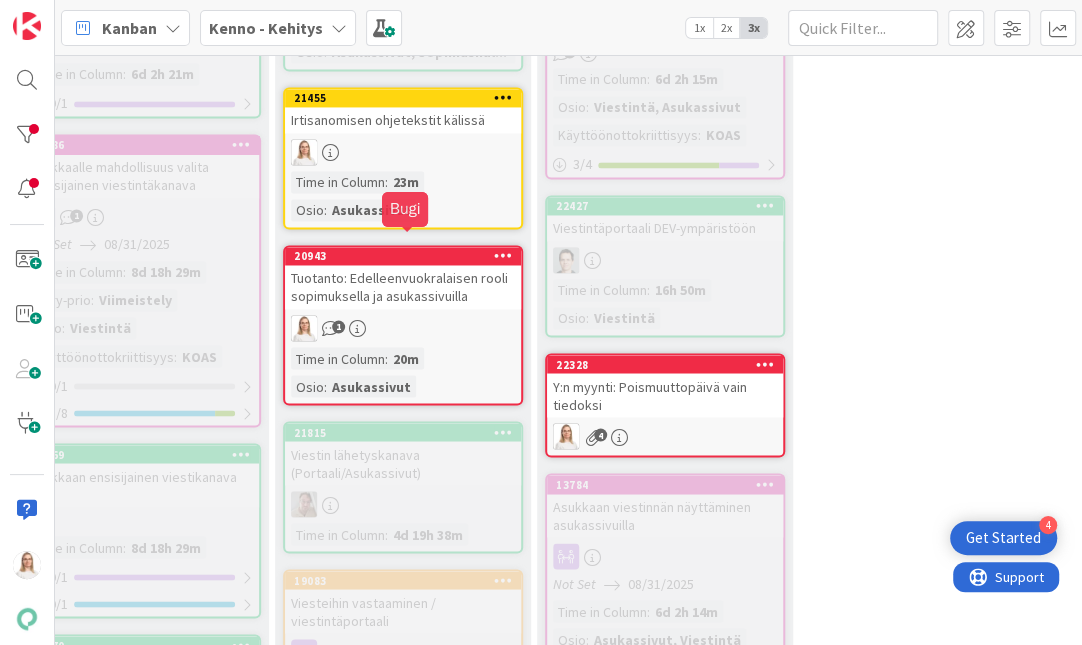 click on "20943" at bounding box center (407, 256) 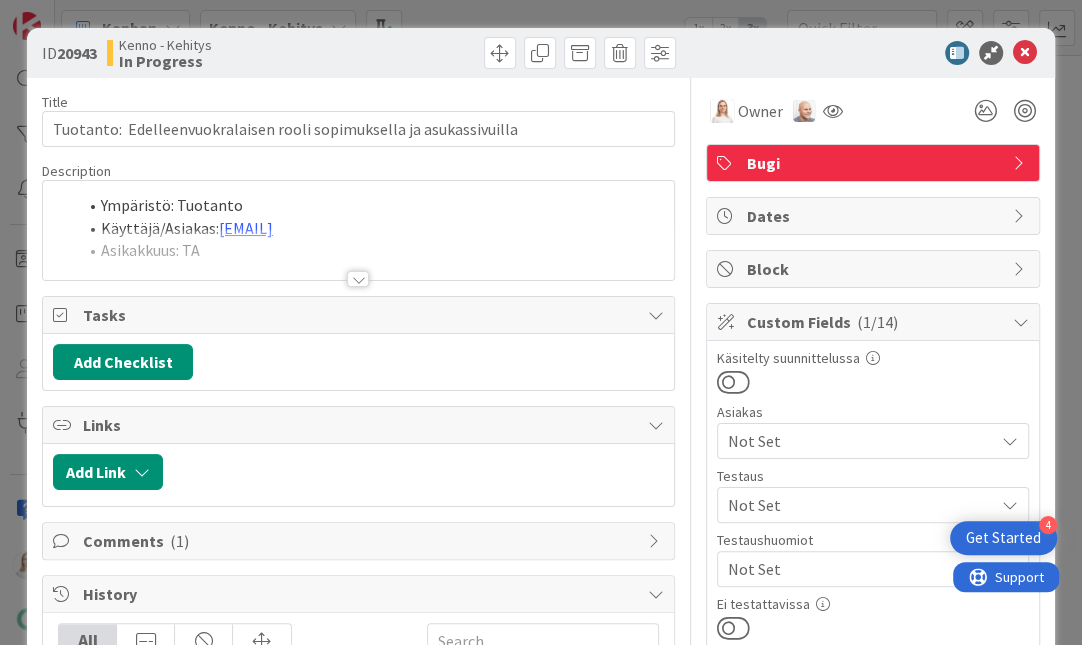 scroll, scrollTop: 0, scrollLeft: 0, axis: both 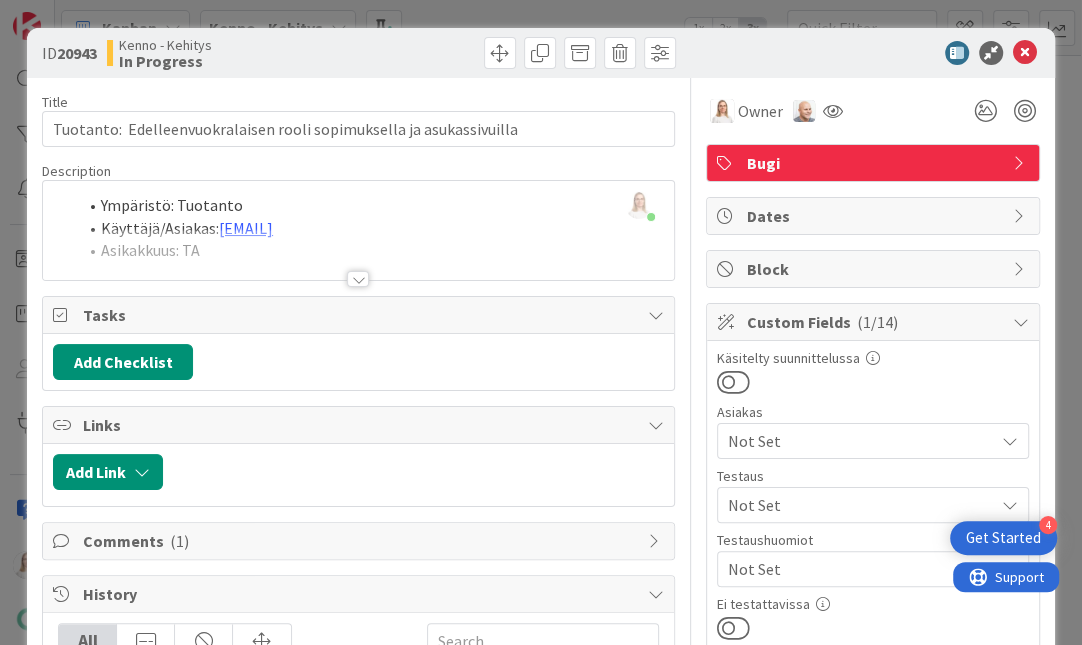 click at bounding box center [358, 279] 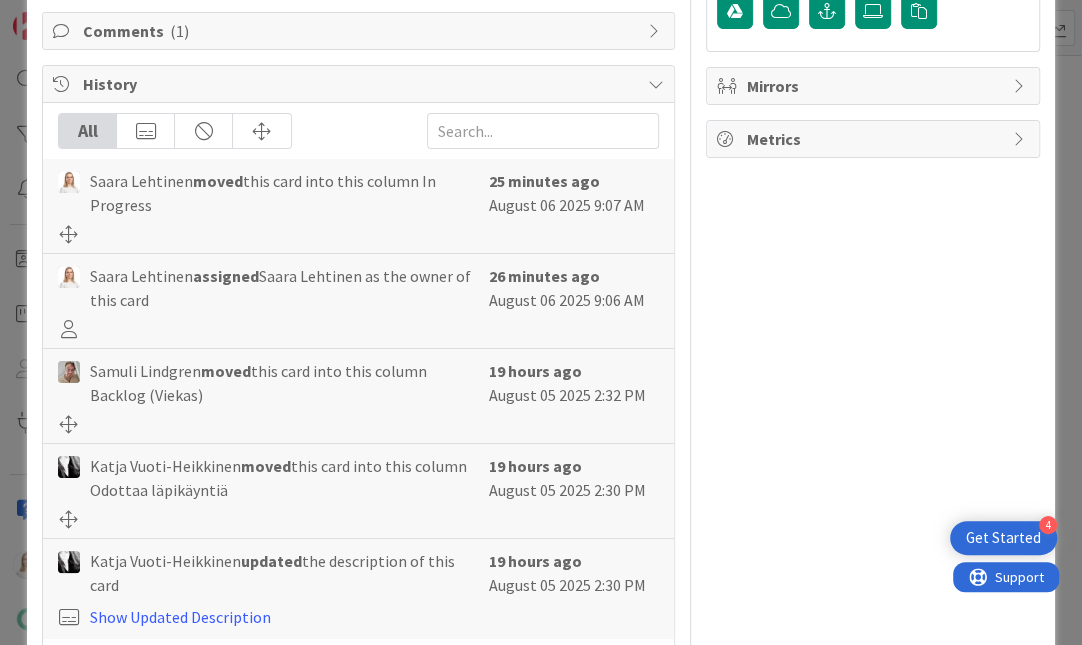 scroll, scrollTop: 1261, scrollLeft: 0, axis: vertical 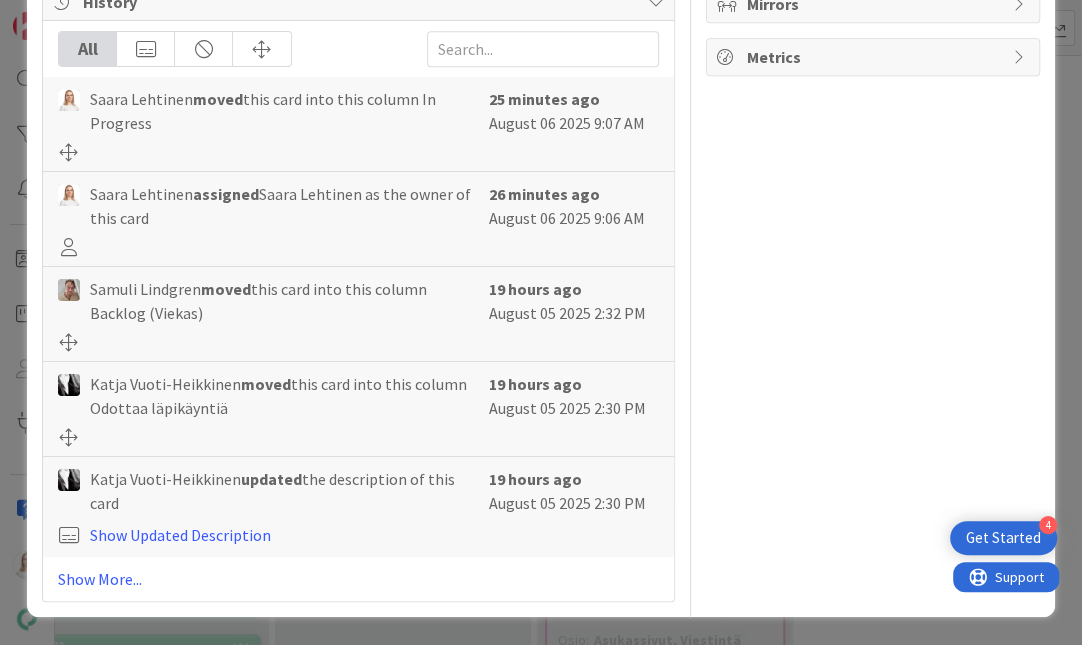 click on "Varmaan paras ratkaisu käyttää alivuokralainen-roolia tässä vaiheessa ja jos sillä pääsee asukassivujen maksutietoihin tai kysytään hyväksyntä irtisanomisen yhteydessä niin korjata nämä tilanteet kuntoon" at bounding box center [370, -366] 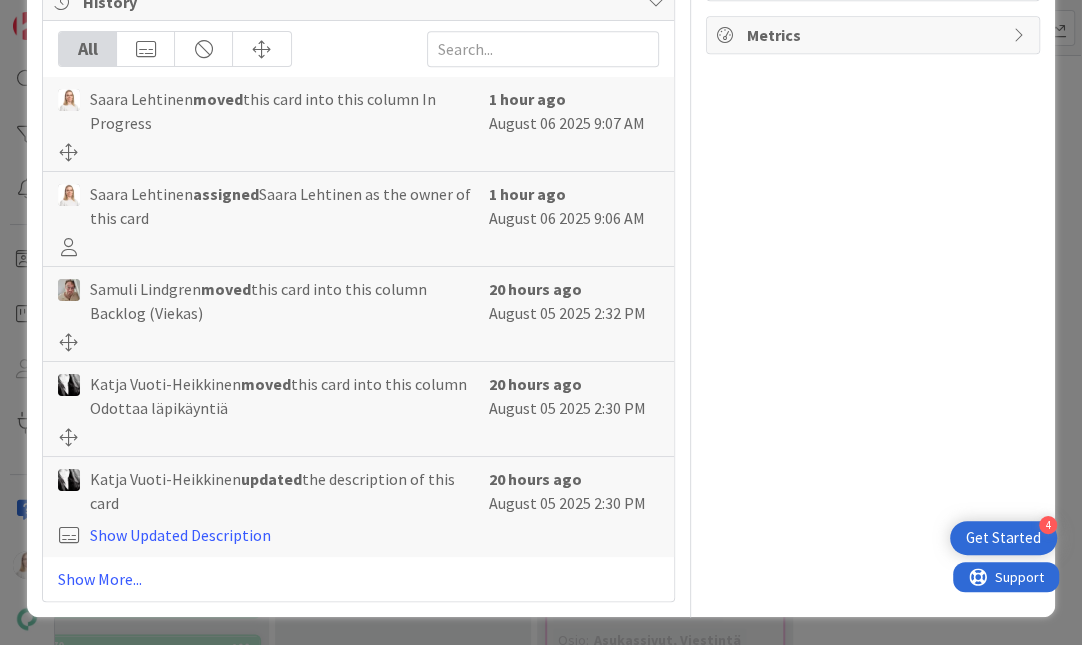 click on "Varmaan paras ratkaisu käyttää alivuokralainen-roolia tässä vaiheessa ja jos sillä pääsee asukassivujen maksutietoihin tai kysytään hyväksyntä irtisanomisen yhteydessä niin korjata nämä tilanteet kuntoon-> toimii jo nyt oikein eli jos kyseeessä alivuokralainen, jolla ei ole" at bounding box center (383, -377) 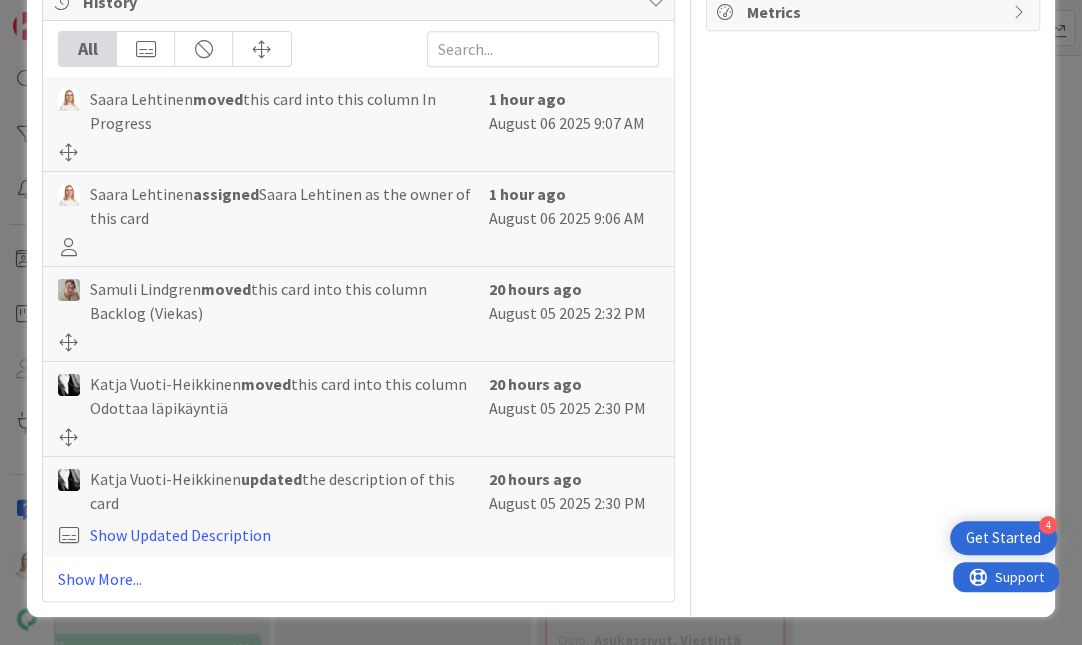 click on "Varmaan paras ratkaisu käyttää alivuokralainen-roolia tässä vaiheessa ja jos sillä pääsee asukassivujen maksutietoihin tai kysytään hyväksyntä irtisanomisen yhteydessä niin korjata nämä tilanteet kuntoon-> toimii jo nyt oikein eli jos kyseeessä alivuokralainen, jolle ei ole lisätty sopijan ja maksajan rooleja, niin näitä tietoja ei näytetä" at bounding box center (383, -389) 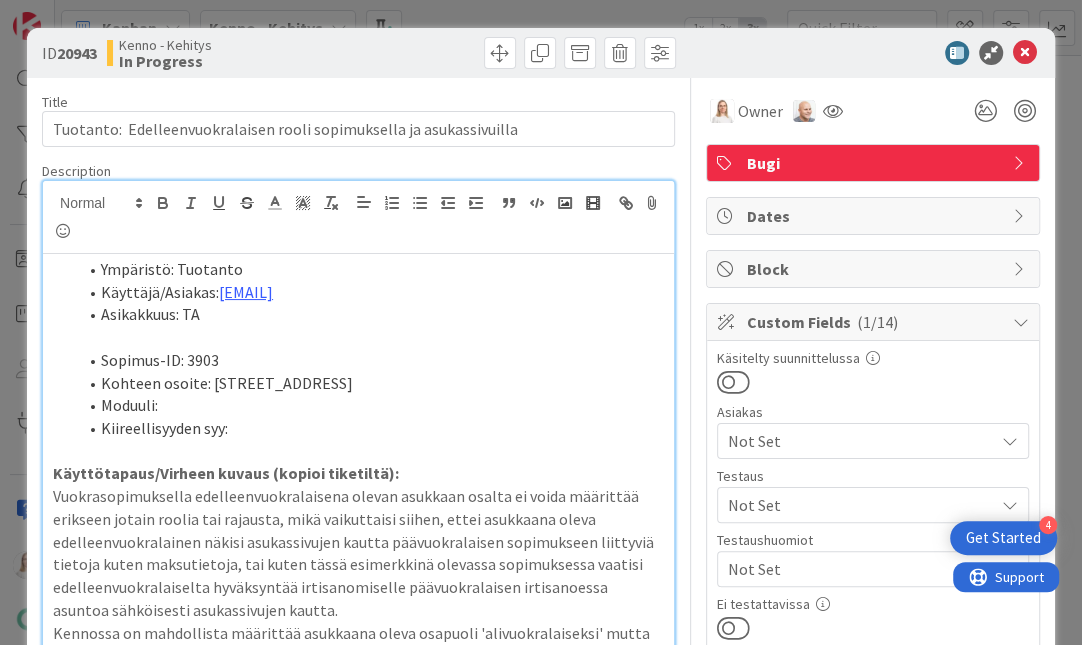 scroll, scrollTop: 0, scrollLeft: 0, axis: both 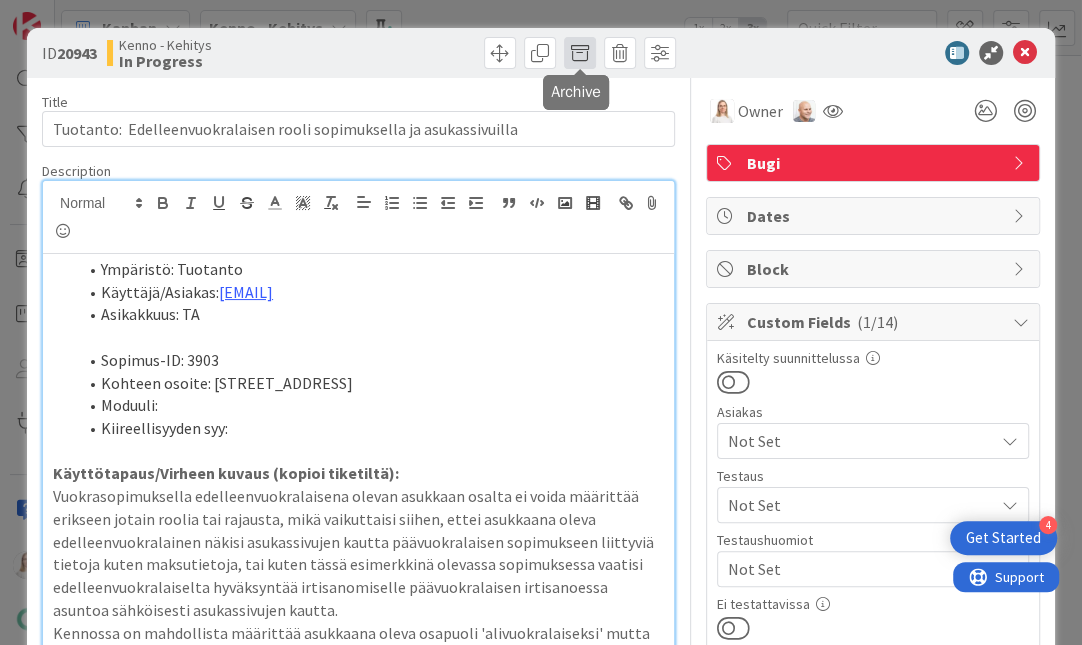 click at bounding box center (580, 53) 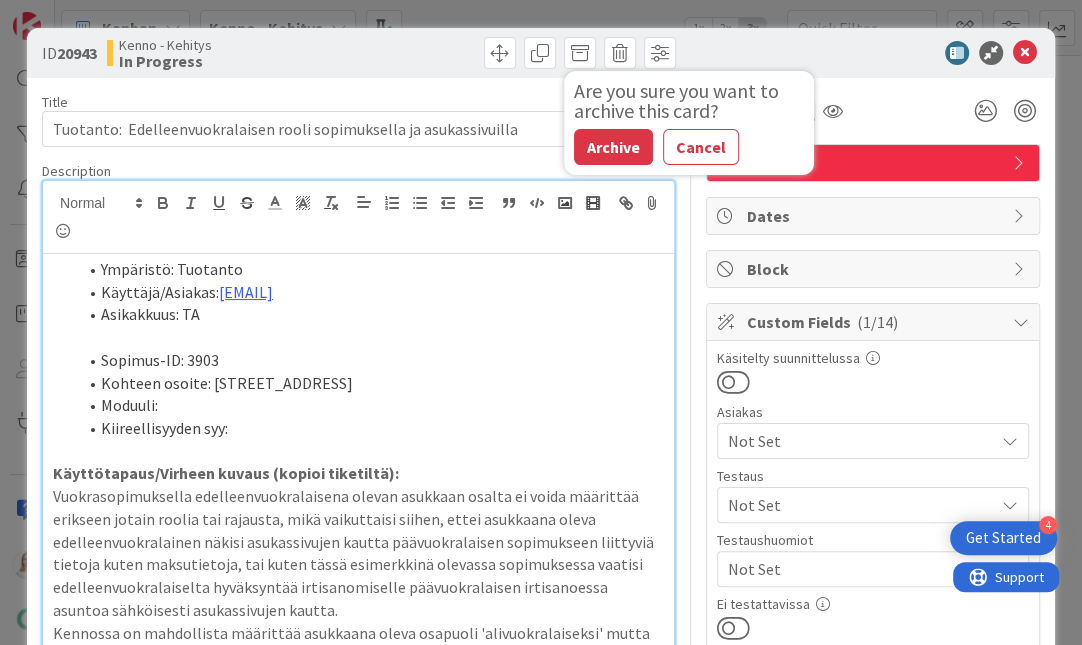 click at bounding box center (358, 217) 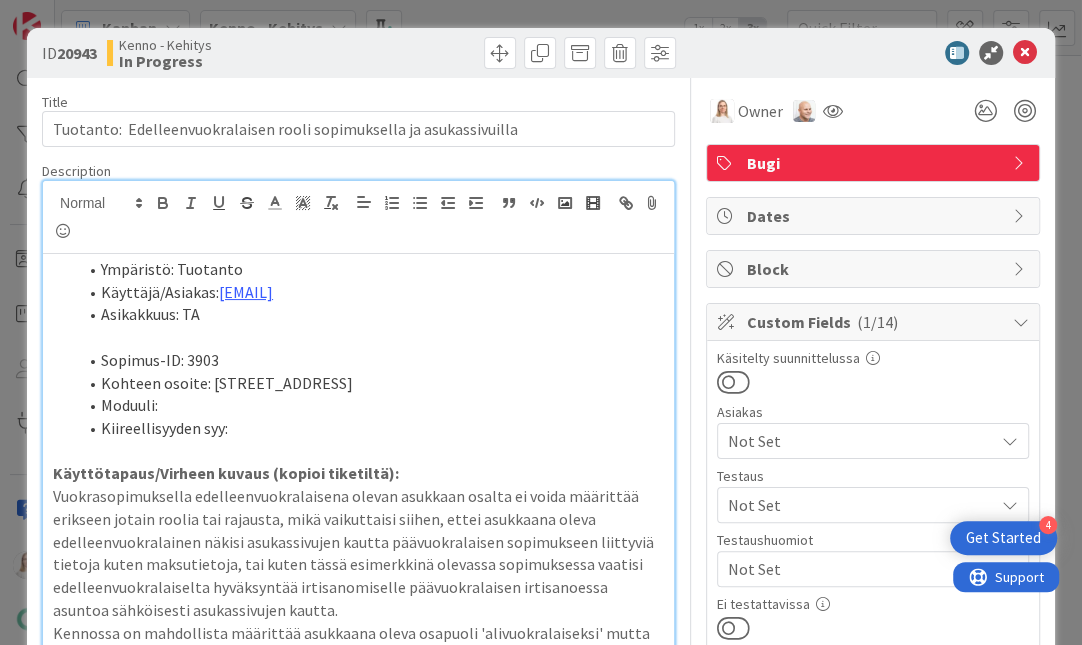 click on "Kohteen osoite: Hillatie 1 B 12" at bounding box center (370, 383) 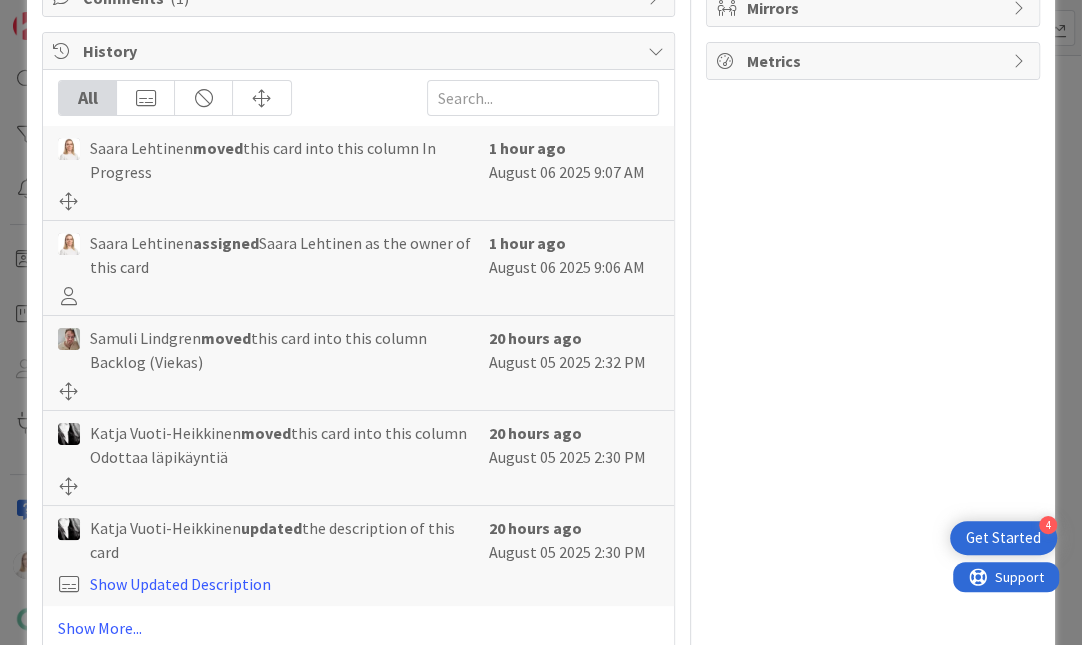 scroll, scrollTop: 1334, scrollLeft: 0, axis: vertical 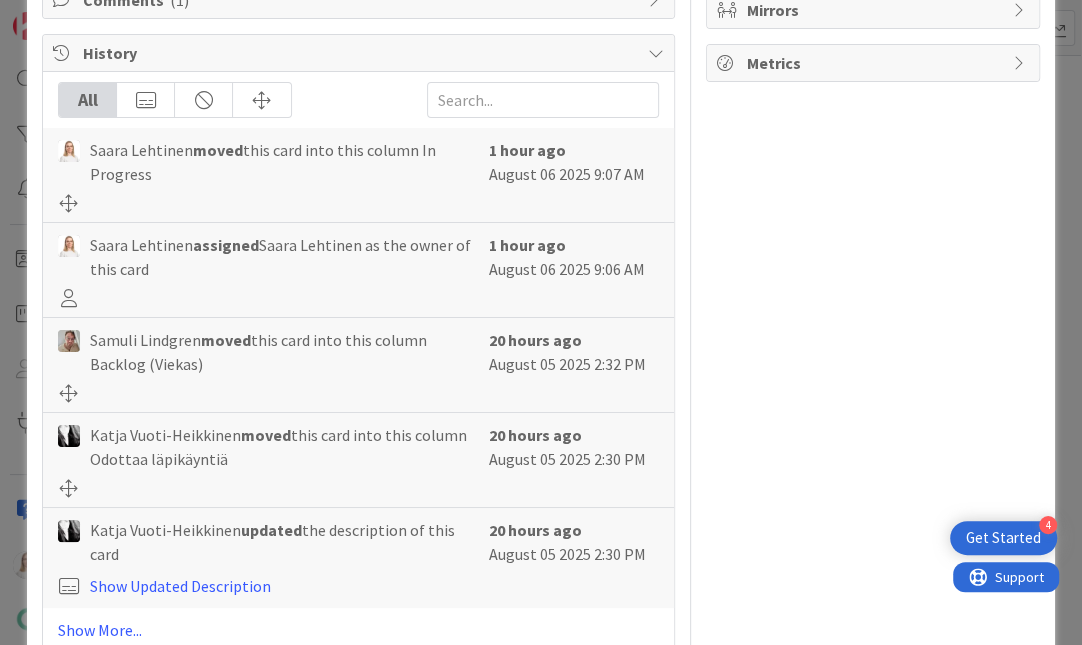 click on "-> toimii jo nyt oikein eli jos kyseeessä alivuokralainen, jolle ei ole lisätty sopijan ja maksajan rooleja, niin näitä tietoja ei näytetä" at bounding box center (390, -304) 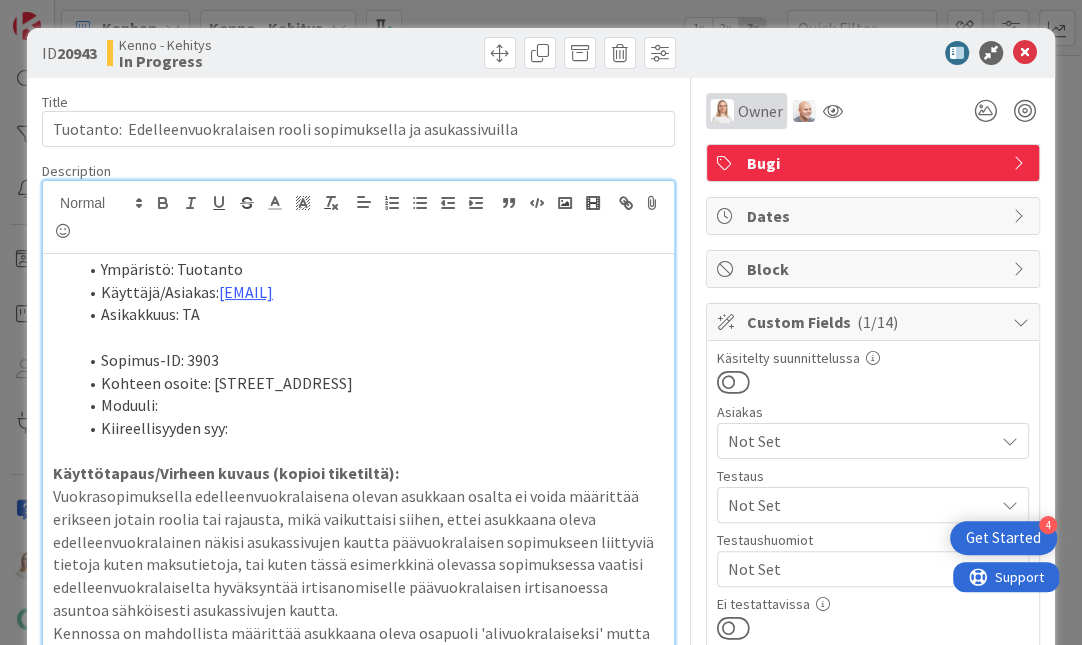 scroll, scrollTop: 0, scrollLeft: 0, axis: both 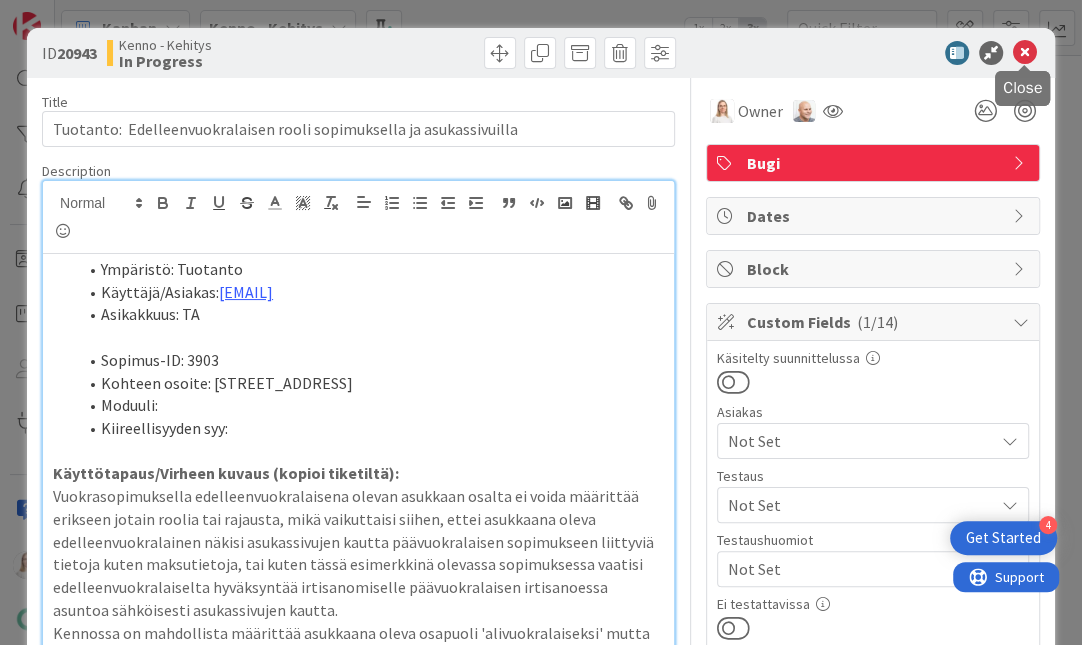 click at bounding box center [1025, 53] 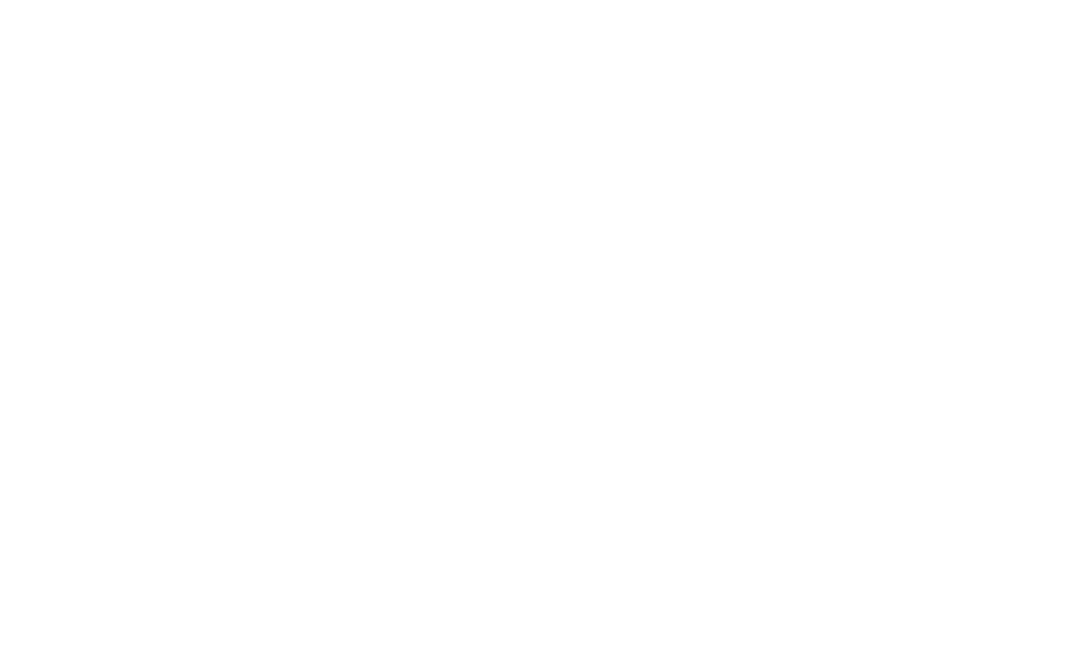 scroll, scrollTop: 0, scrollLeft: 0, axis: both 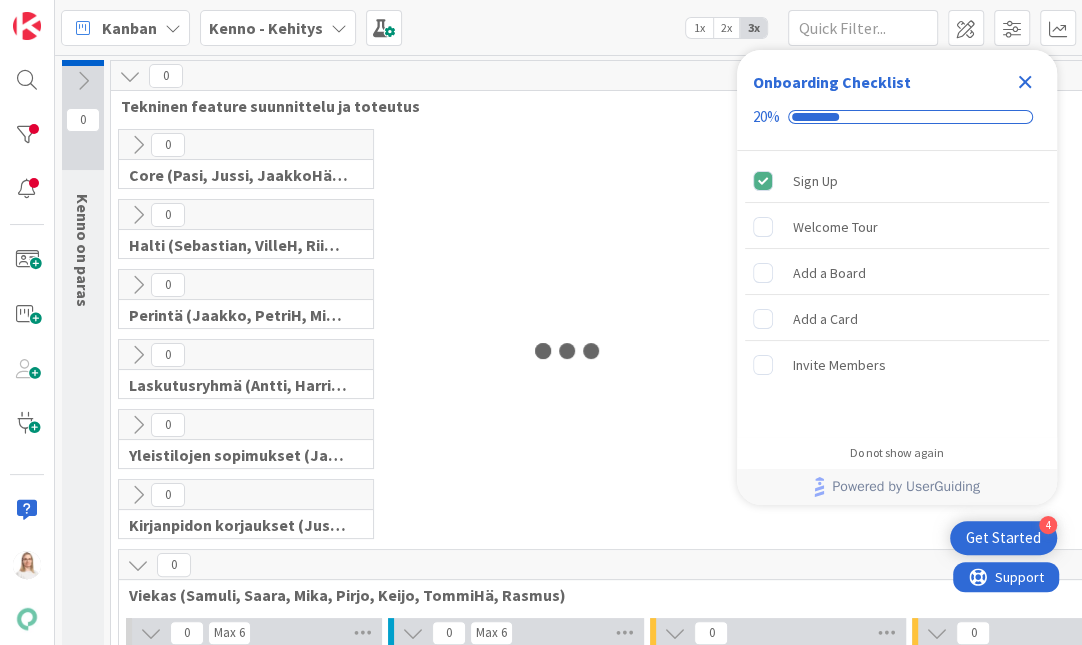 click 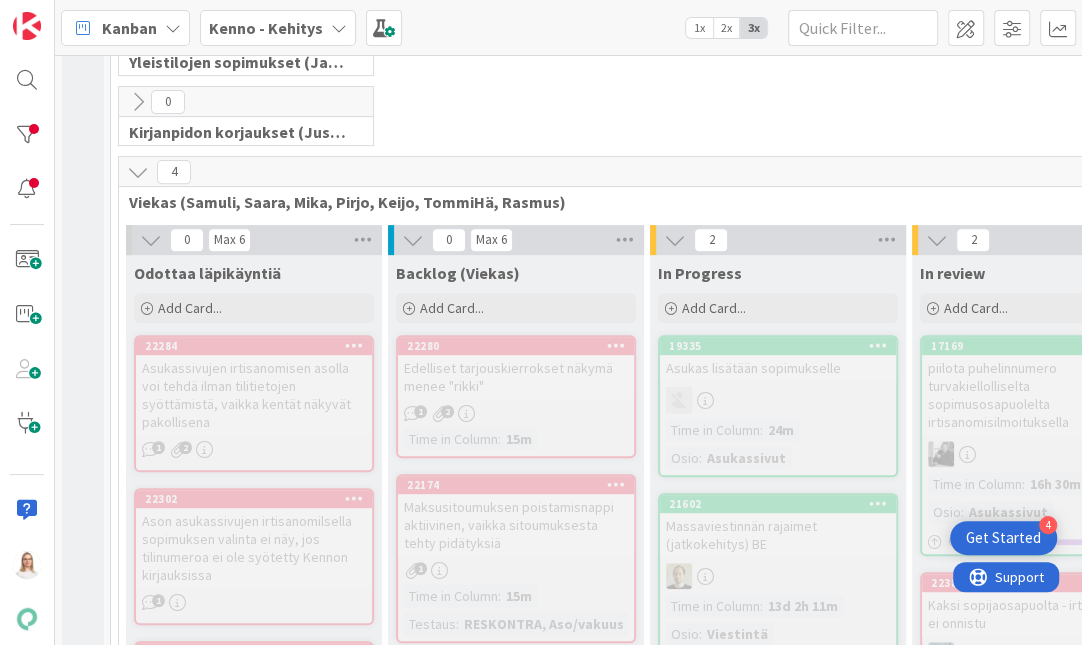 scroll, scrollTop: 0, scrollLeft: 0, axis: both 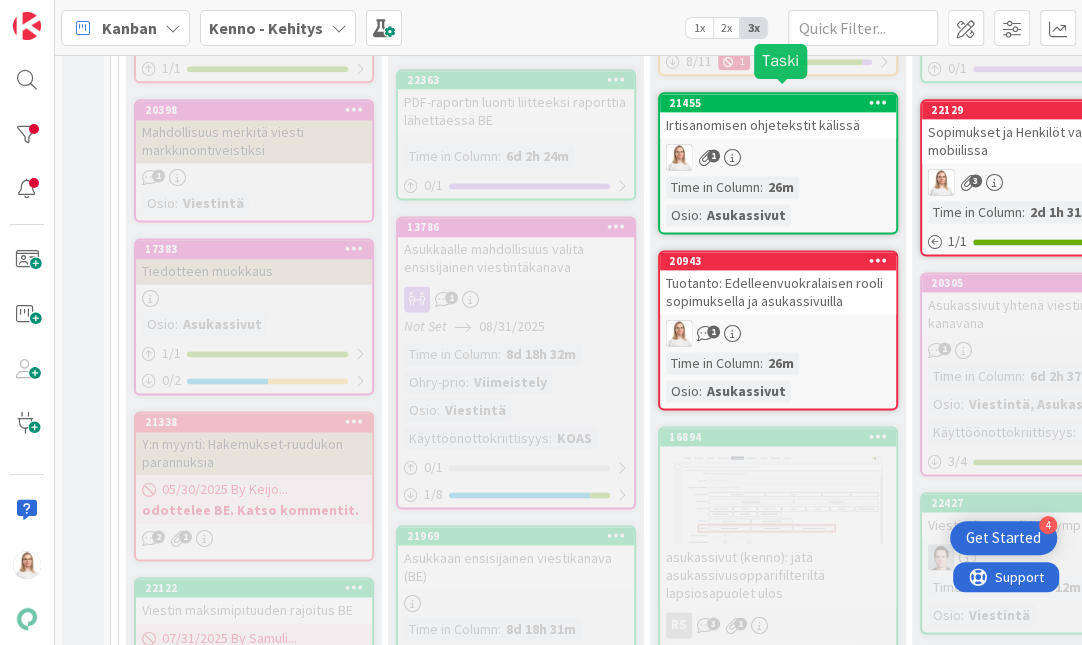 click on "21455" at bounding box center [782, 103] 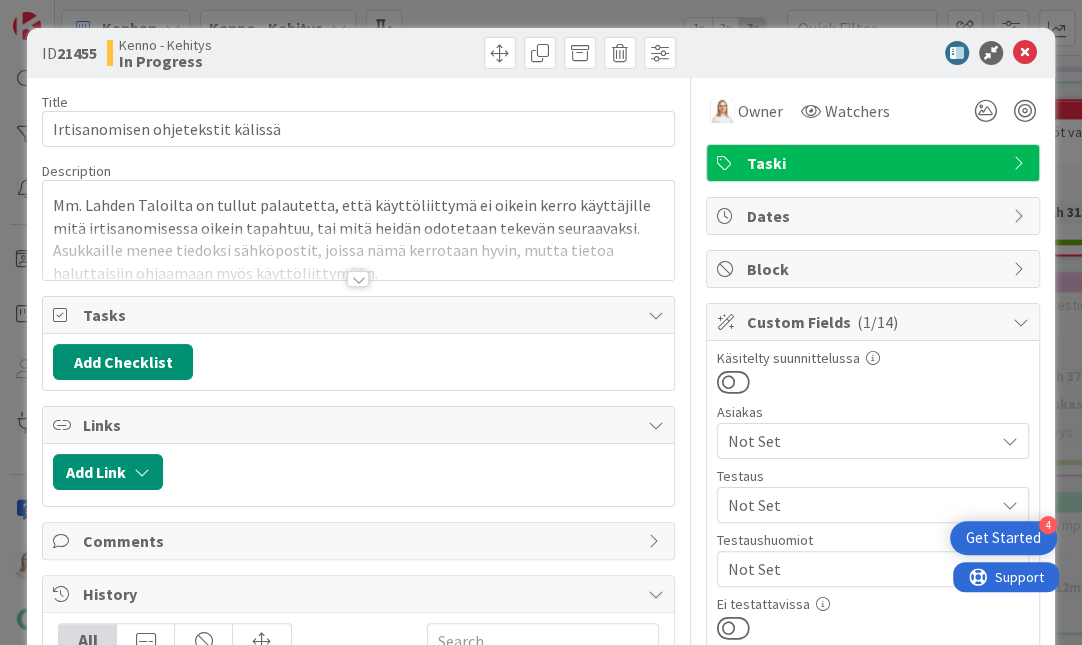 scroll, scrollTop: 0, scrollLeft: 0, axis: both 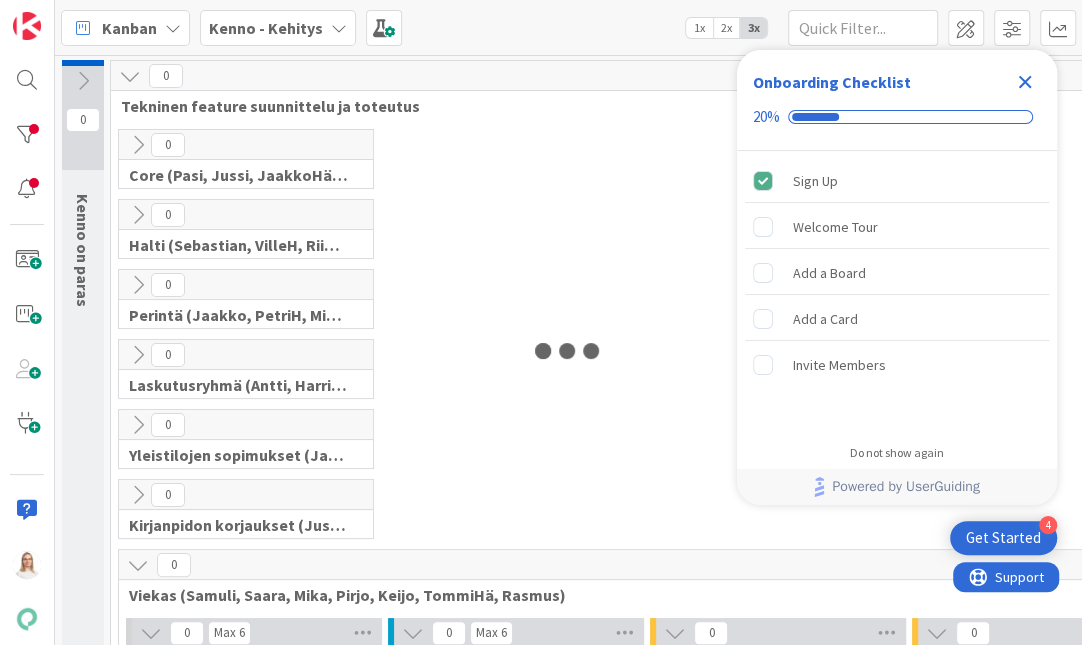 click 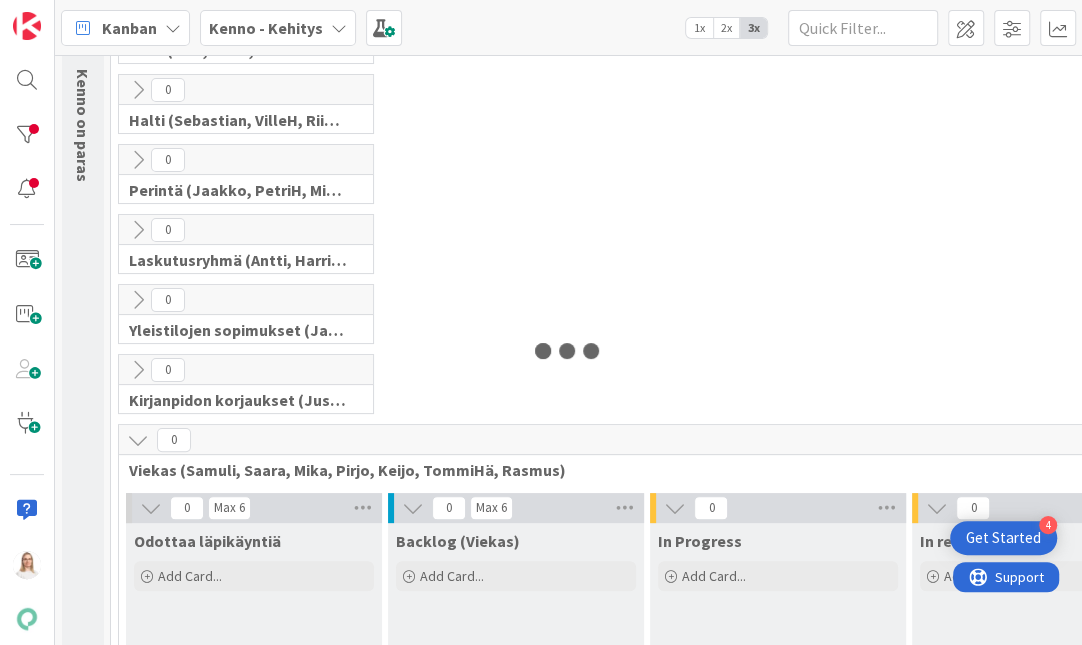 scroll, scrollTop: 0, scrollLeft: 0, axis: both 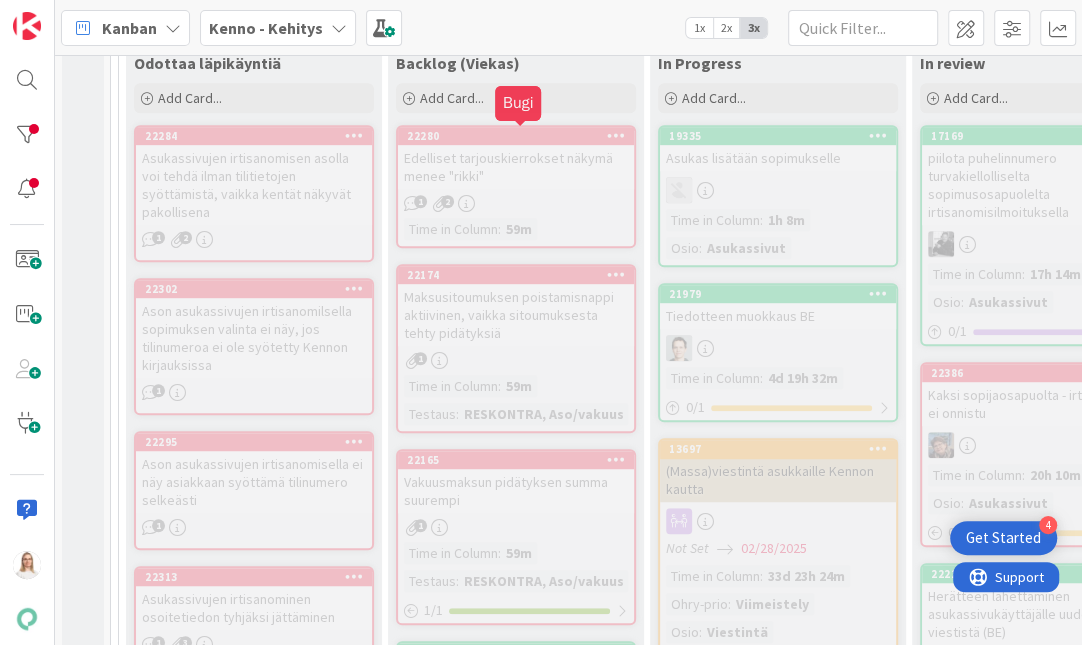 click on "22280" at bounding box center [520, 136] 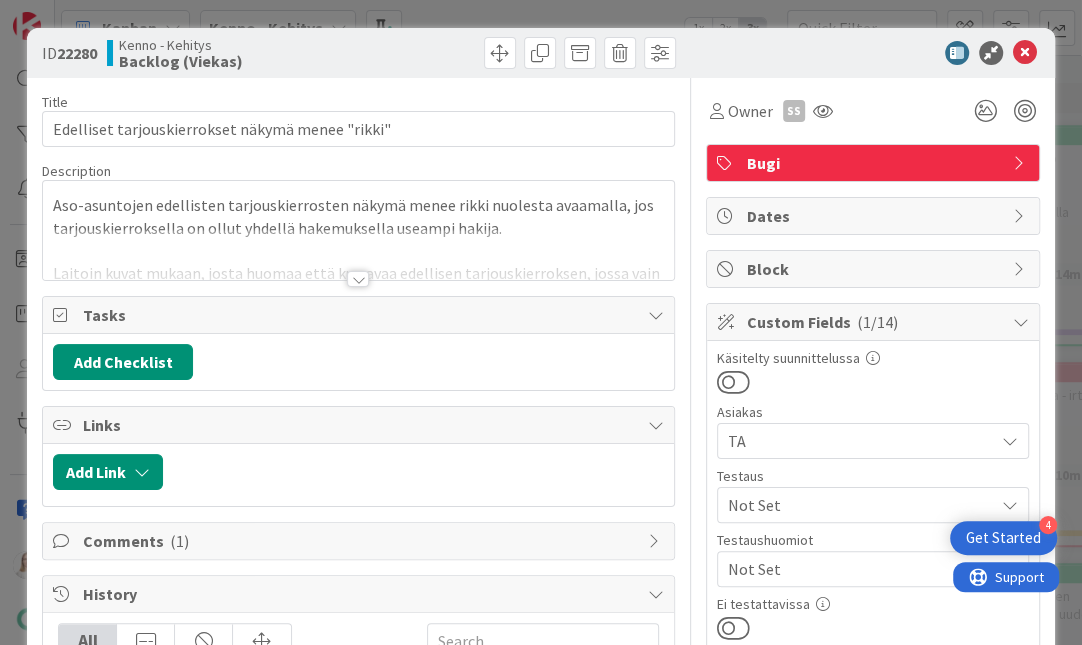 scroll, scrollTop: 0, scrollLeft: 0, axis: both 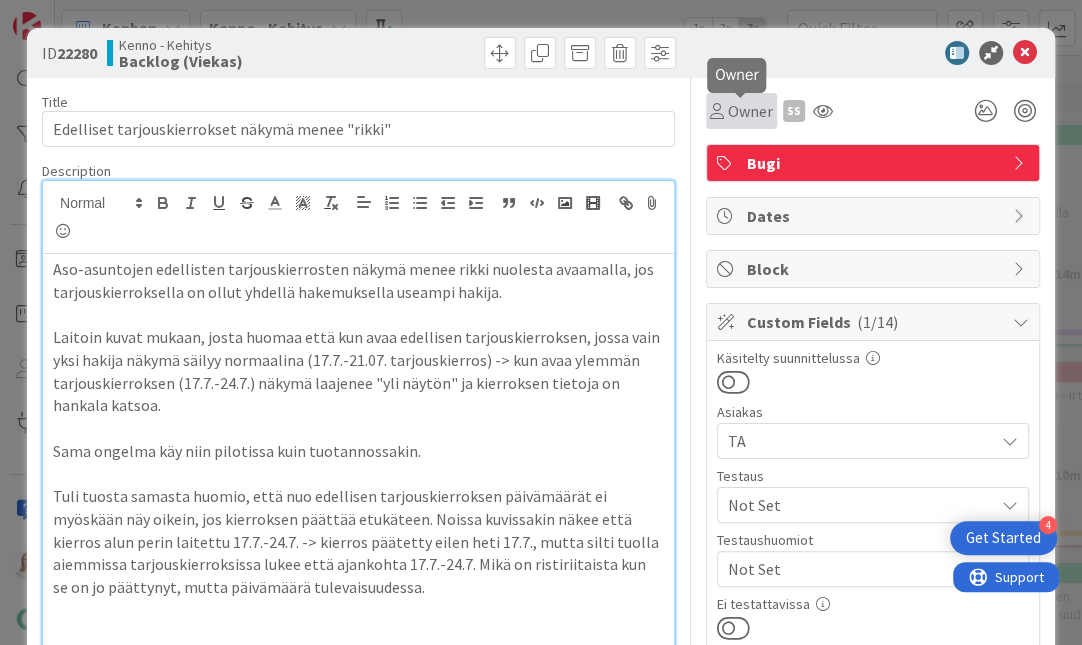 click on "Owner" at bounding box center (750, 111) 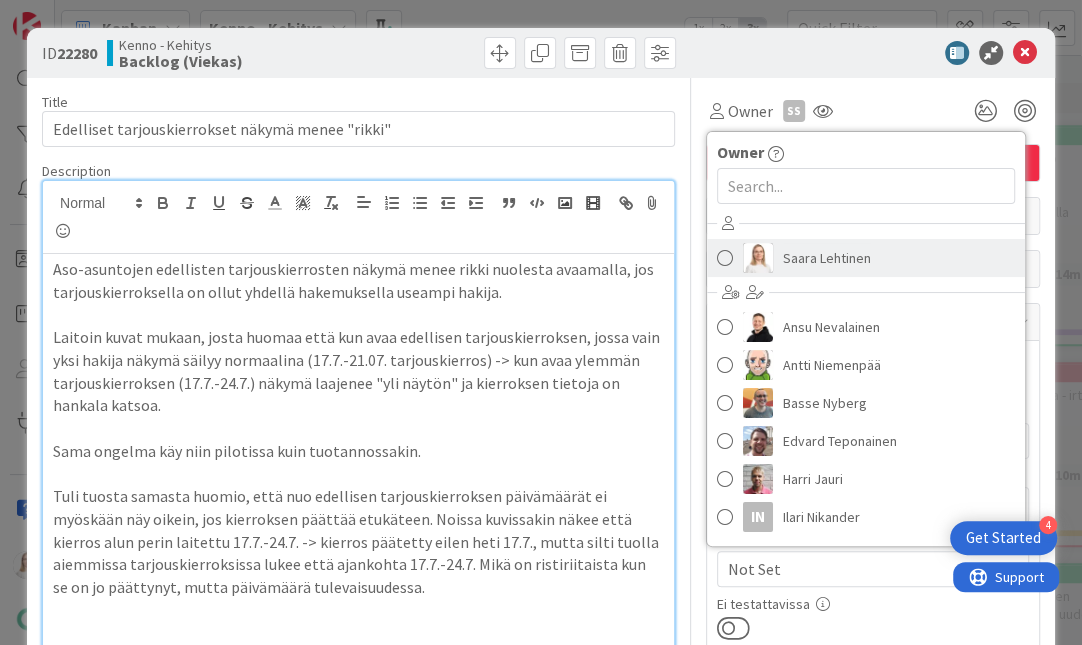 click on "Saara Lehtinen" at bounding box center [827, 258] 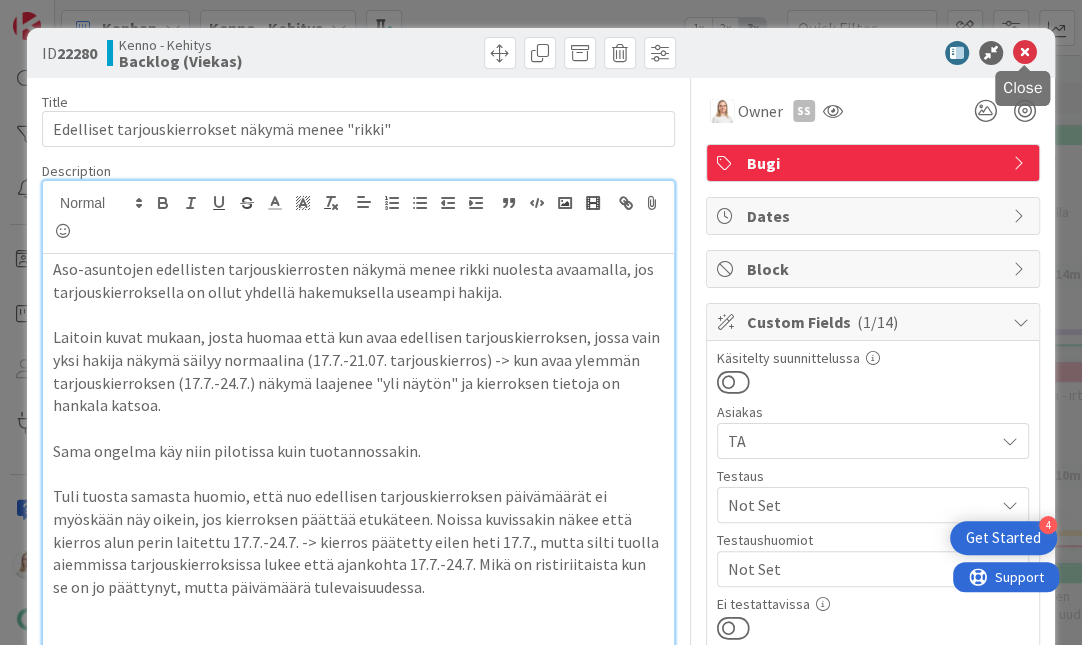 click at bounding box center [1025, 53] 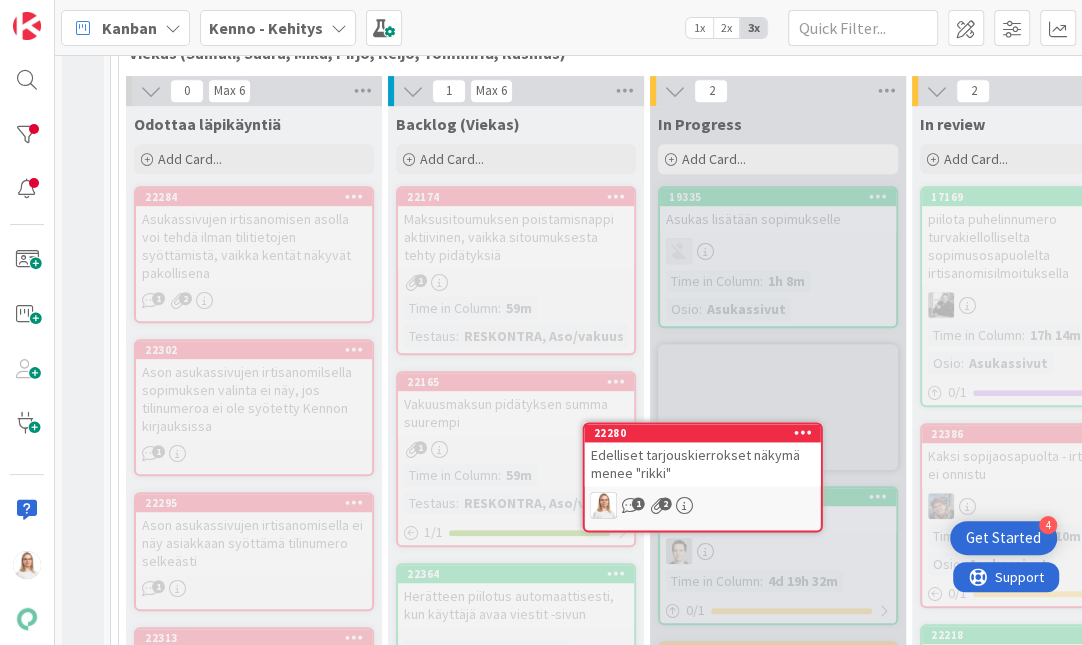 scroll, scrollTop: 569, scrollLeft: 0, axis: vertical 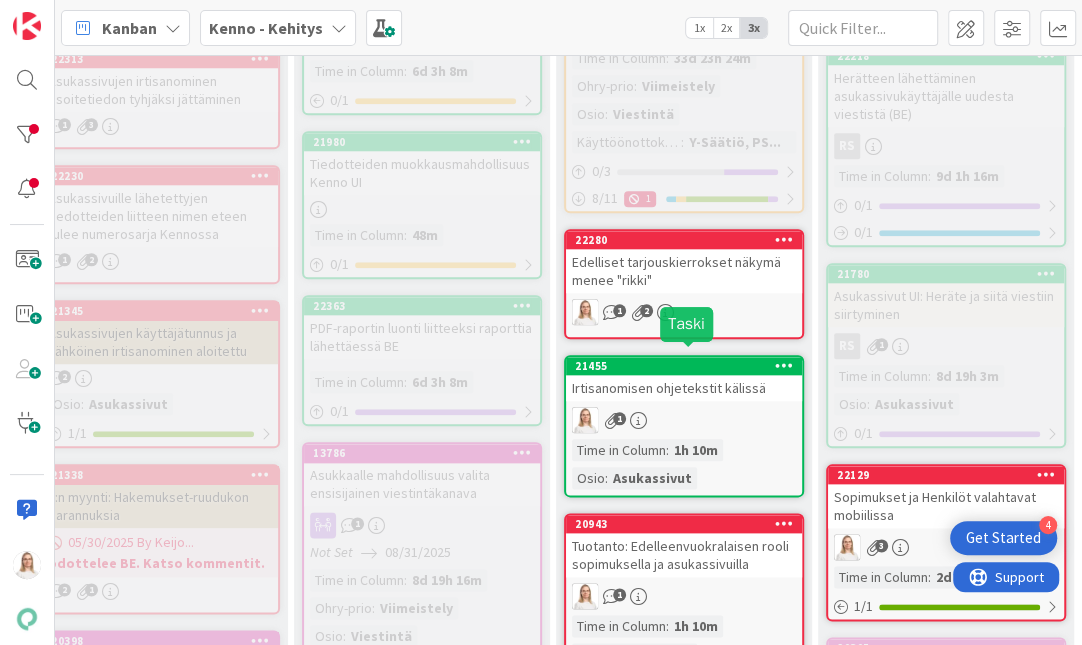 click on "21455" at bounding box center [688, 366] 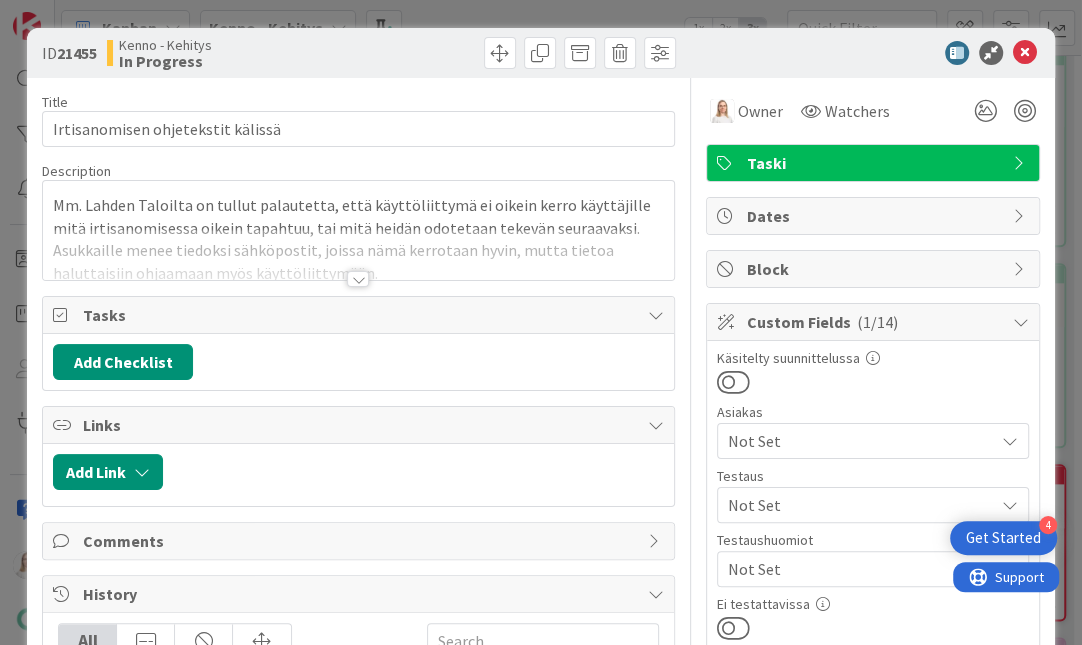 scroll, scrollTop: 0, scrollLeft: 0, axis: both 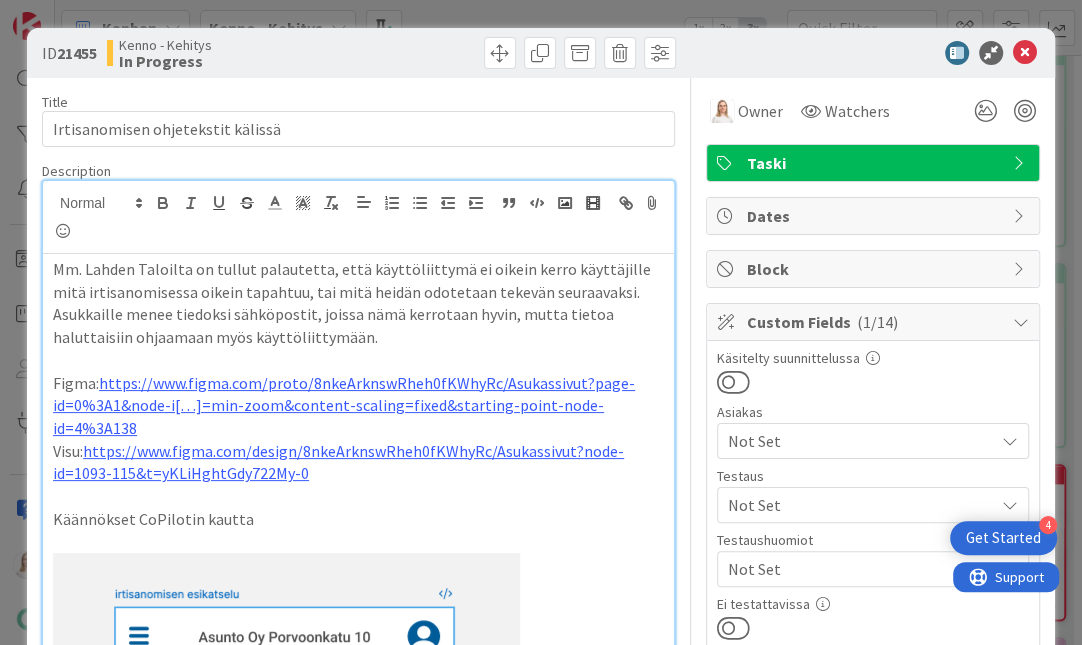 drag, startPoint x: 59, startPoint y: 57, endPoint x: 108, endPoint y: 51, distance: 49.365982 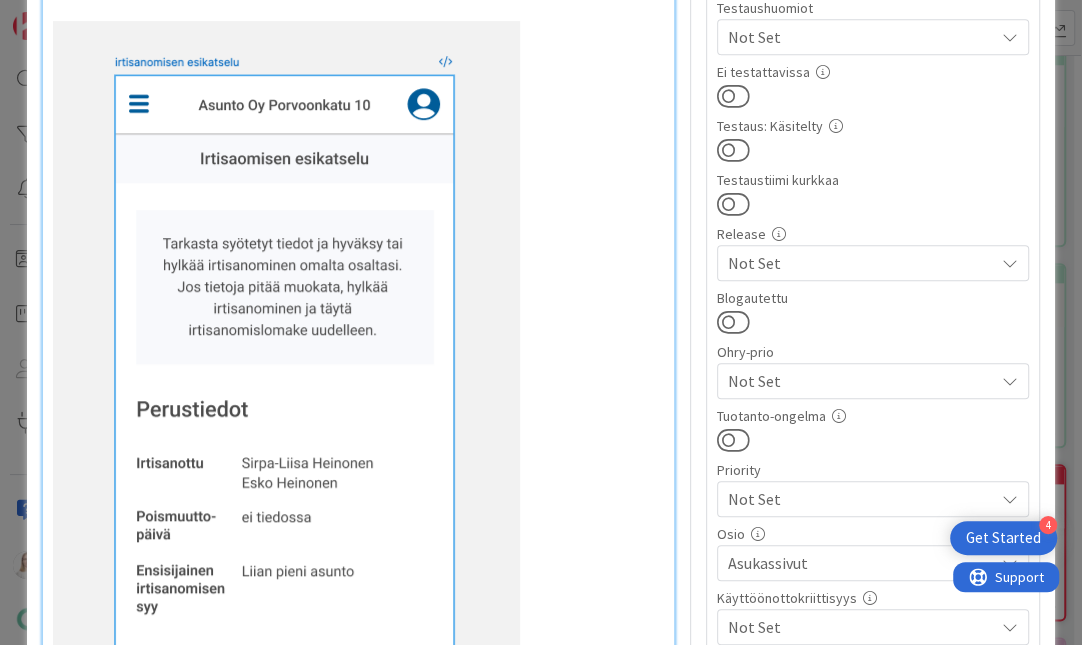 scroll, scrollTop: 536, scrollLeft: 0, axis: vertical 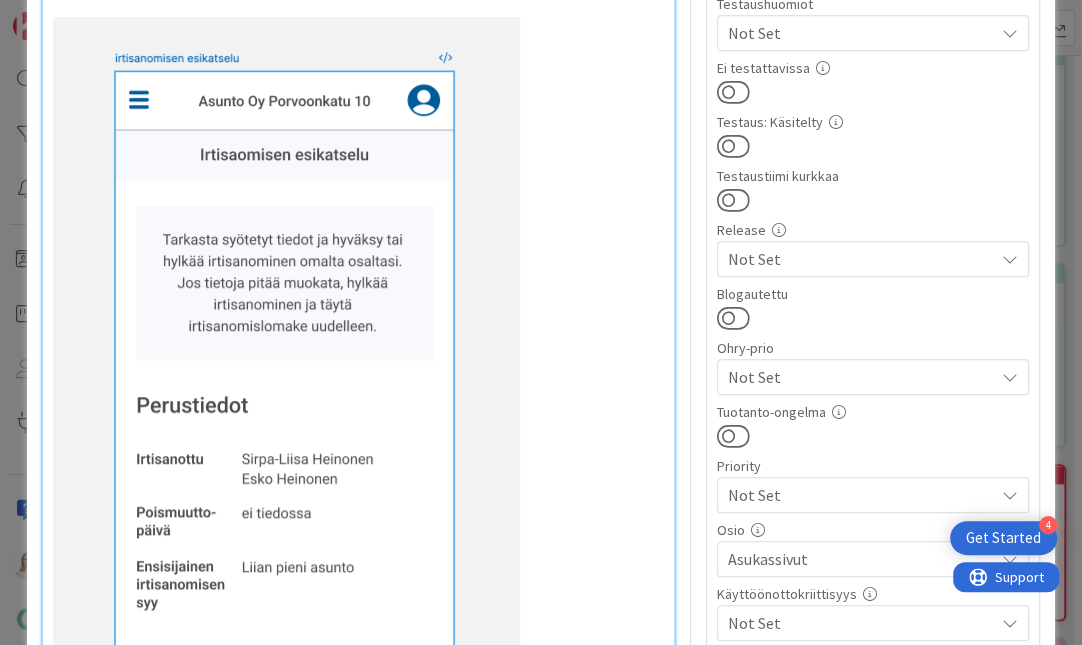 drag, startPoint x: 166, startPoint y: 209, endPoint x: 339, endPoint y: 298, distance: 194.55077 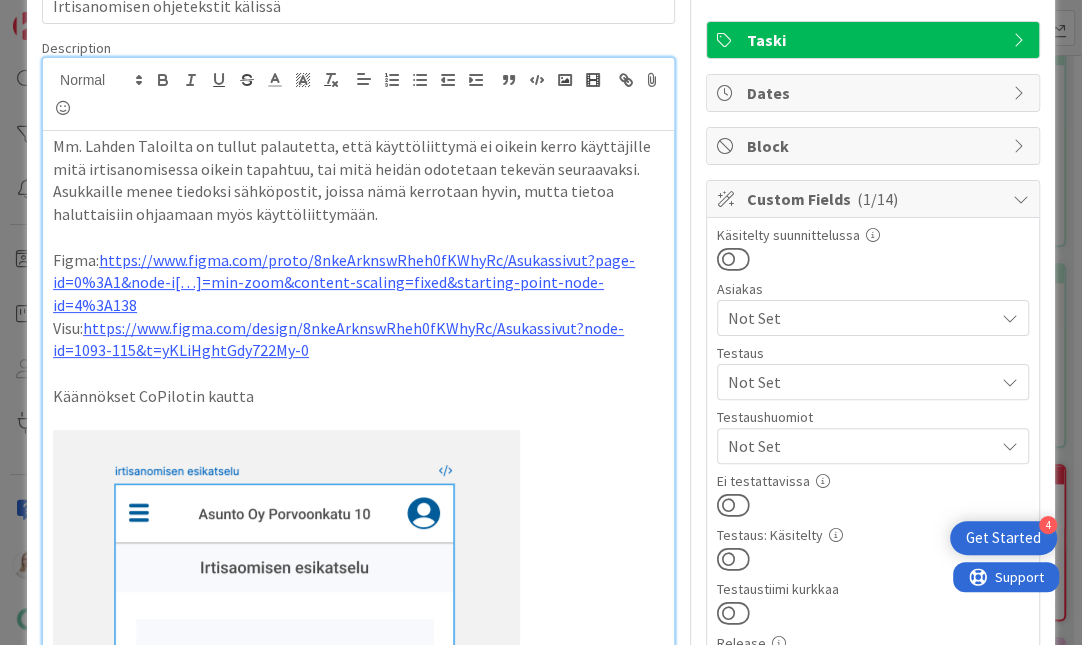scroll, scrollTop: 122, scrollLeft: 0, axis: vertical 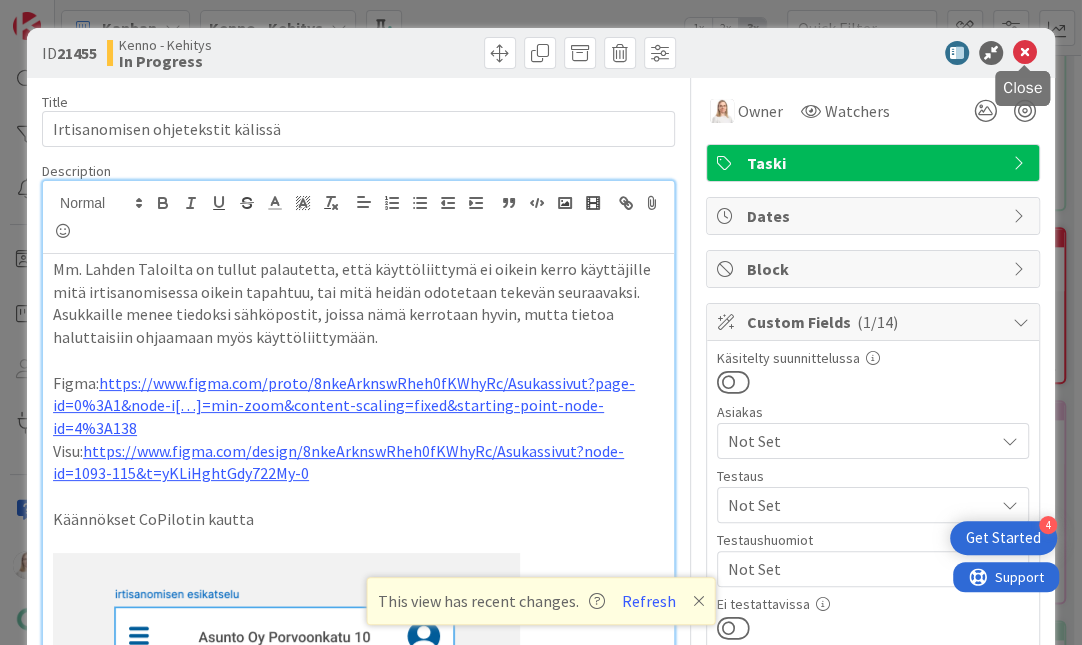 click at bounding box center [1025, 53] 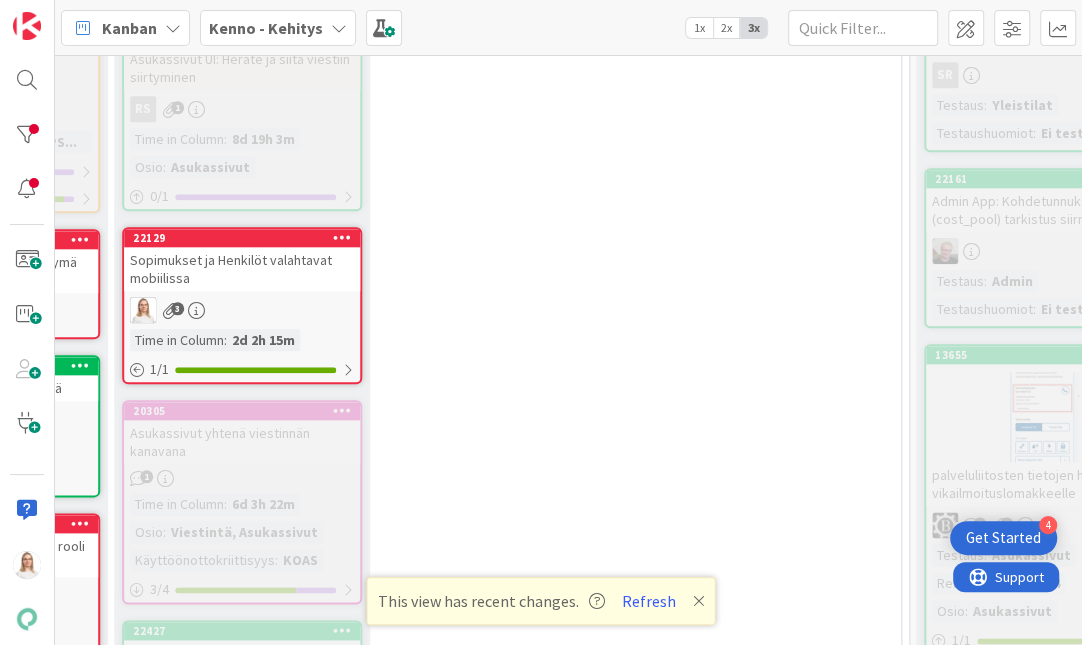 scroll, scrollTop: 1121, scrollLeft: 944, axis: both 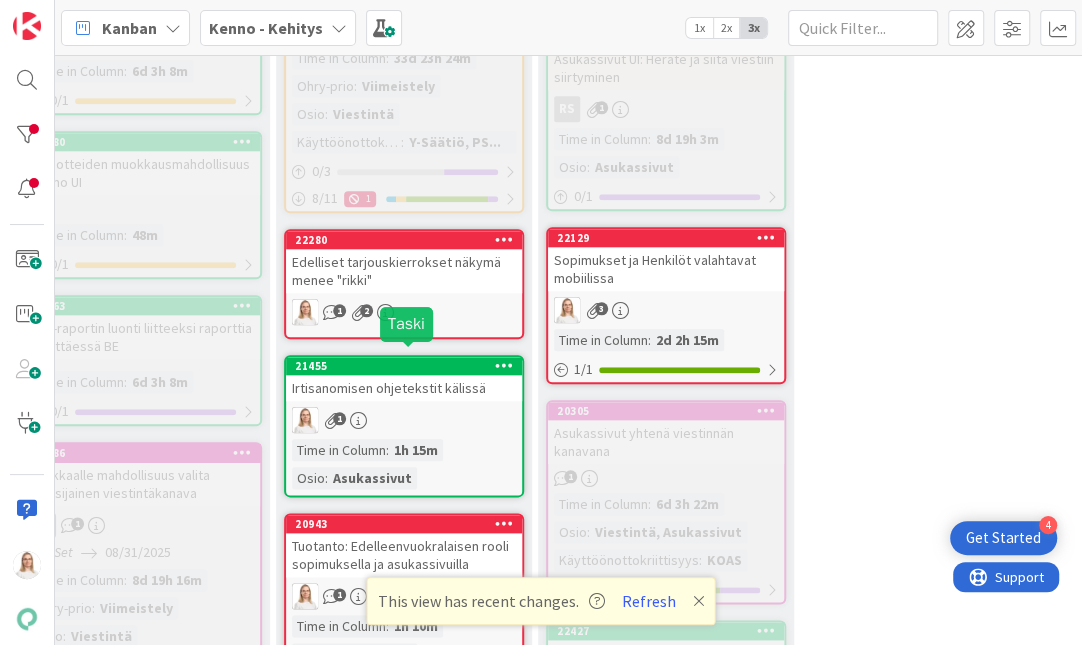 click on "21455" at bounding box center (408, 366) 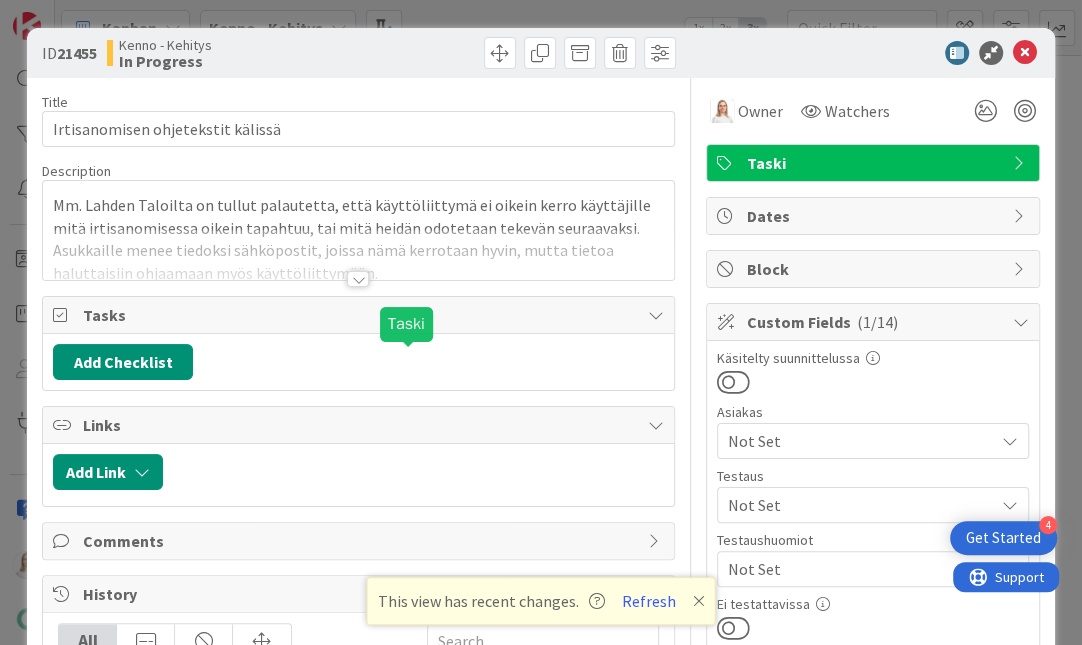 scroll, scrollTop: 0, scrollLeft: 0, axis: both 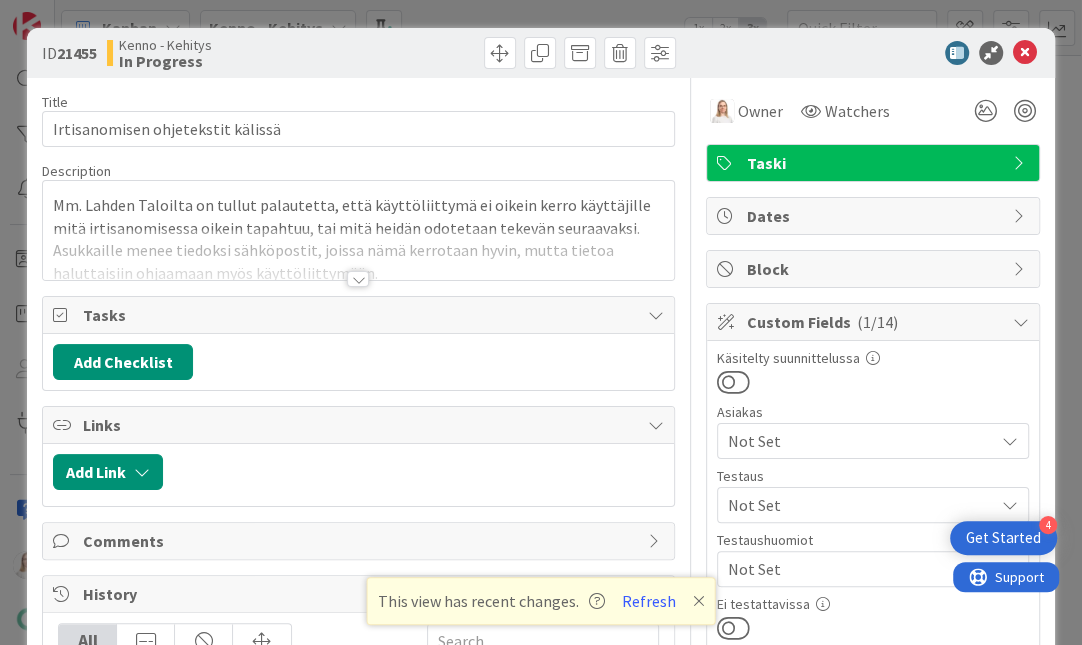 click at bounding box center (358, 279) 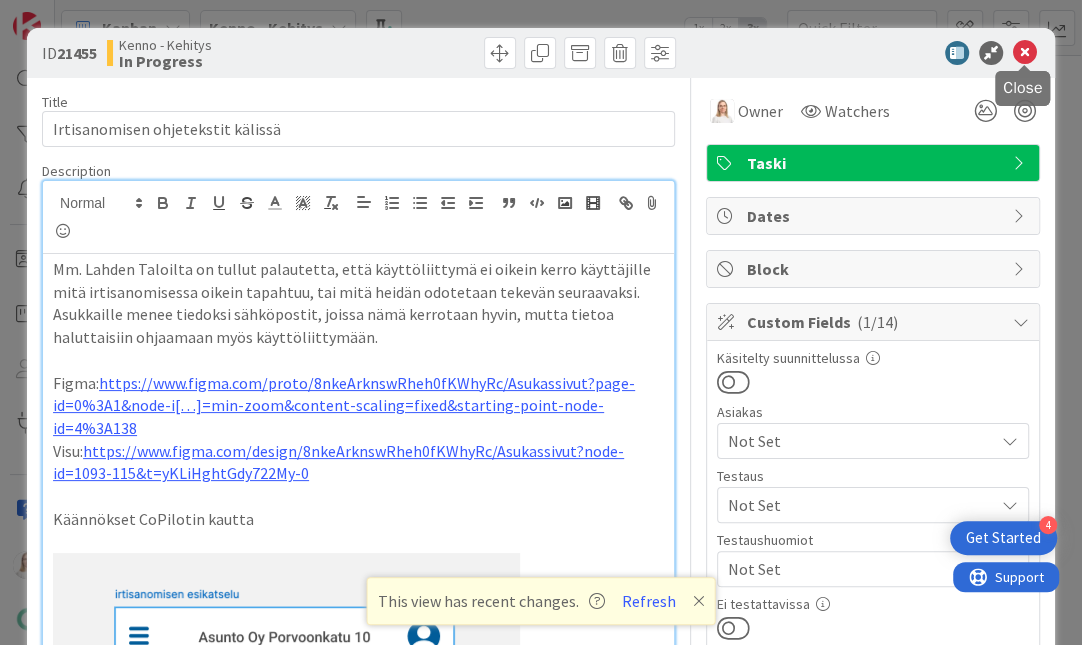 scroll, scrollTop: 0, scrollLeft: 0, axis: both 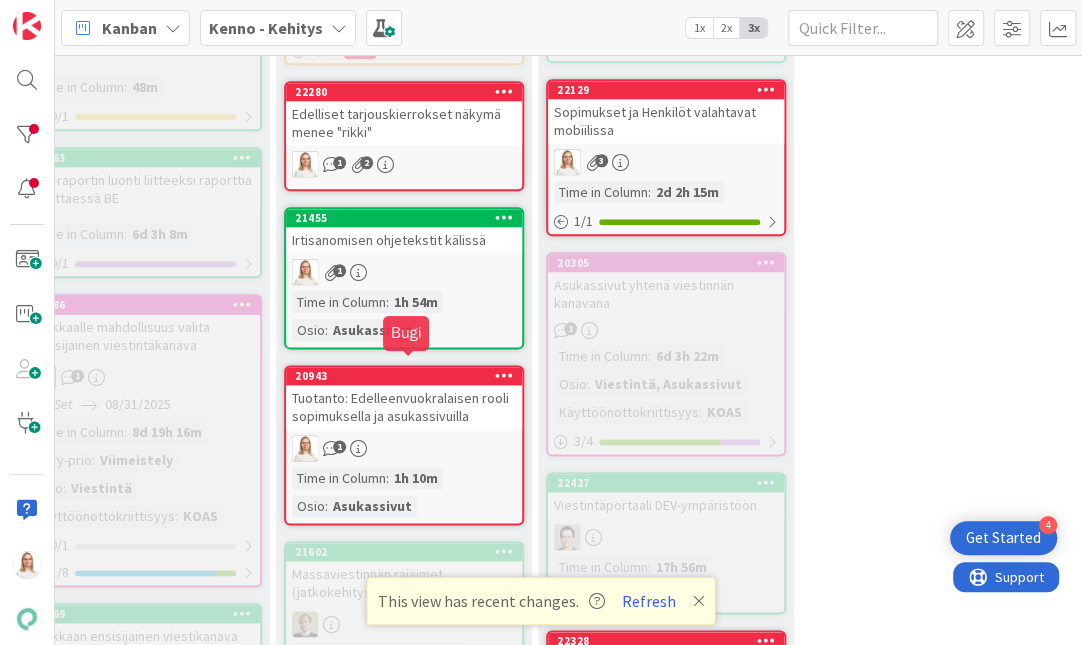 click on "20943" at bounding box center (408, 376) 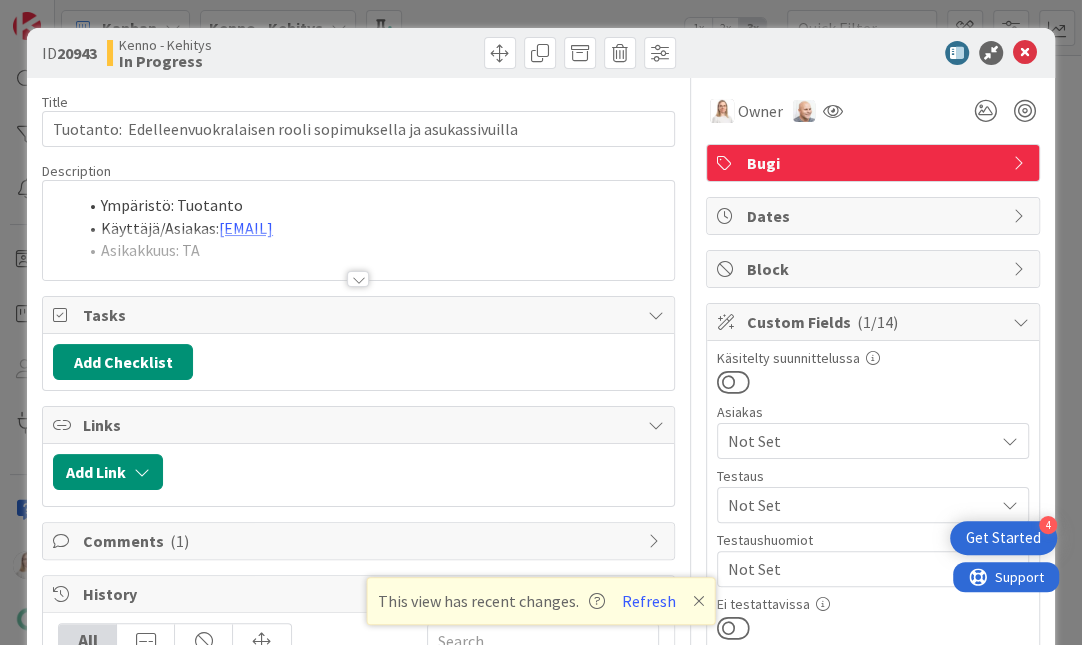 scroll, scrollTop: 0, scrollLeft: 0, axis: both 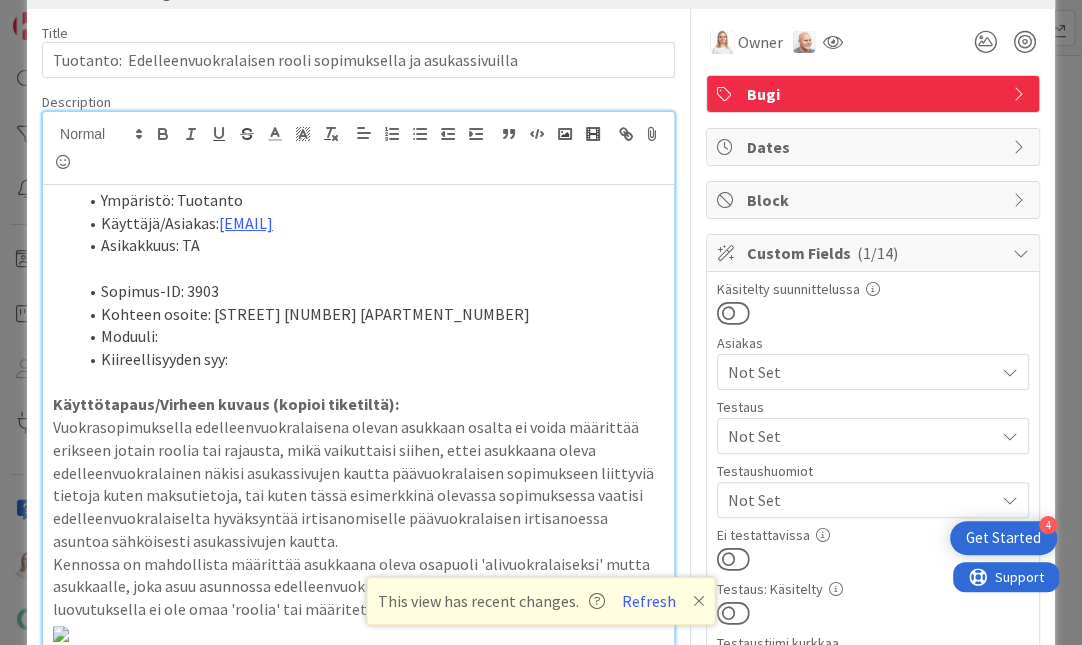 click on "Kiireellisyyden syy:" at bounding box center (370, 359) 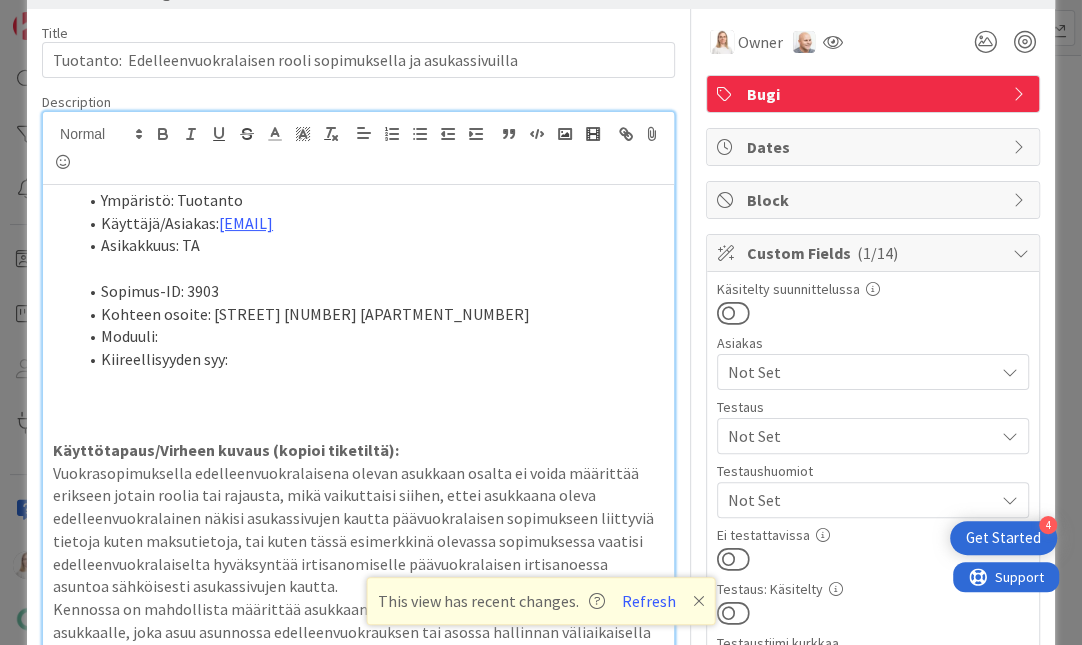 type 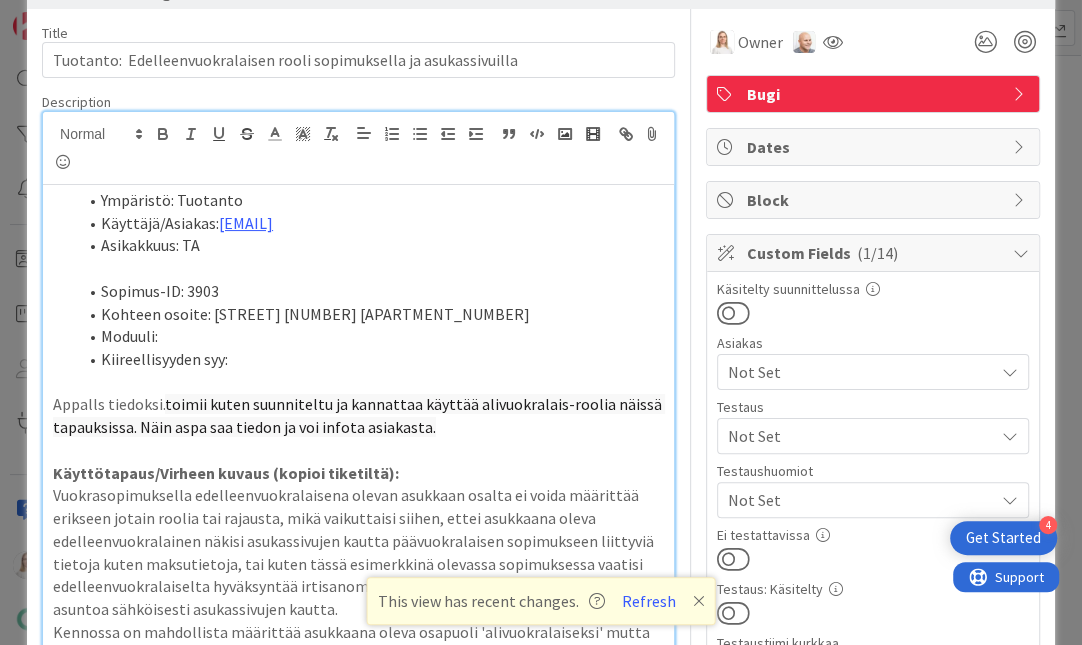 drag, startPoint x: 164, startPoint y: 403, endPoint x: 452, endPoint y: 428, distance: 289.08304 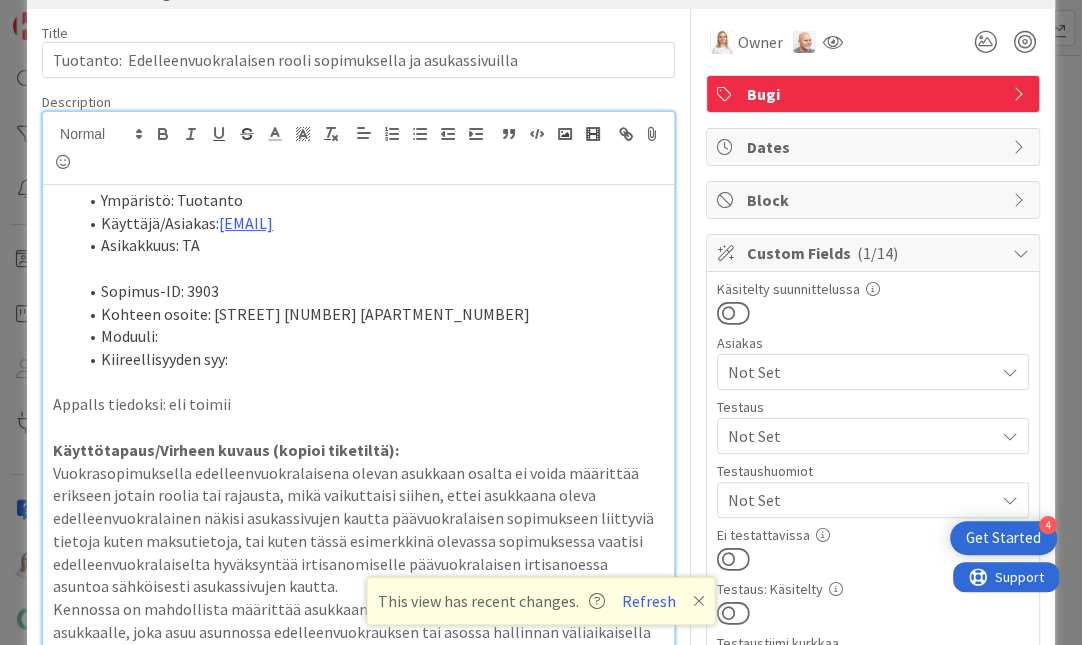 click on "Appalls tiedoksi: eli toimii" at bounding box center [358, 404] 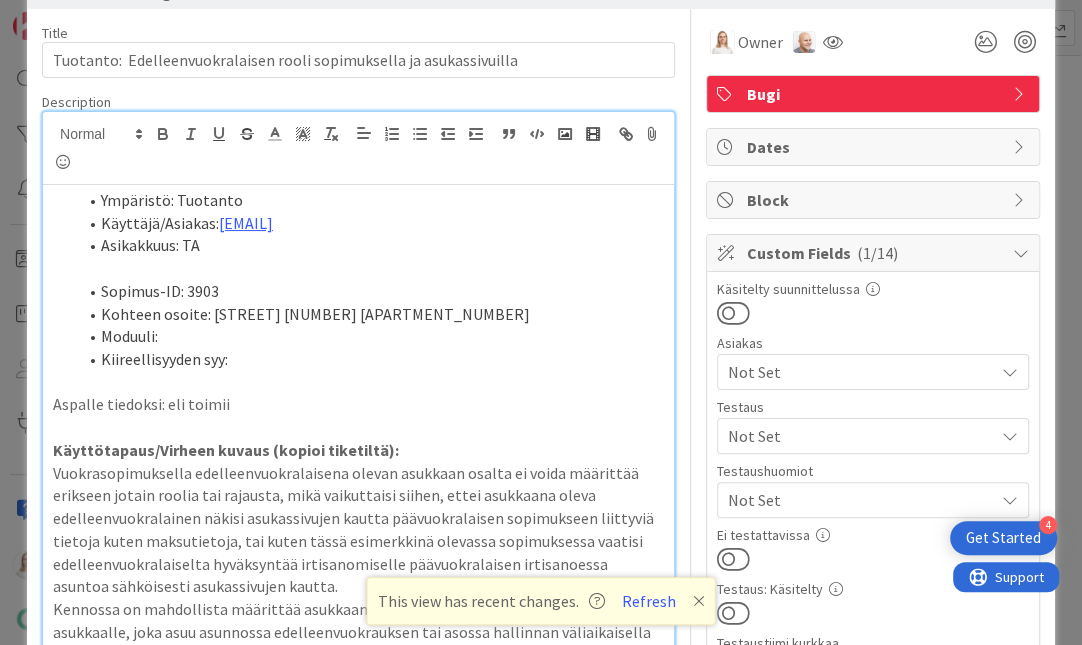 click on "Aspalle tiedoksi: eli toimii" at bounding box center (358, 404) 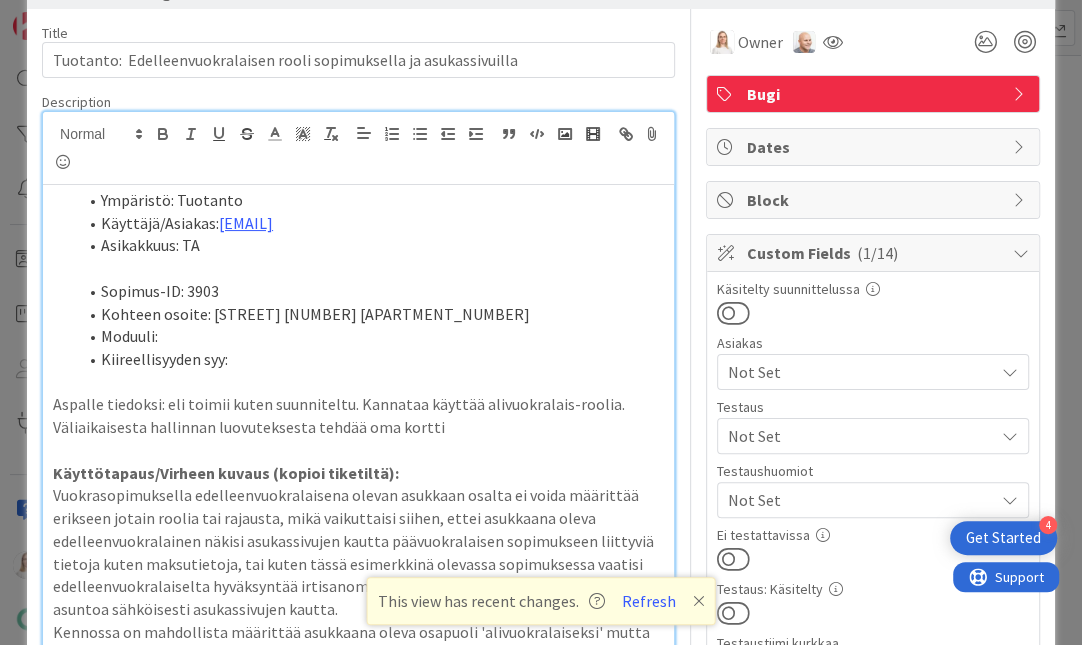 click on "Aspalle tiedoksi: eli toimii kuten suunniteltu. Kannataa käyttää alivuokralais-roolia. Väliaikaisesta hallinnan luovuteksesta tehdää oma kortti" at bounding box center [358, 415] 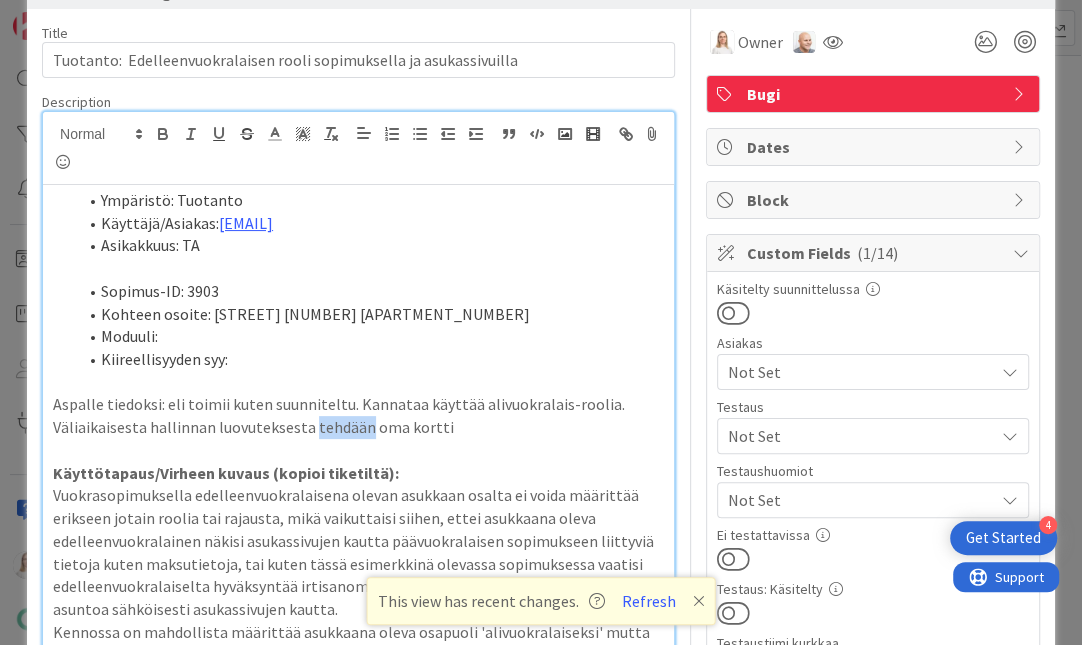 drag, startPoint x: 309, startPoint y: 428, endPoint x: 360, endPoint y: 426, distance: 51.0392 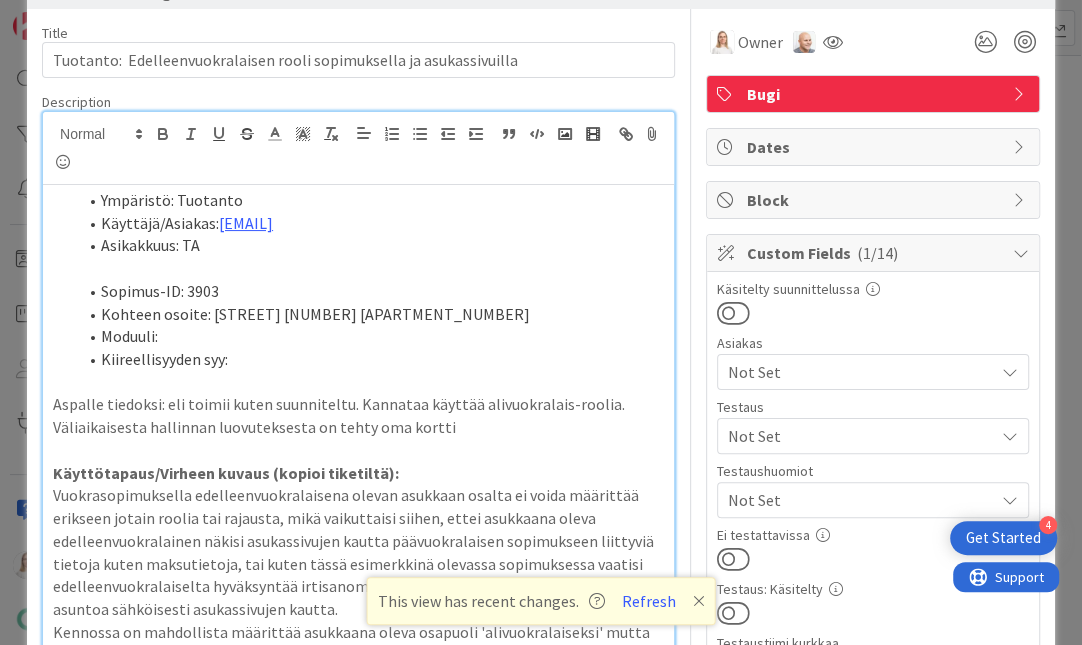 click on "Aspalle tiedoksi: eli toimii kuten suunniteltu. Kannataa käyttää alivuokralais-roolia. Väliaikaisesta hallinnan luovuteksesta on tehty oma kortti" at bounding box center [358, 415] 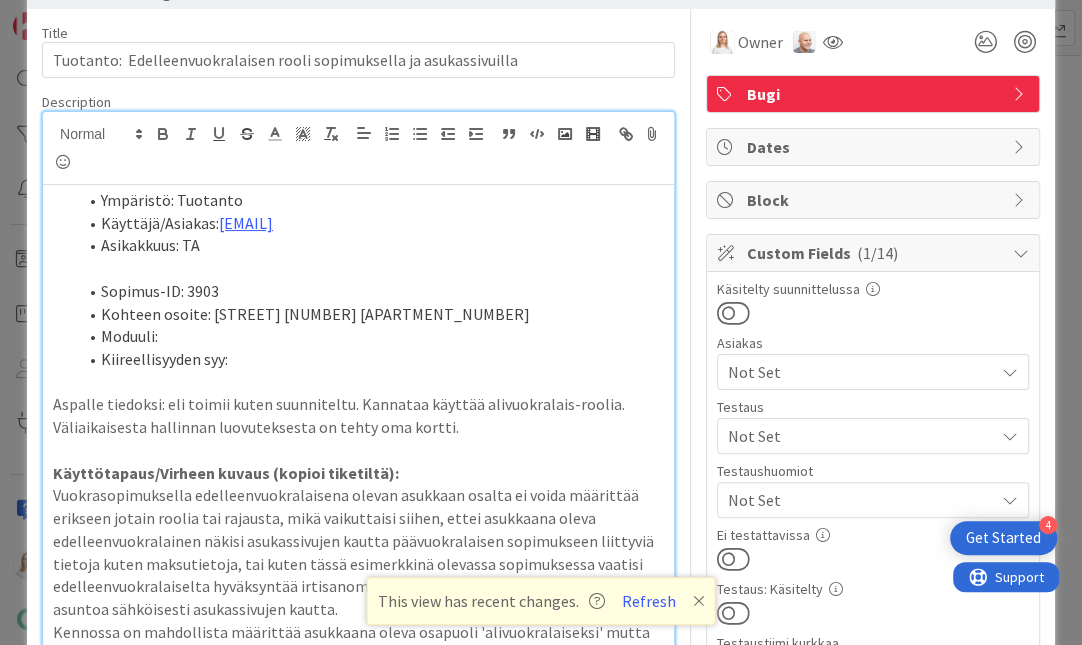 click on "Aspalle tiedoksi: eli toimii kuten suunniteltu. Kannataa käyttää alivuokralais-roolia. Väliaikaisesta hallinnan luovuteksesta on tehty oma kortti." at bounding box center [358, 415] 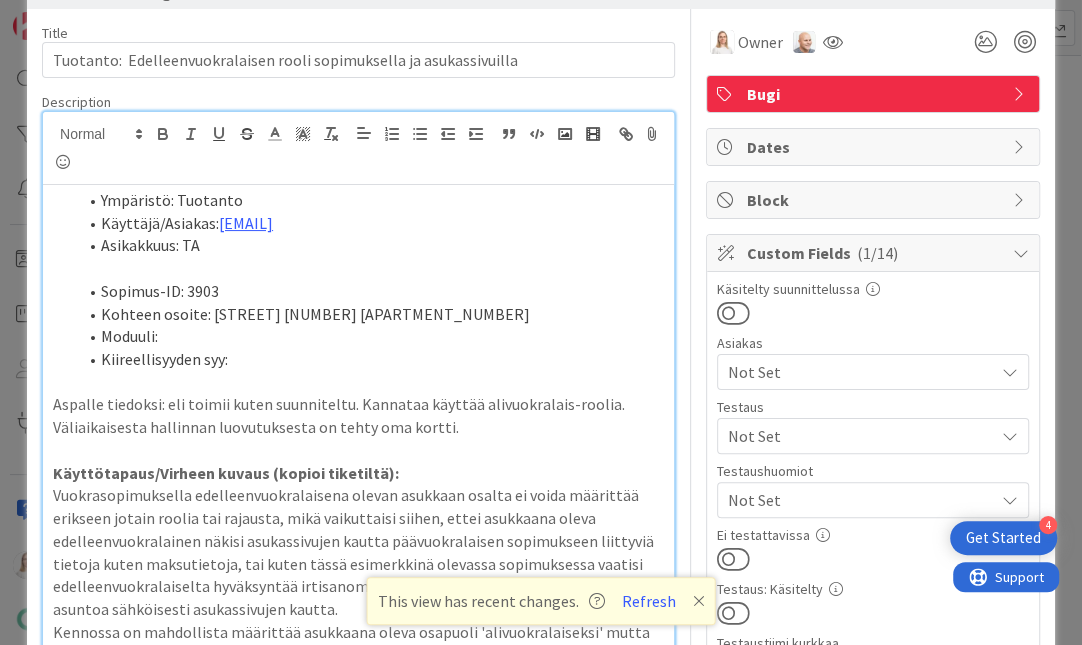 click on "Aspalle tiedoksi: eli toimii kuten suunniteltu. Kannataa käyttää alivuokralais-roolia. Väliaikaisesta hallinnan luovutuksesta on tehty oma kortti." at bounding box center [358, 415] 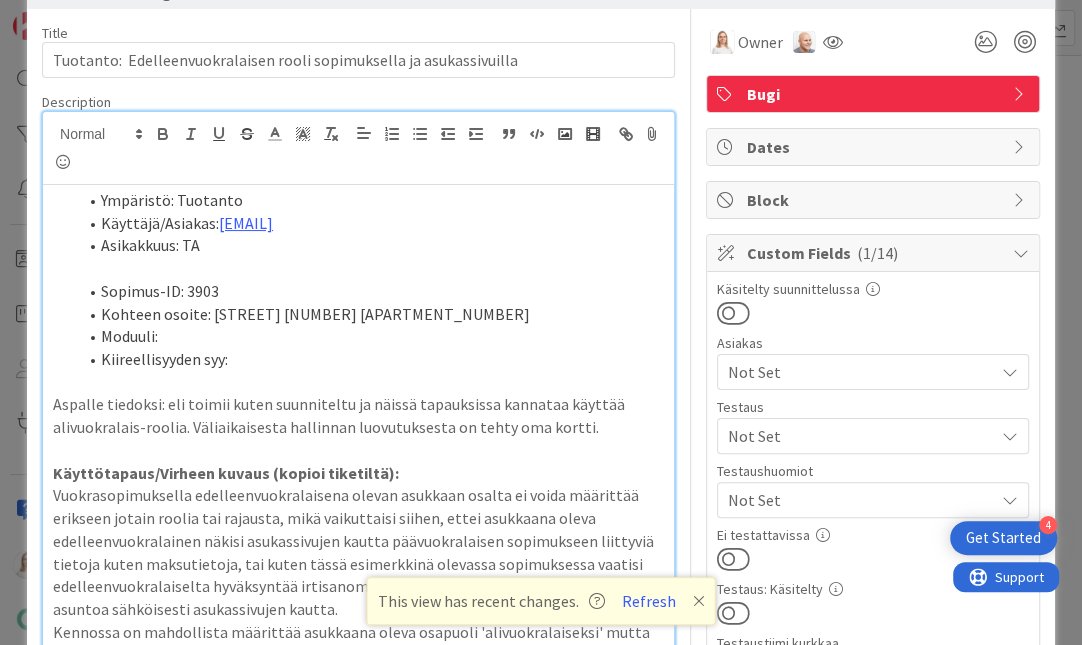 click on "Aspalle tiedoksi: eli toimii kuten suunniteltu ja näissä tapauksissa kannataa käyttää alivuokralais-roolia. Väliaikaisesta hallinnan luovutuksesta on tehty oma kortti." at bounding box center (358, 415) 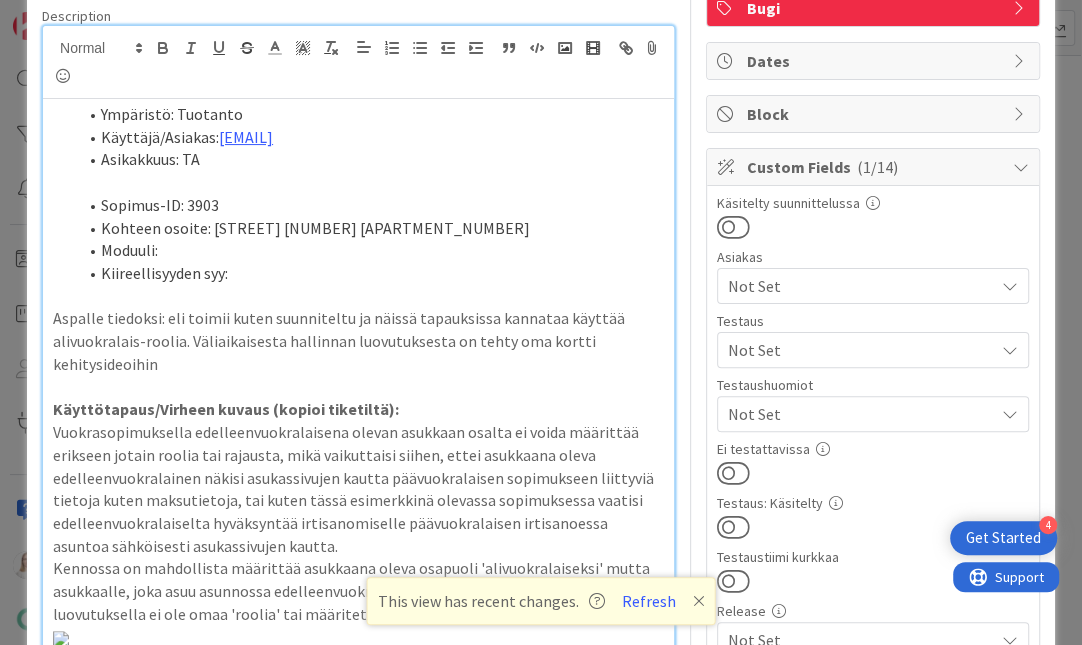 scroll, scrollTop: 175, scrollLeft: 0, axis: vertical 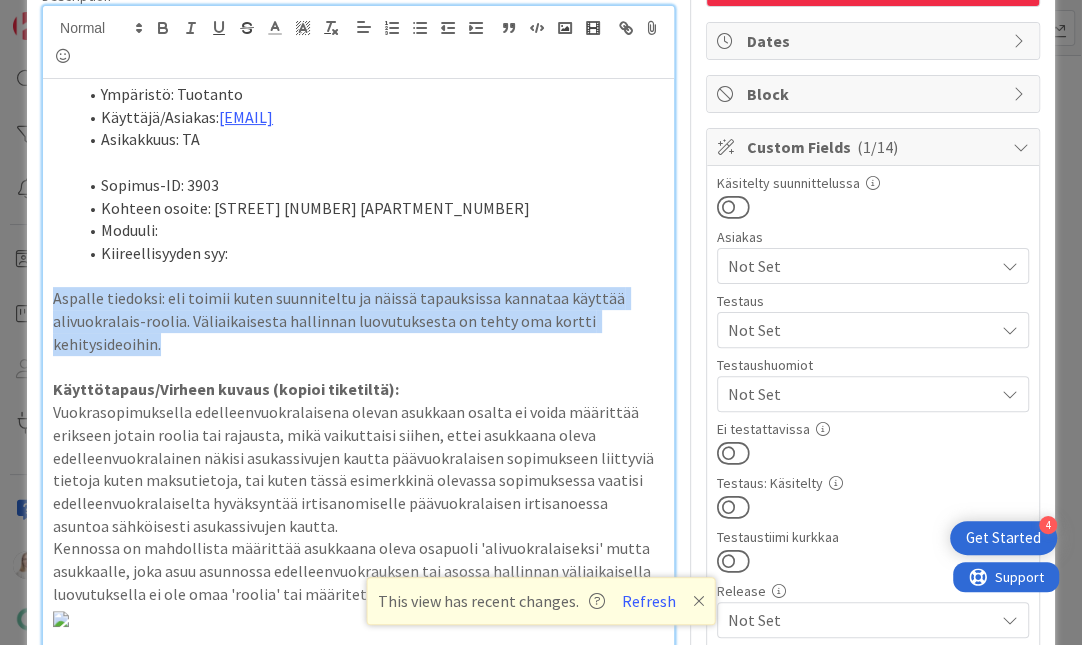 drag, startPoint x: 52, startPoint y: 299, endPoint x: 164, endPoint y: 335, distance: 117.64353 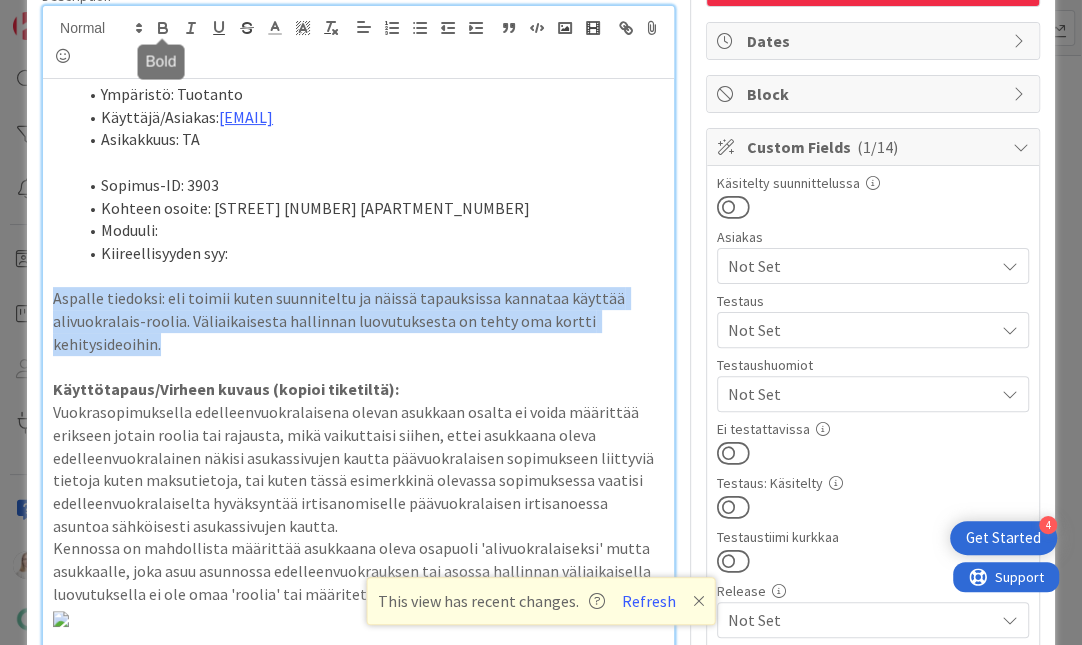 click 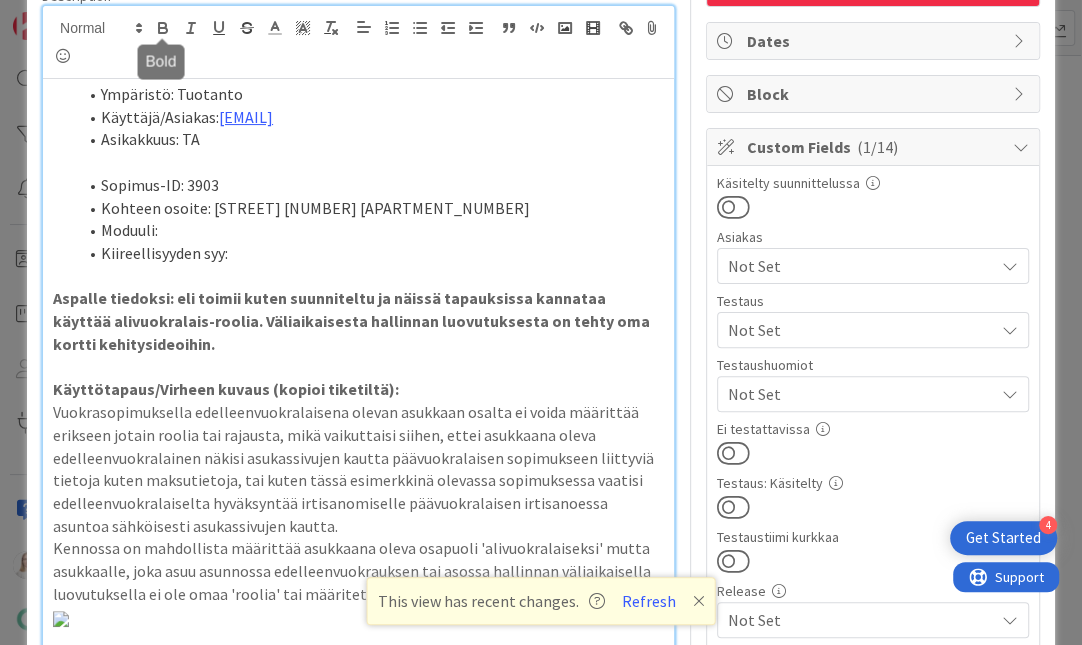 click on "Kohteen osoite: Hillatie 1 B 12" at bounding box center (370, 208) 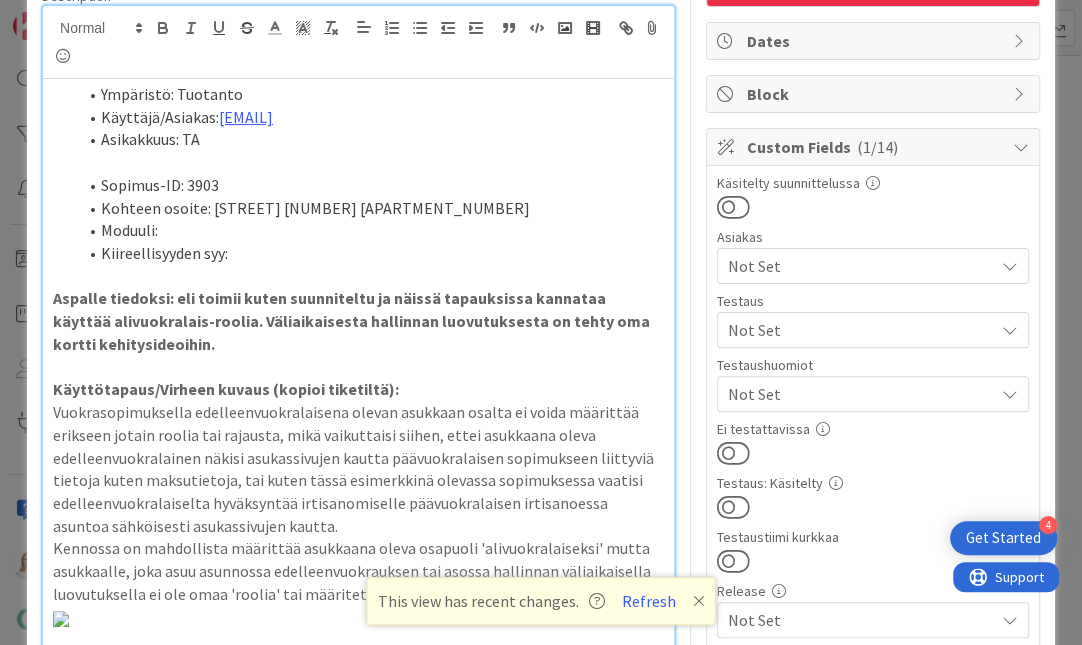 click on "Aspalle tiedoksi: eli toimii kuten suunniteltu ja näissä tapauksissa kannataa käyttää alivuokralais-roolia. Väliaikaisesta hallinnan luovutuksesta on tehty oma kortti kehitysideoihin." at bounding box center [353, 320] 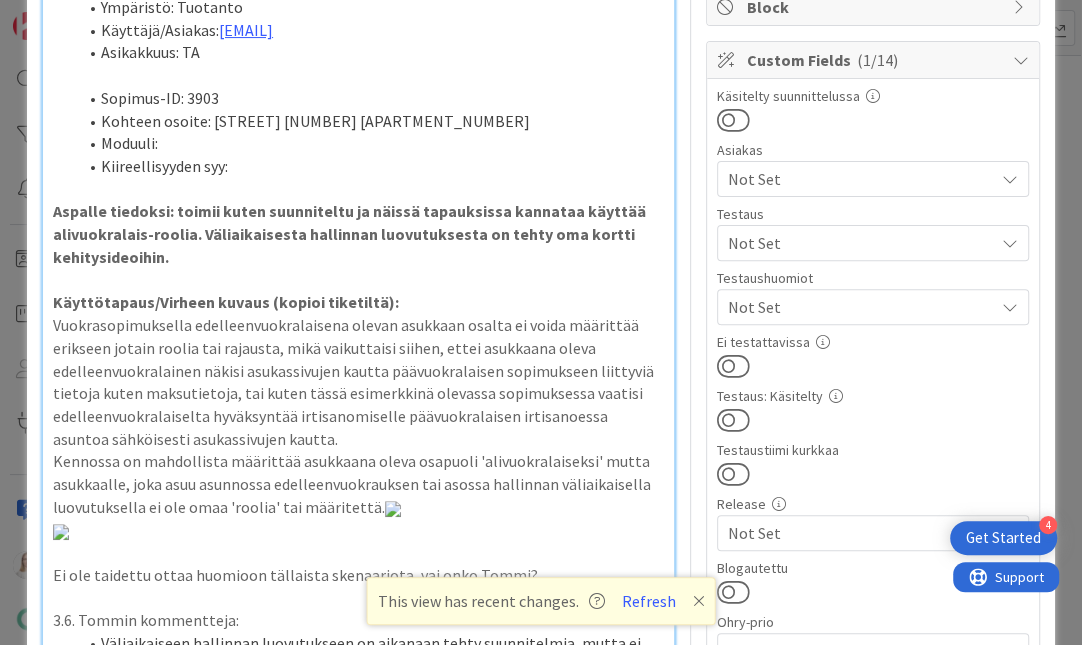 scroll, scrollTop: 223, scrollLeft: 0, axis: vertical 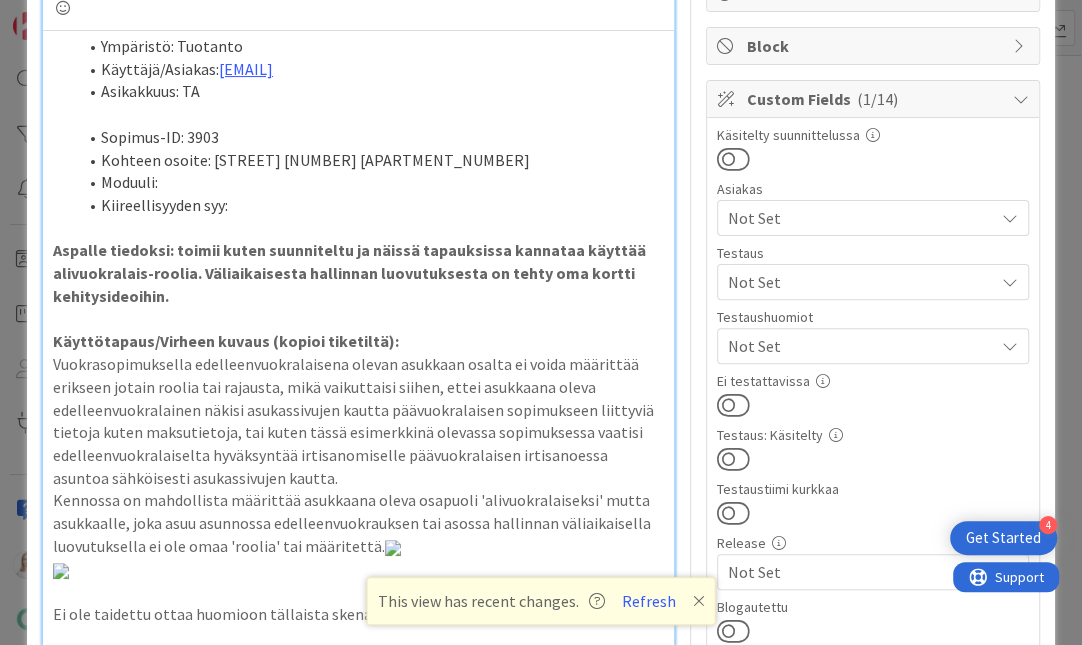 click on "Aspalle tiedoksi: toimii kuten suunniteltu ja näissä tapauksissa kannataa käyttää alivuokralais-roolia. Väliaikaisesta hallinnan luovutuksesta on tehty oma kortti kehitysideoihin." at bounding box center [351, 272] 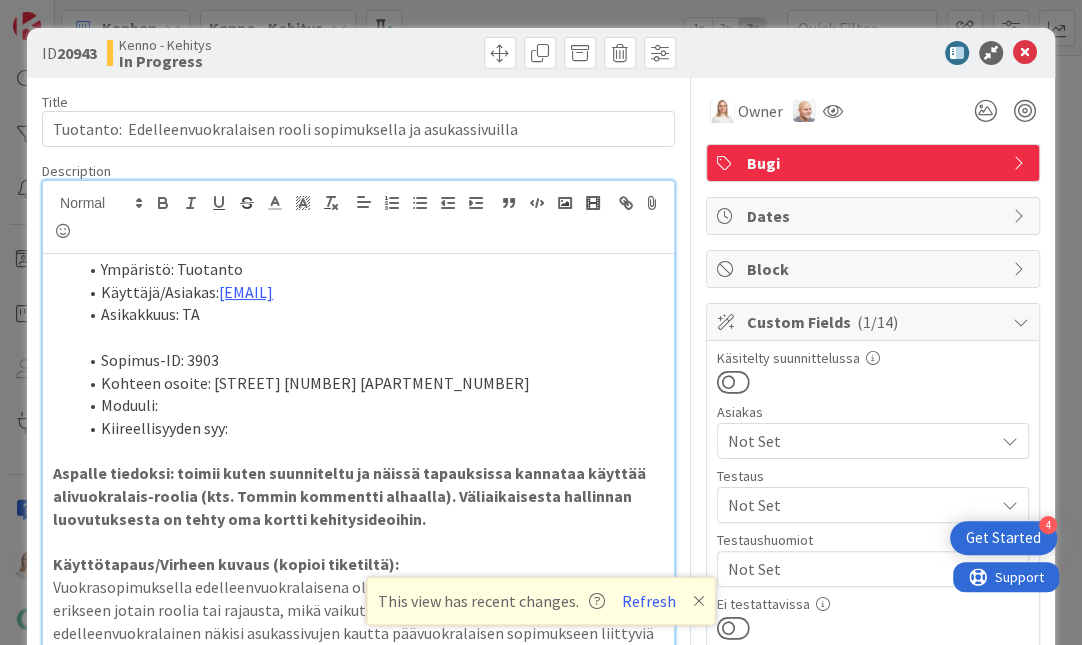 scroll, scrollTop: 0, scrollLeft: 0, axis: both 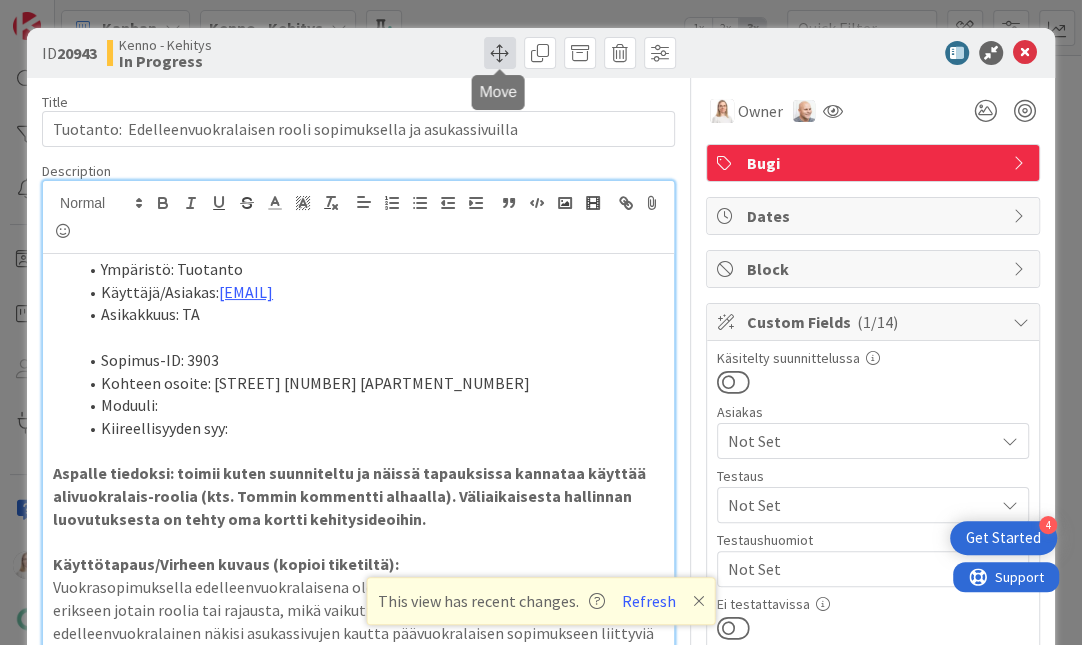 click at bounding box center [500, 53] 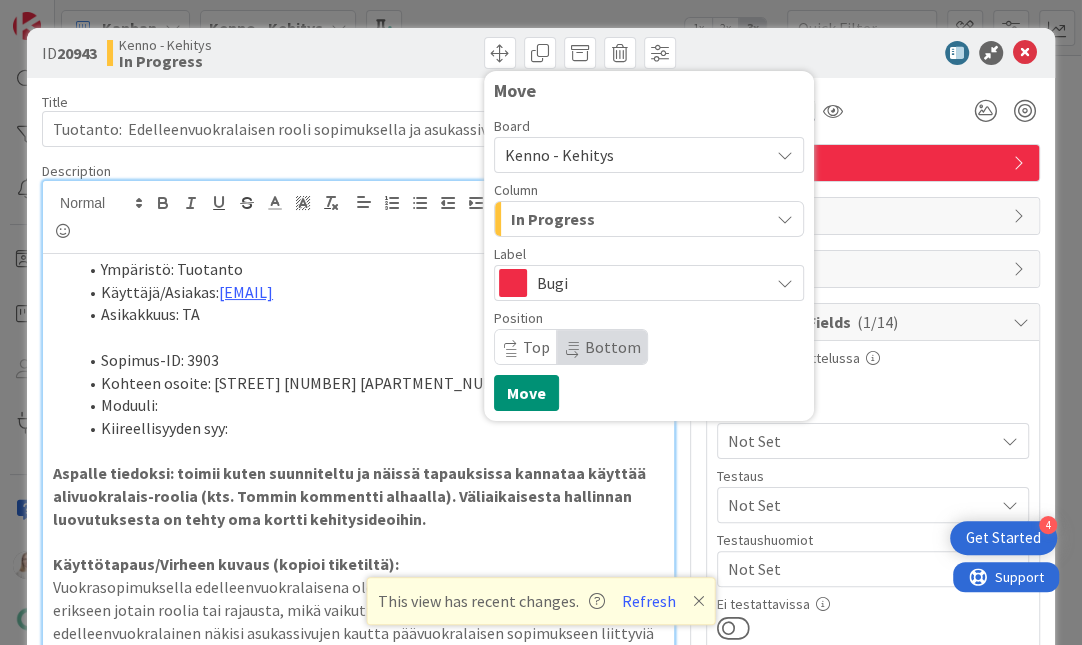 click on "Kenno - Kehitys" at bounding box center [632, 155] 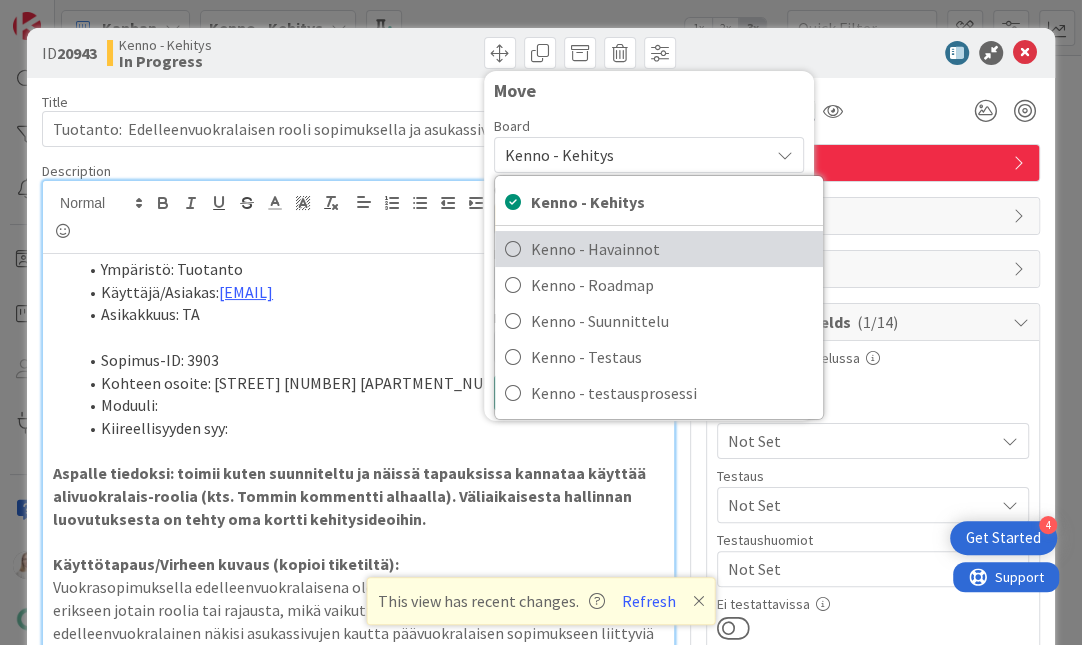 click on "Kenno - Havainnot" at bounding box center [672, 249] 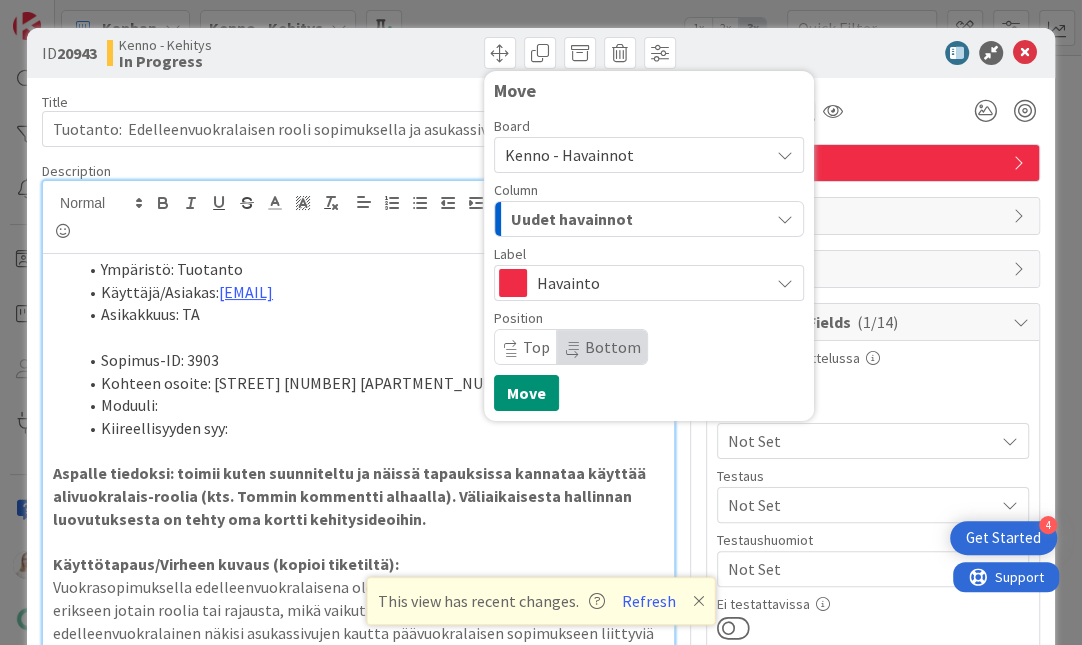 click on "Kenno - Havainnot" at bounding box center (569, 155) 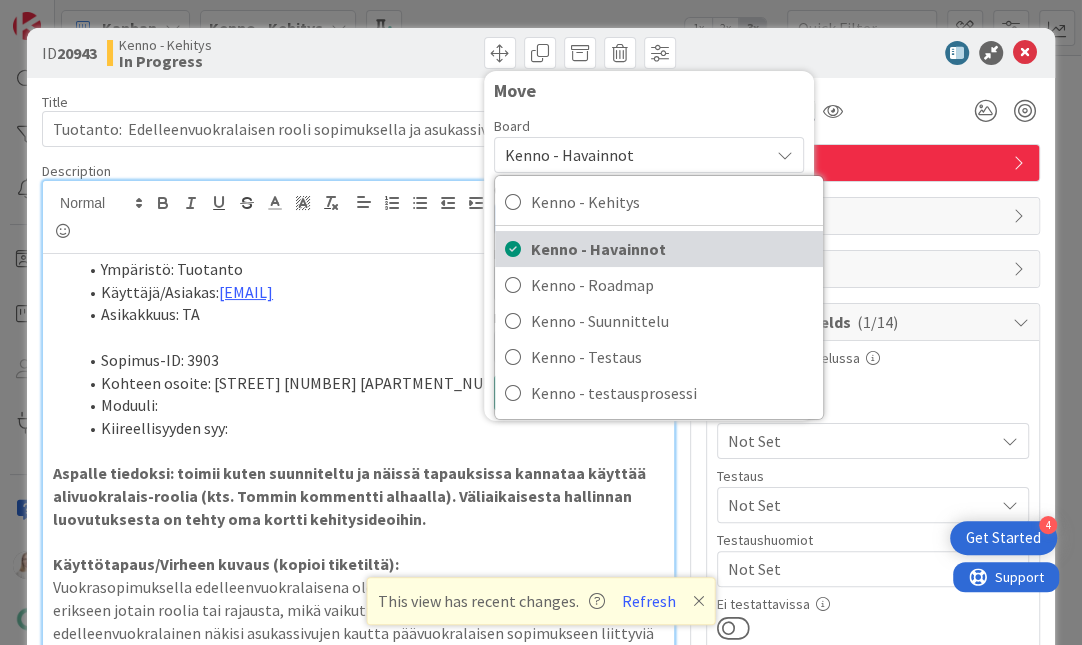 click on "Kenno - Havainnot" at bounding box center [672, 249] 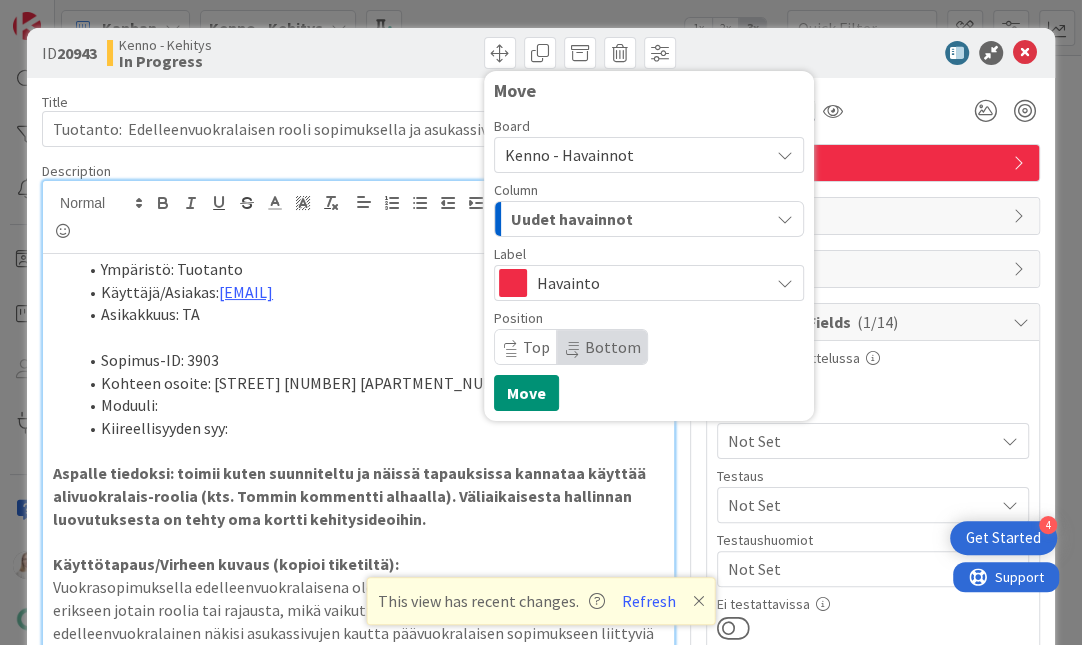 click on "Asikakkuus: TA" at bounding box center [370, 314] 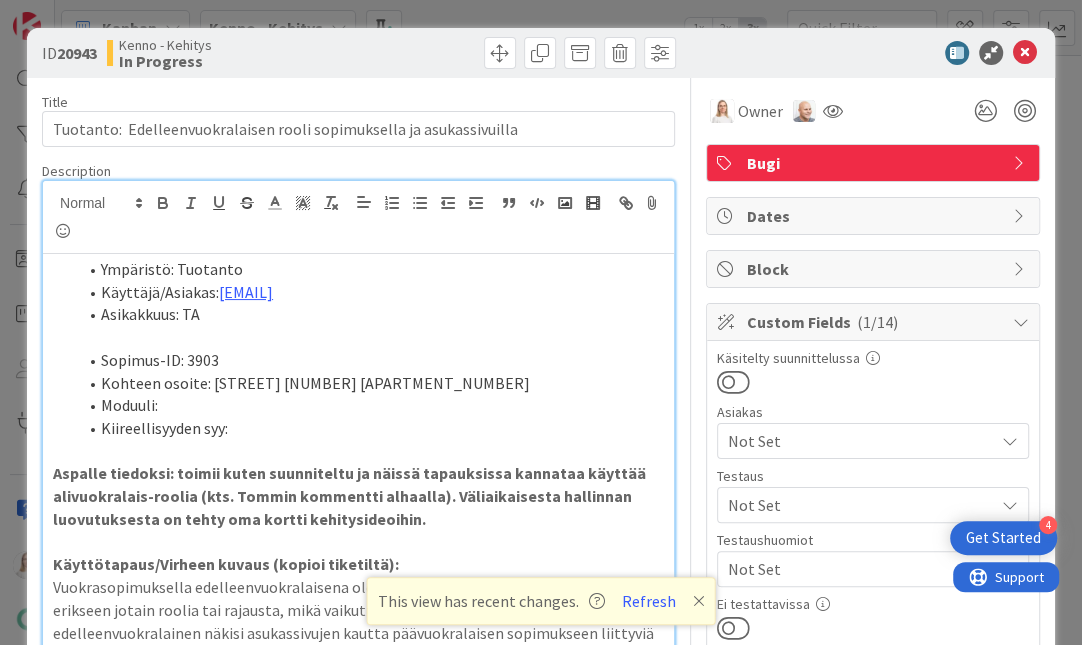 scroll, scrollTop: 0, scrollLeft: 0, axis: both 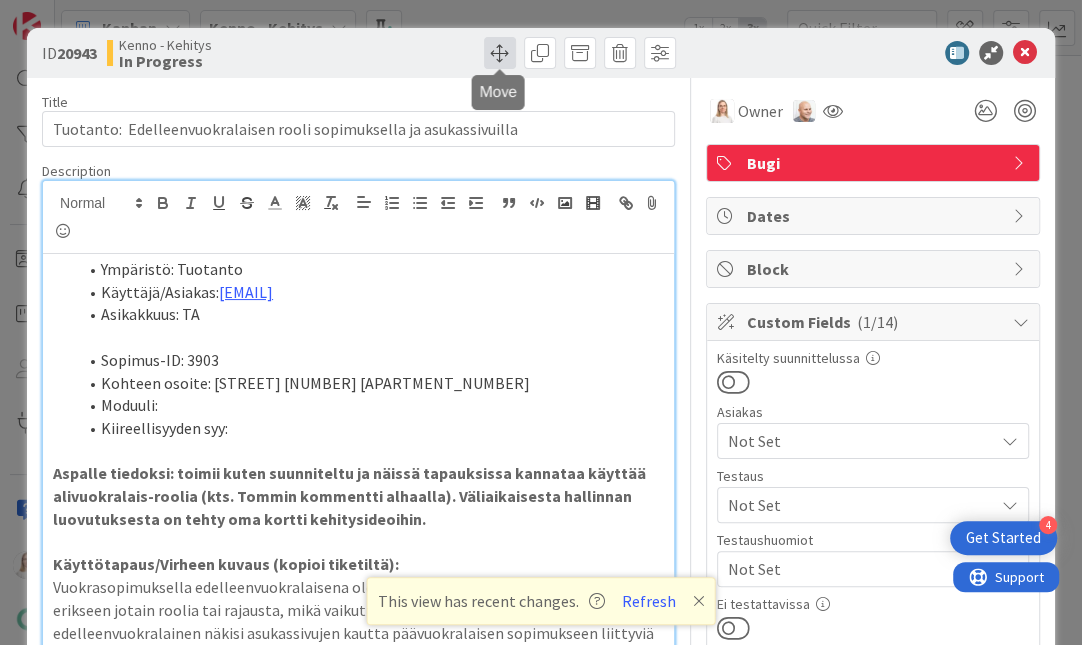 click at bounding box center [500, 53] 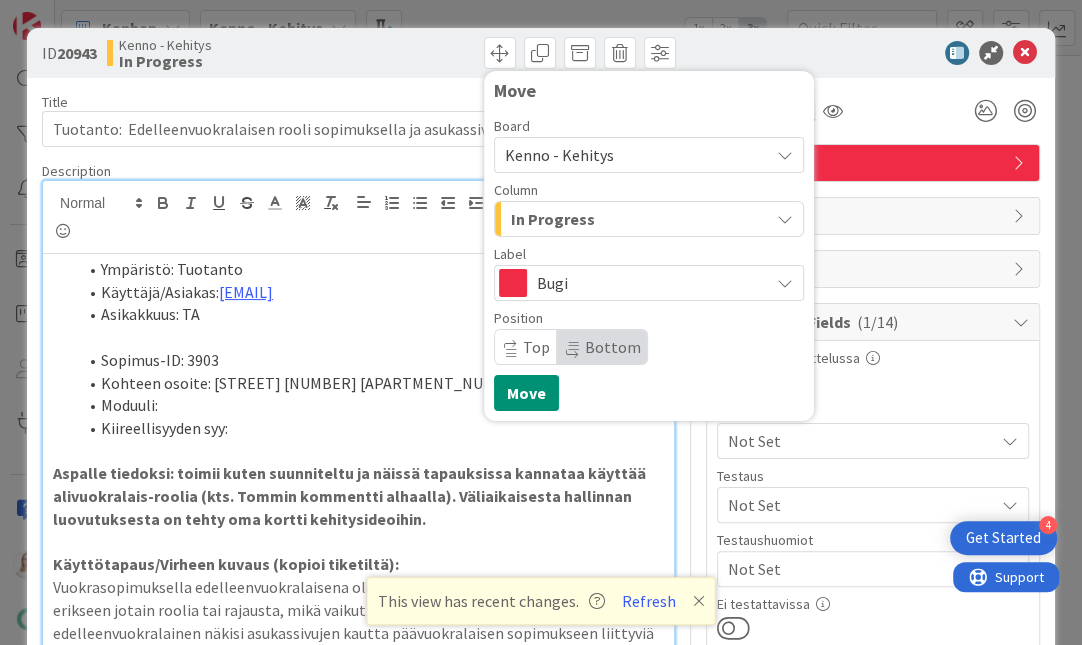 click on "Kenno - Kehitys" at bounding box center (559, 155) 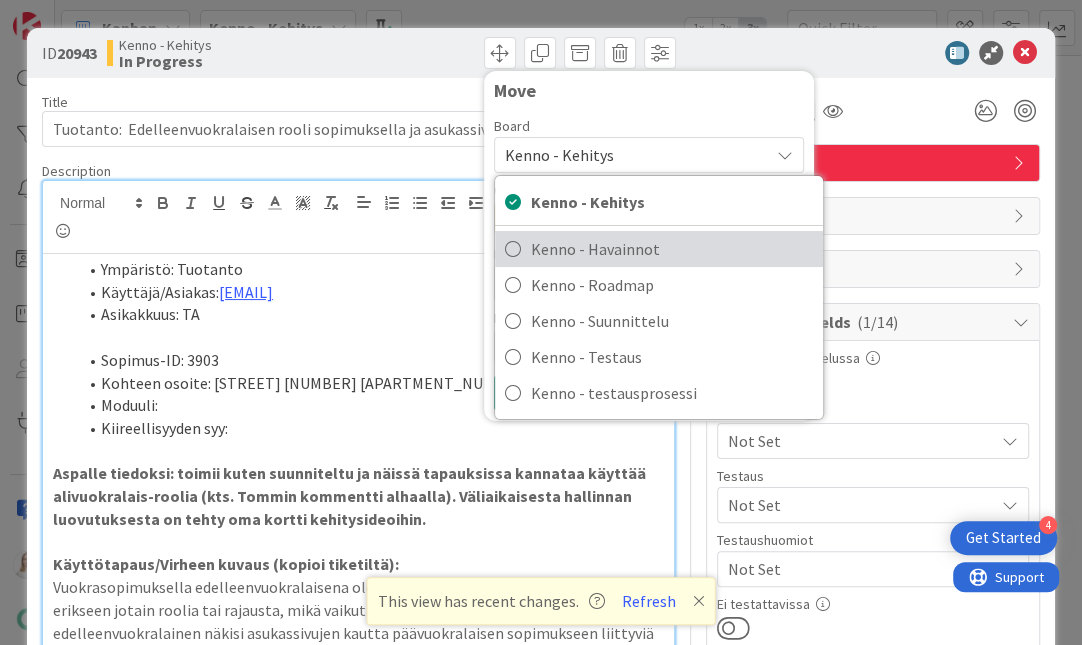 click on "Kenno - Havainnot" at bounding box center [672, 249] 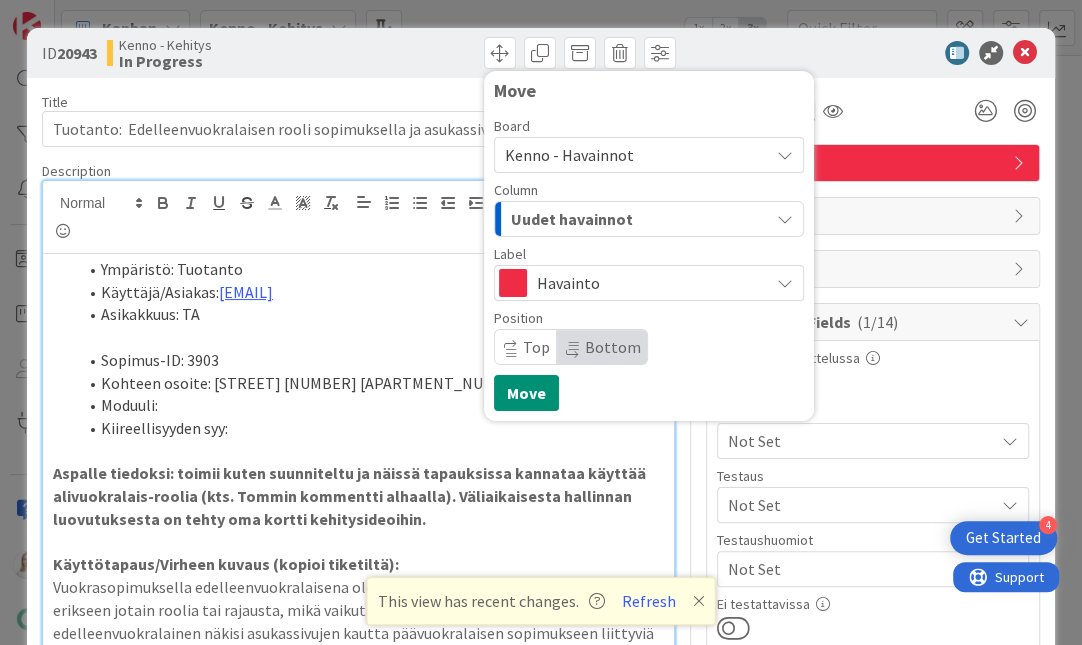 click on "Uudet havainnot" at bounding box center (637, 219) 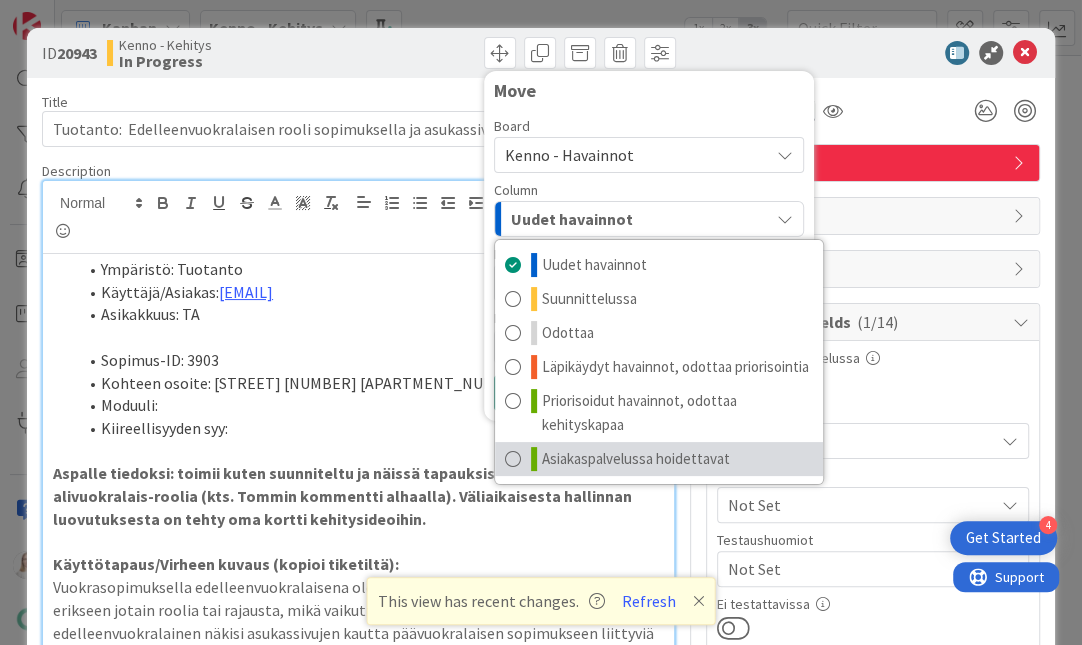 click on "Asiakaspalvelussa hoidettavat" at bounding box center (636, 459) 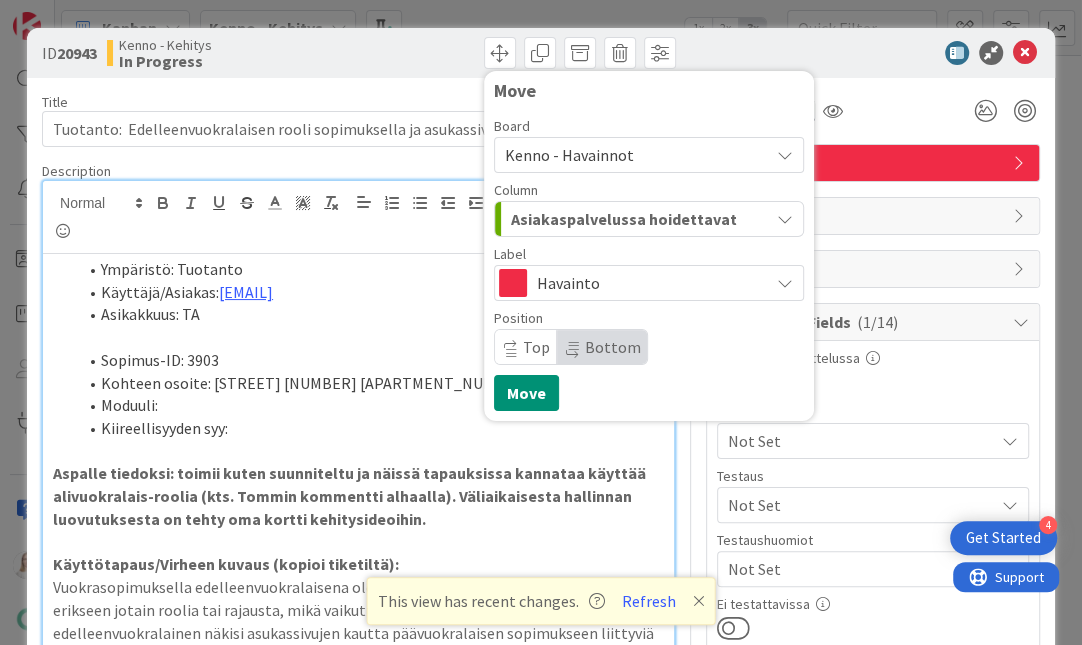 click on "Top" at bounding box center [536, 347] 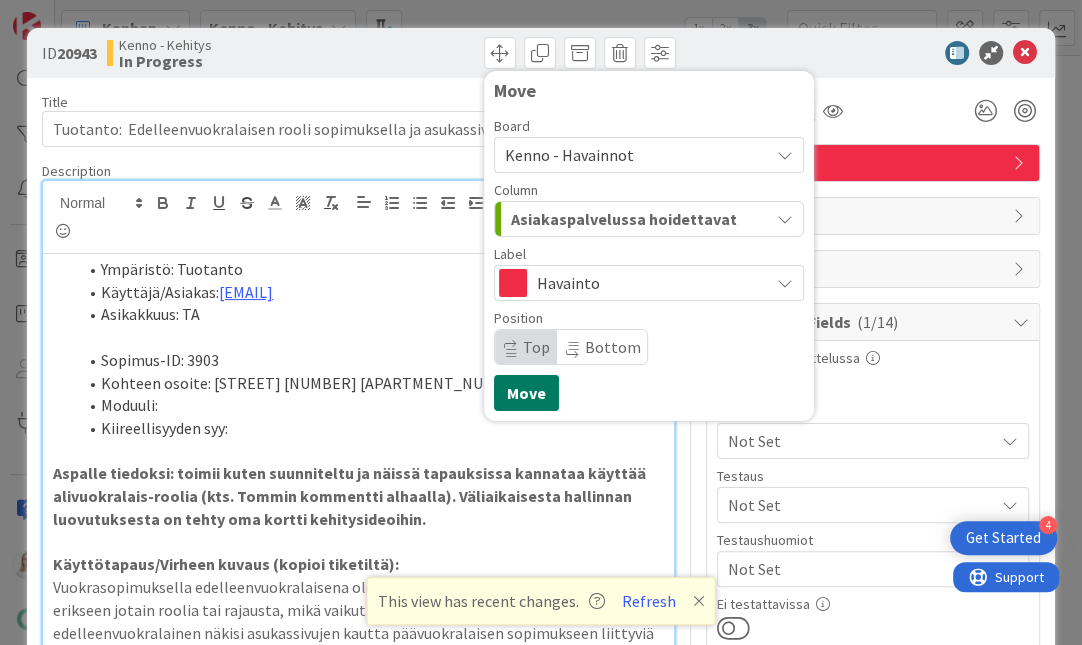 click on "Move" at bounding box center (526, 393) 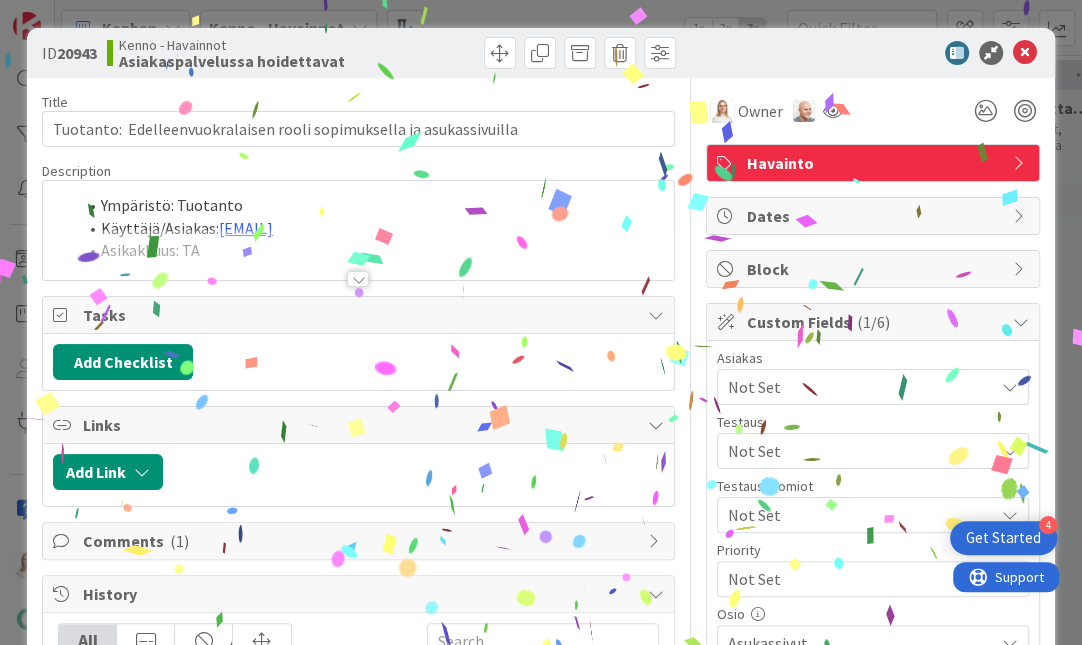 scroll, scrollTop: 0, scrollLeft: 0, axis: both 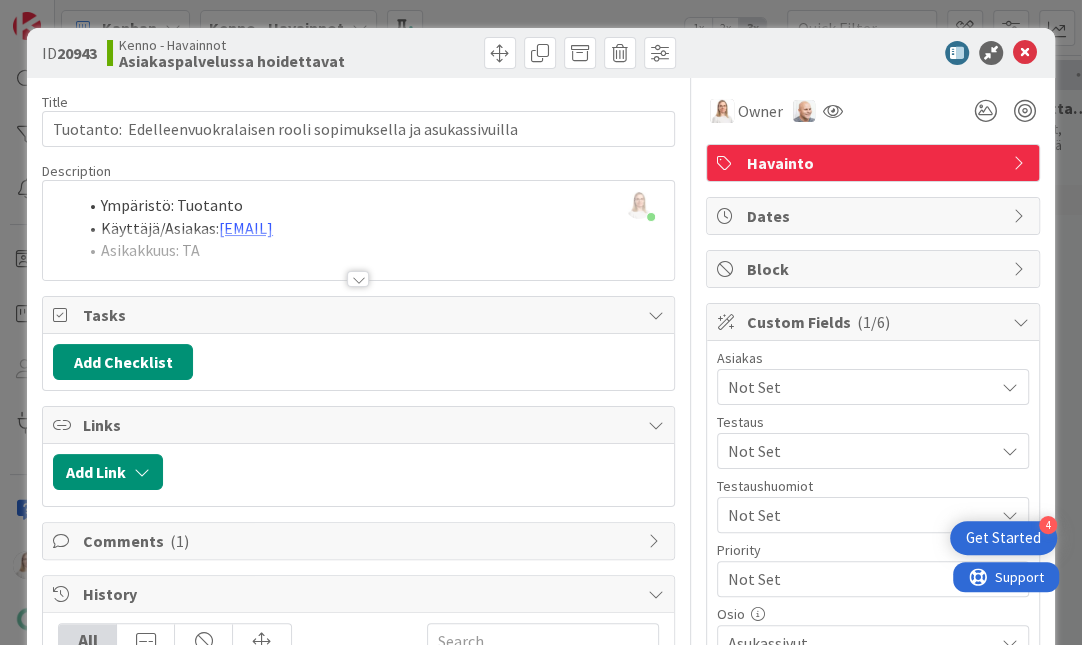 click at bounding box center (358, 279) 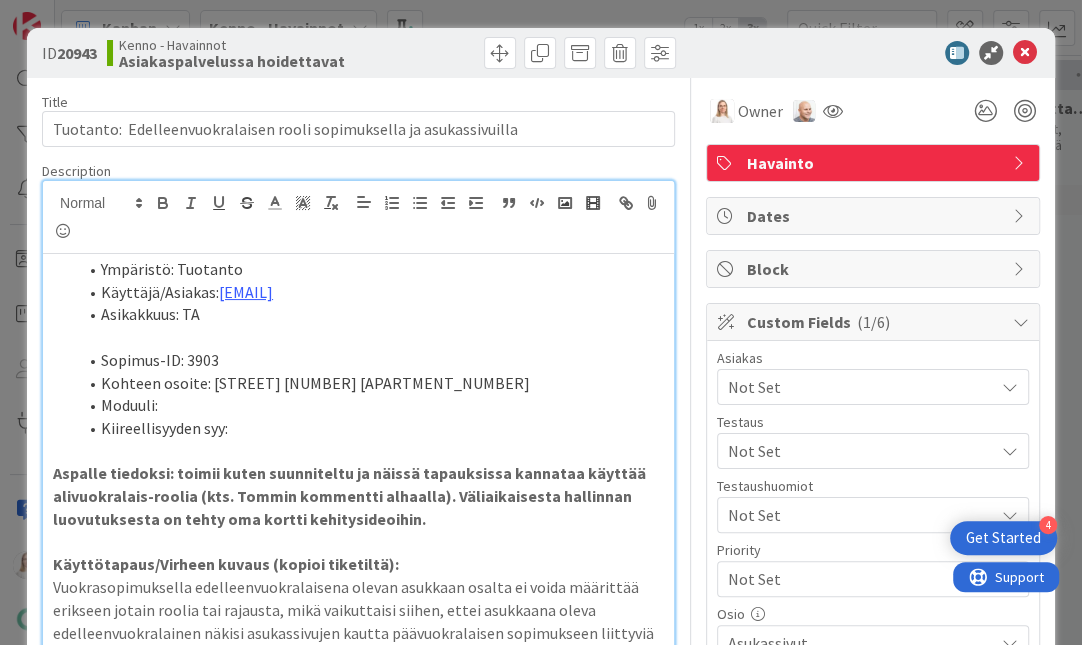 scroll, scrollTop: 0, scrollLeft: 0, axis: both 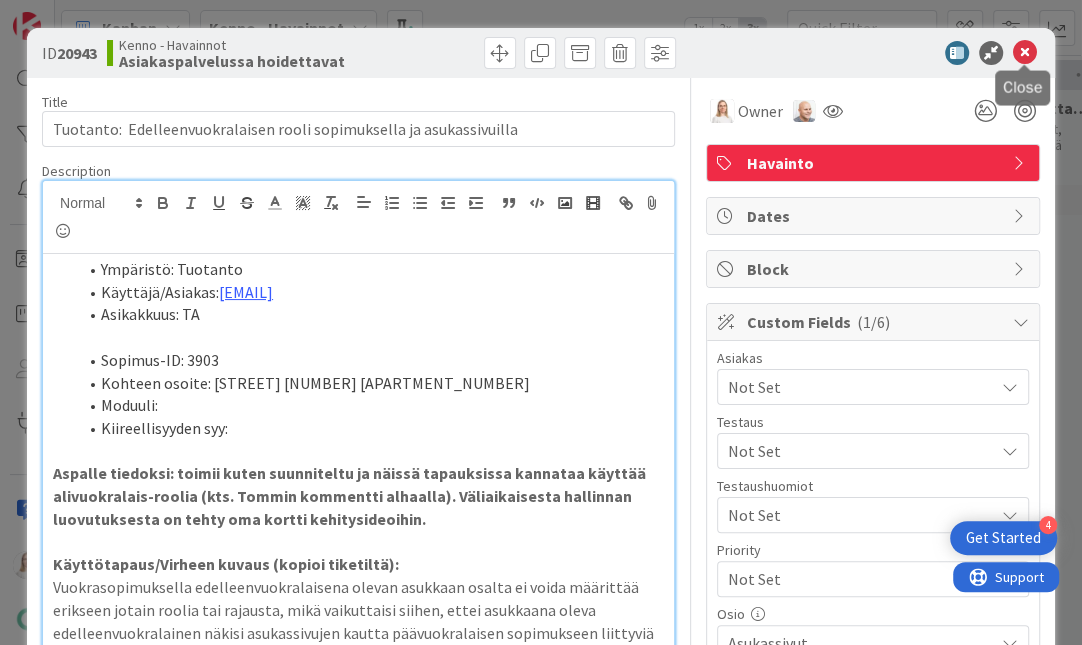 click at bounding box center [1025, 53] 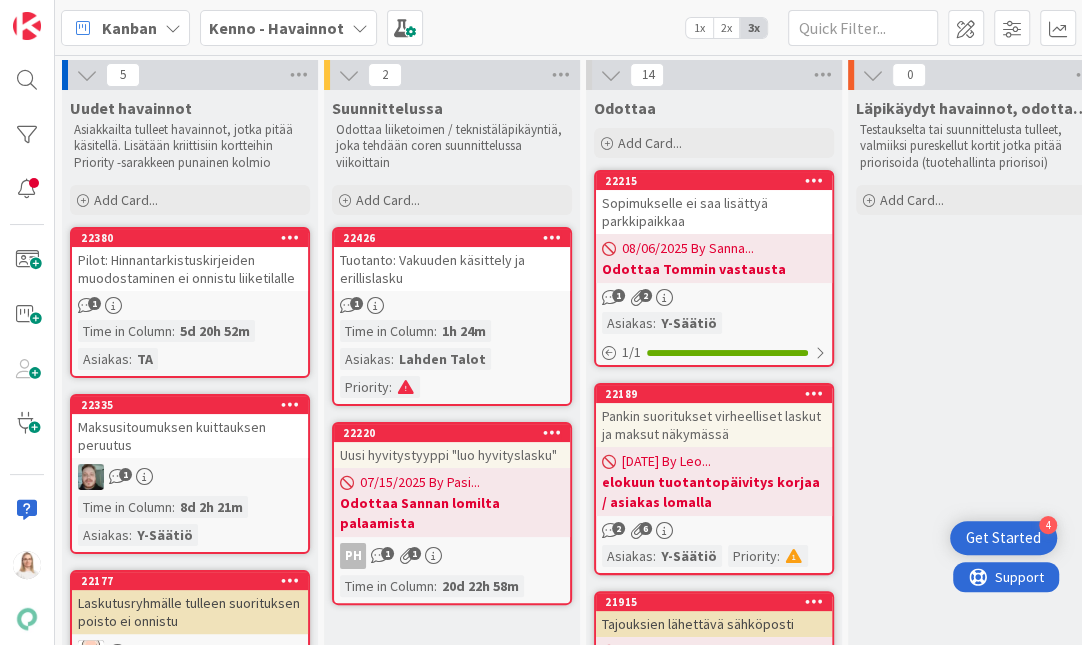 scroll, scrollTop: 0, scrollLeft: 0, axis: both 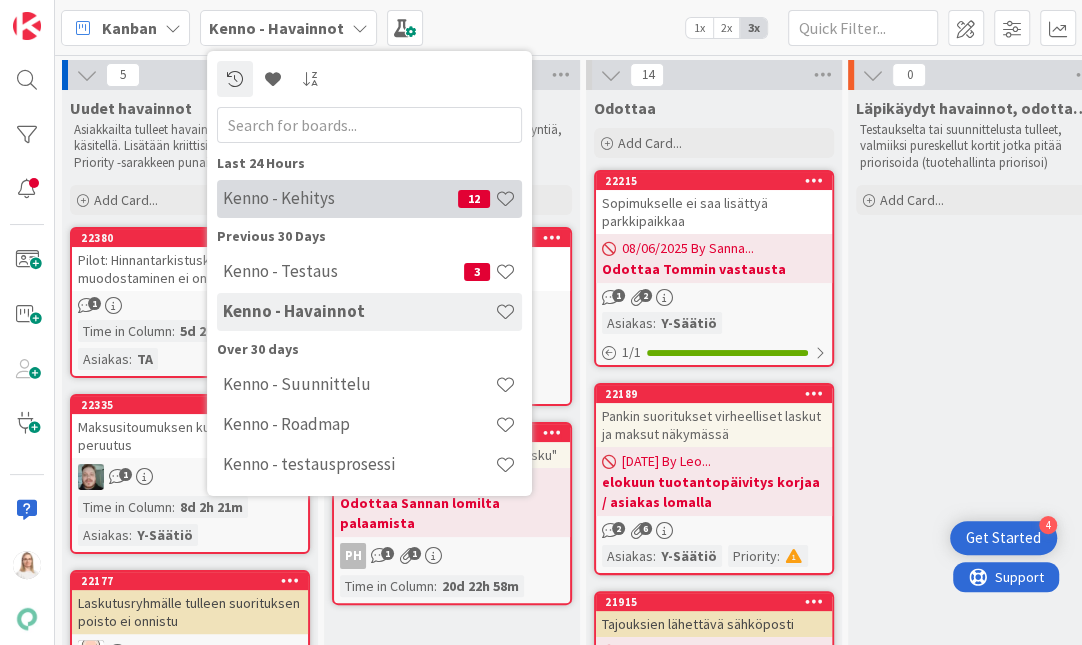 click on "Kenno - Kehitys" at bounding box center (340, 198) 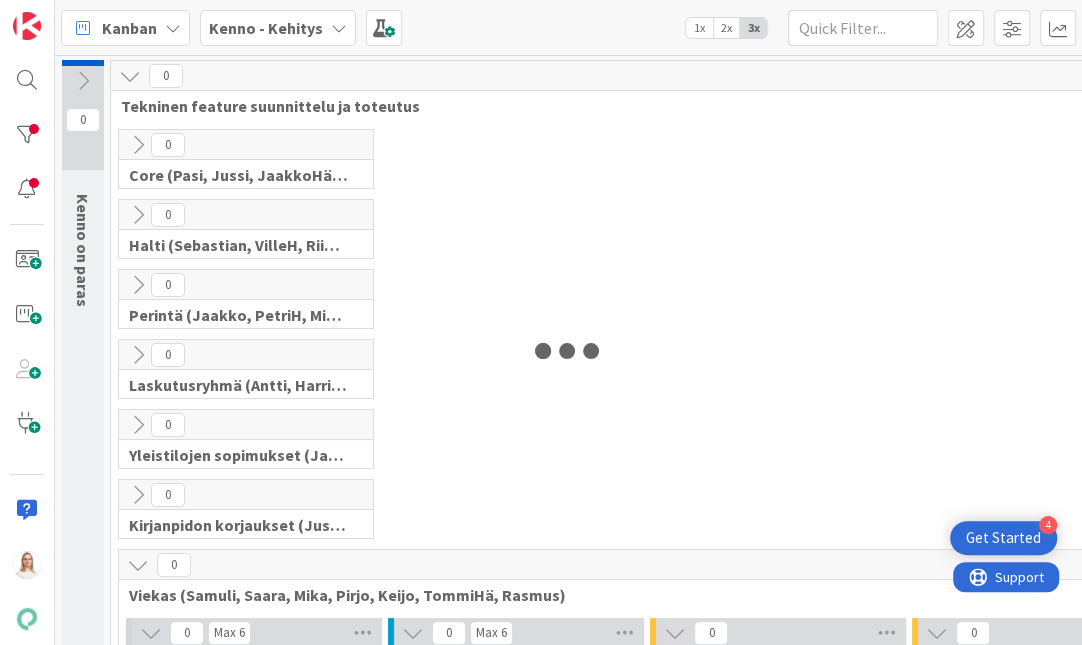 scroll, scrollTop: 0, scrollLeft: 0, axis: both 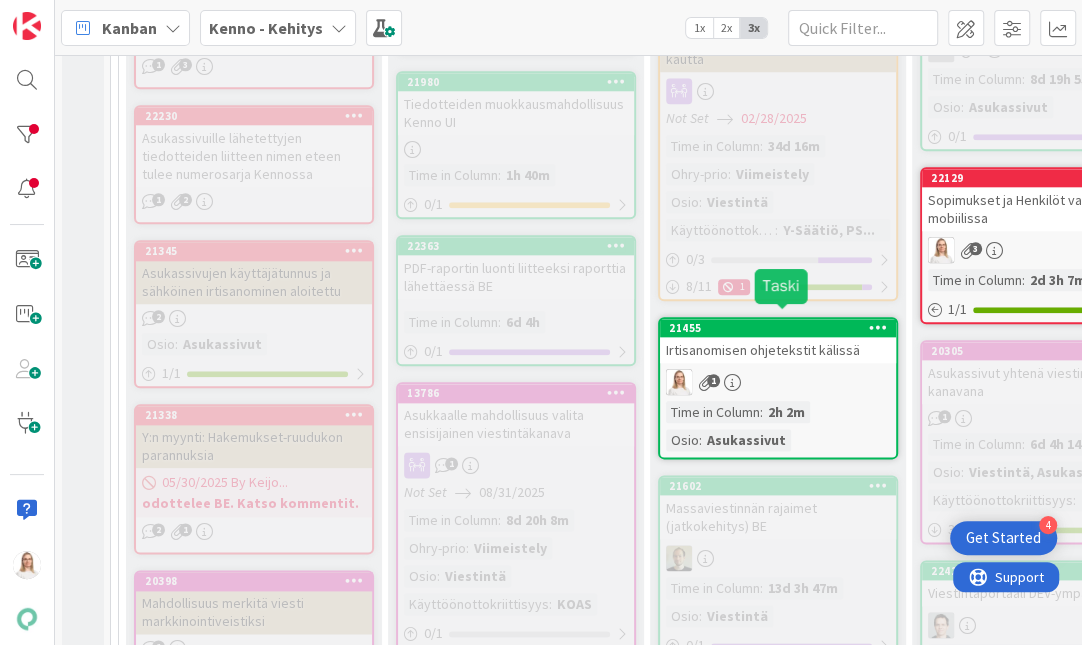 click on "21455" at bounding box center (782, 328) 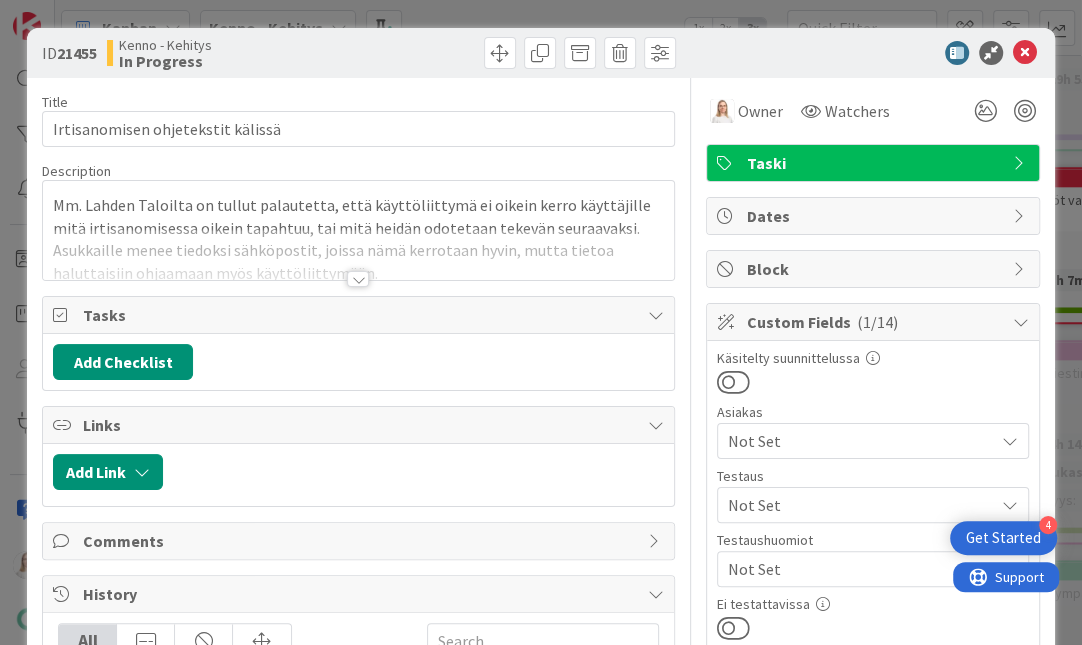 scroll, scrollTop: 0, scrollLeft: 0, axis: both 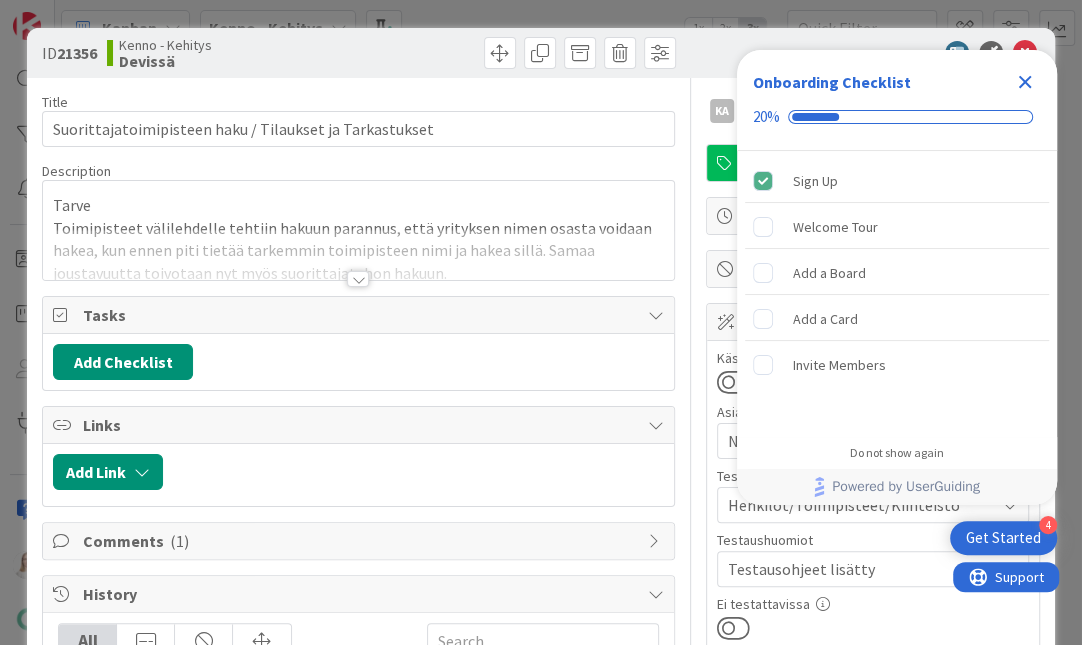 click 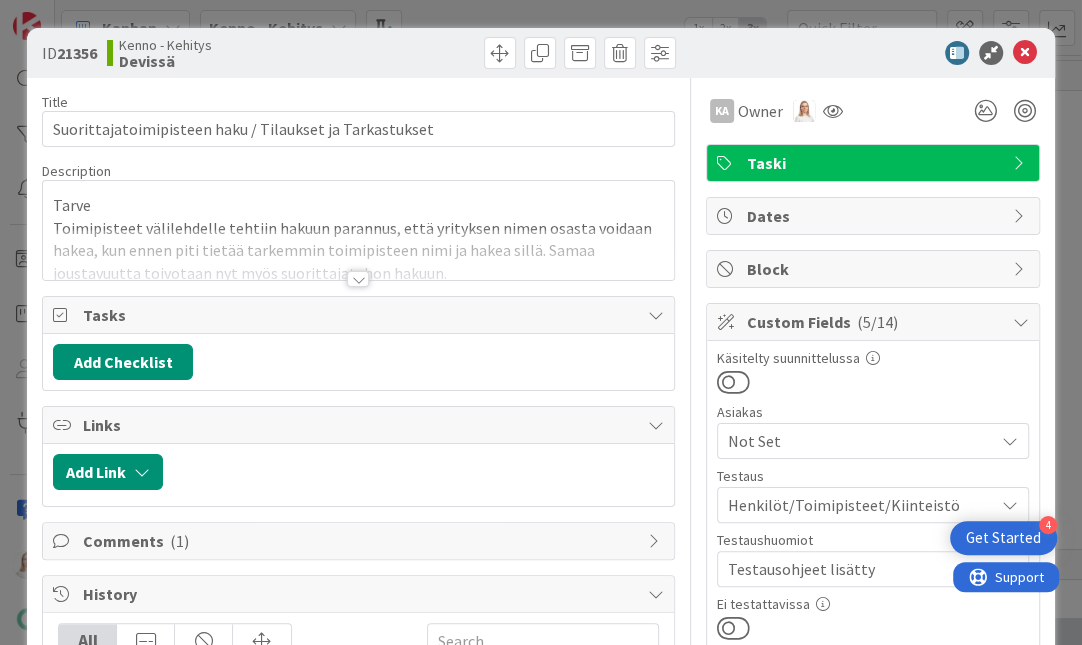 scroll, scrollTop: 0, scrollLeft: 0, axis: both 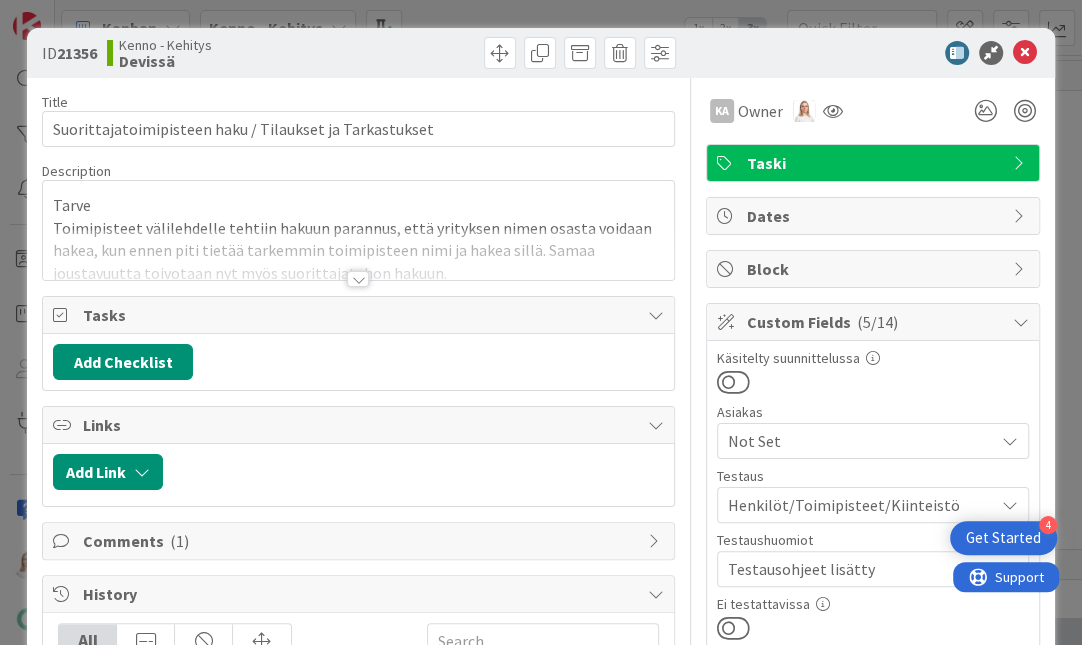 click at bounding box center (358, 279) 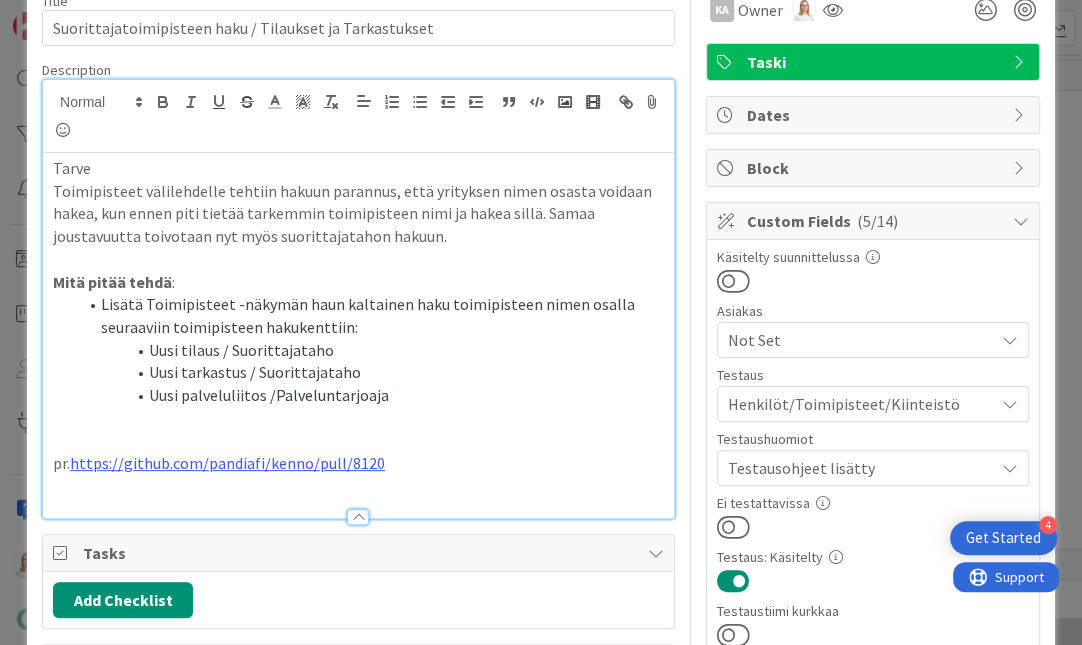 scroll, scrollTop: 103, scrollLeft: 0, axis: vertical 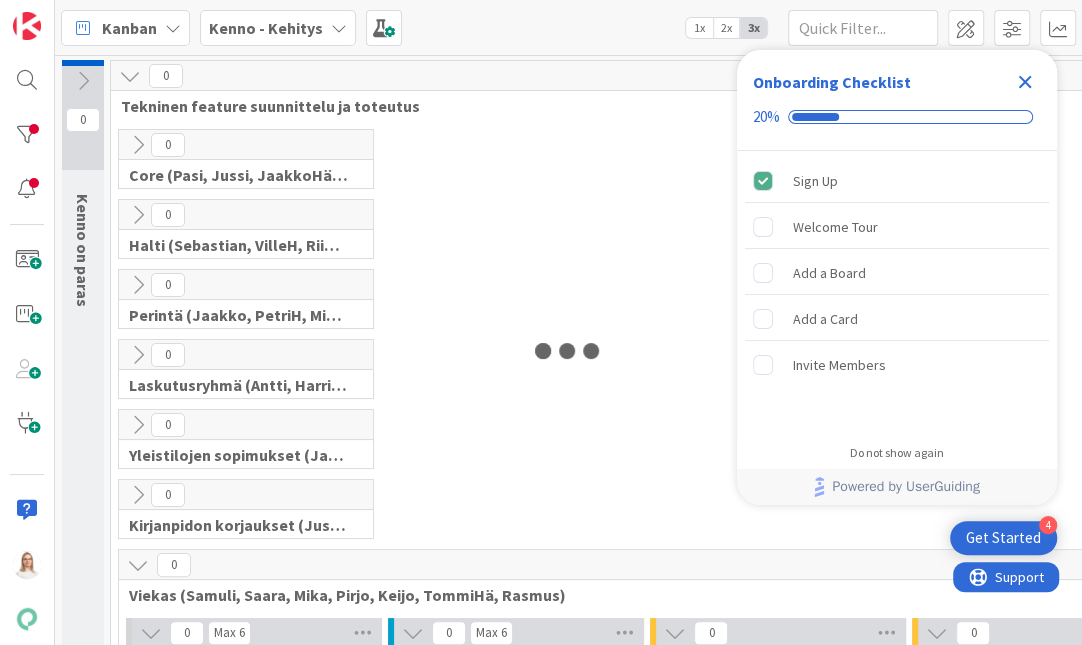 click on "Kenno - Kehitys" at bounding box center (266, 28) 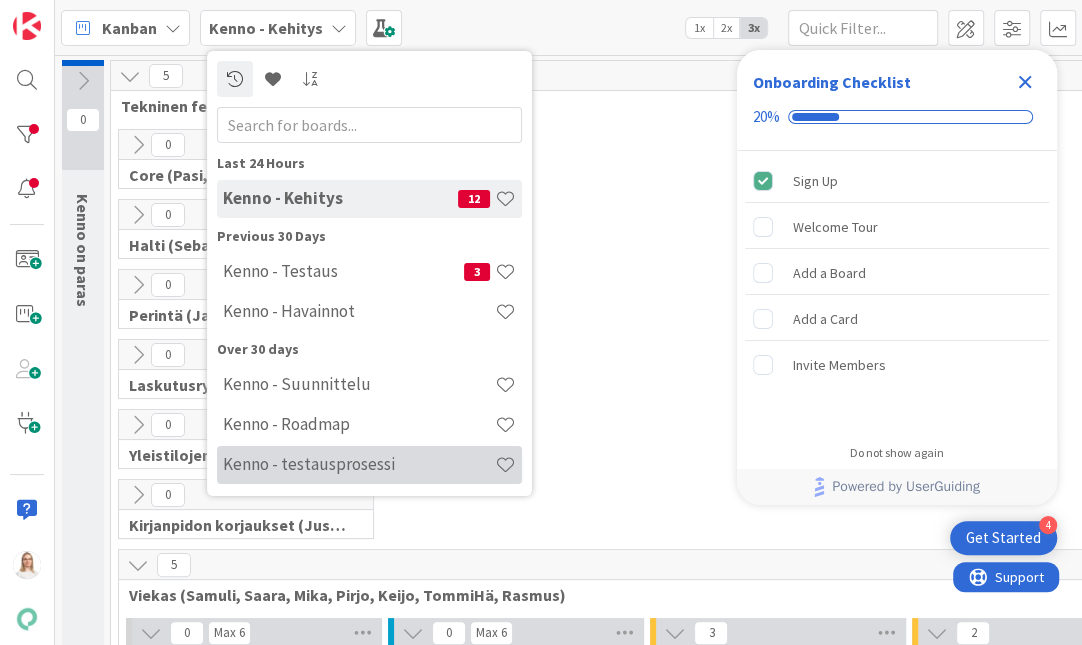 scroll, scrollTop: 0, scrollLeft: 0, axis: both 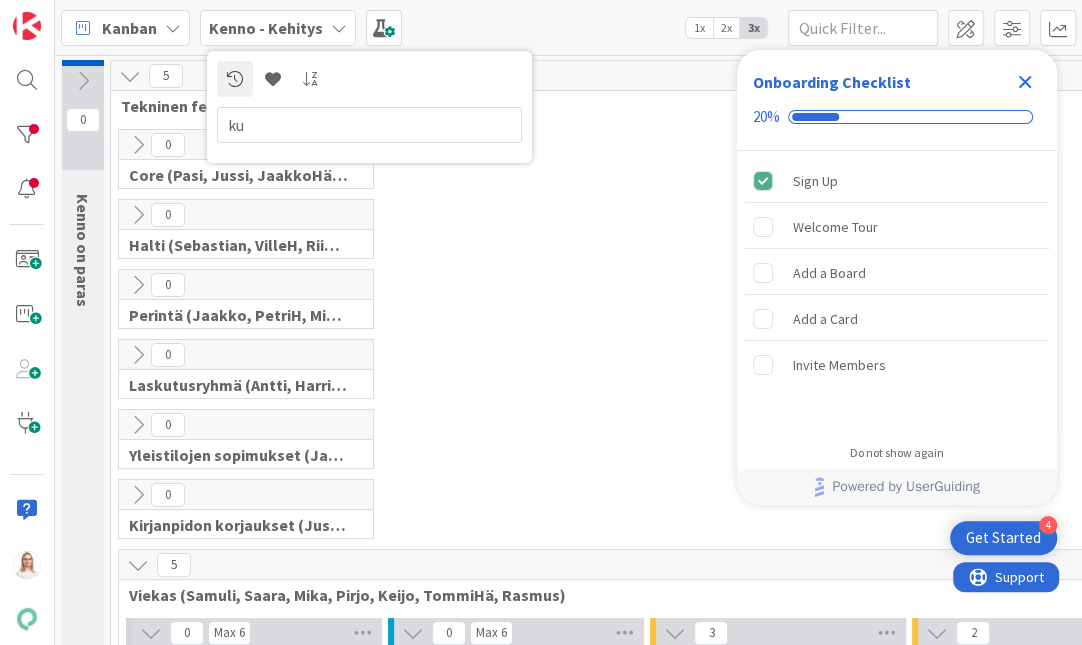 type on "k" 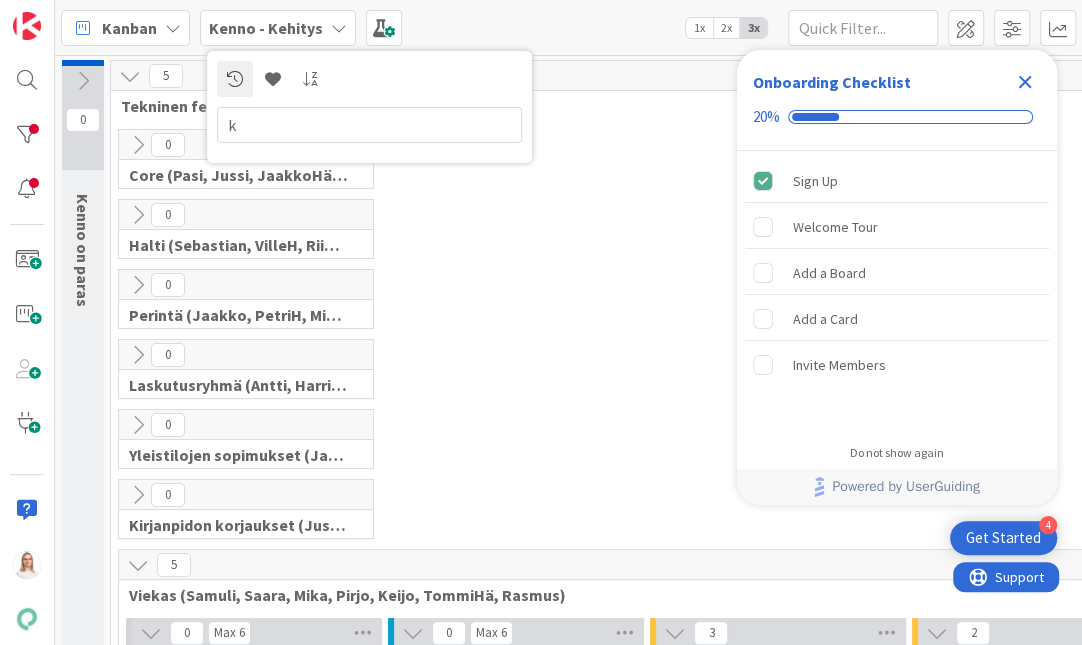 type 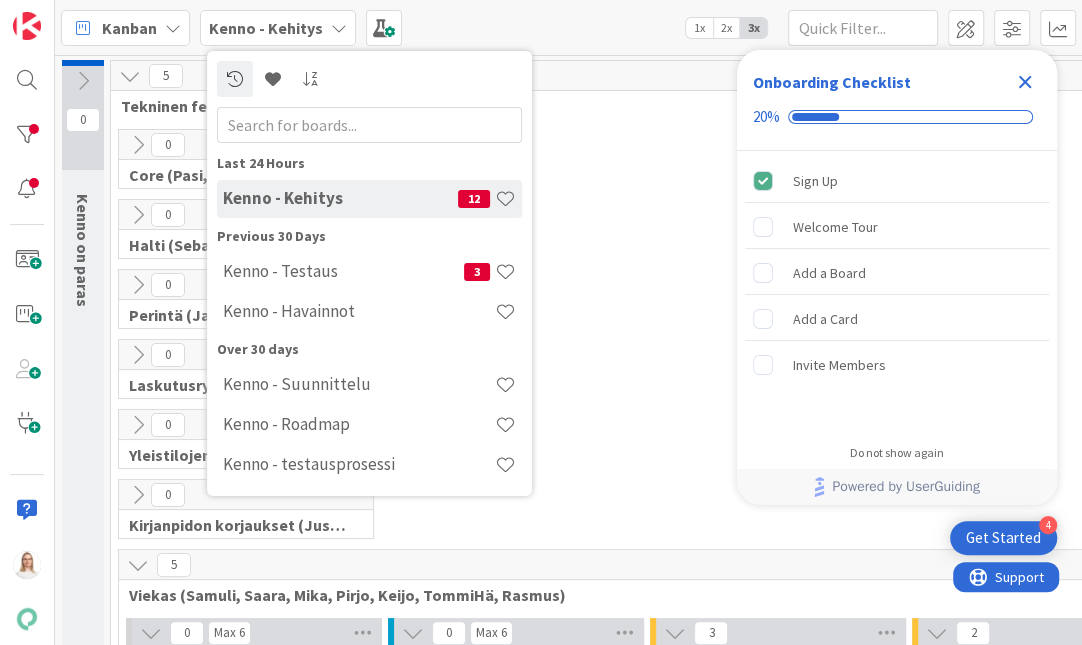 click 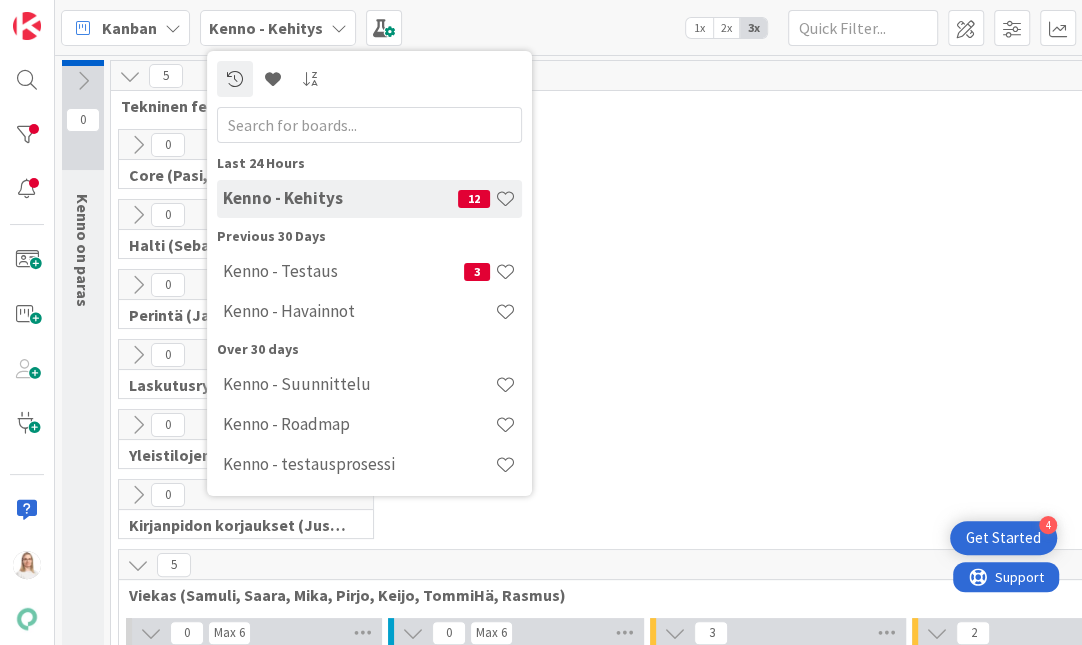 scroll, scrollTop: 0, scrollLeft: 0, axis: both 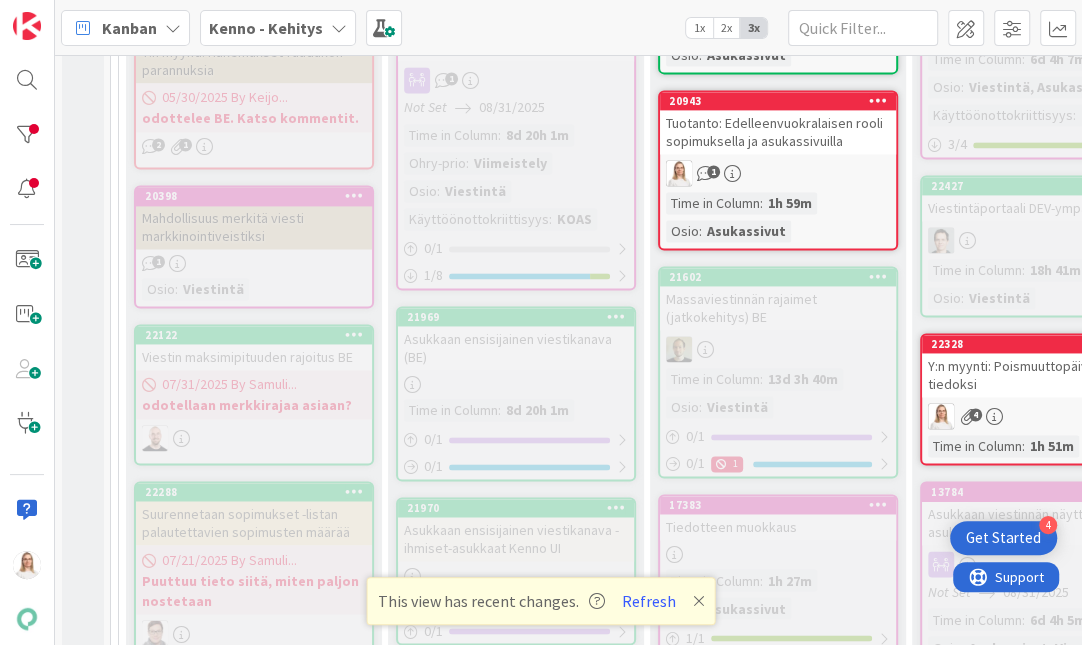click on "Kenno - Kehitys" at bounding box center (266, 28) 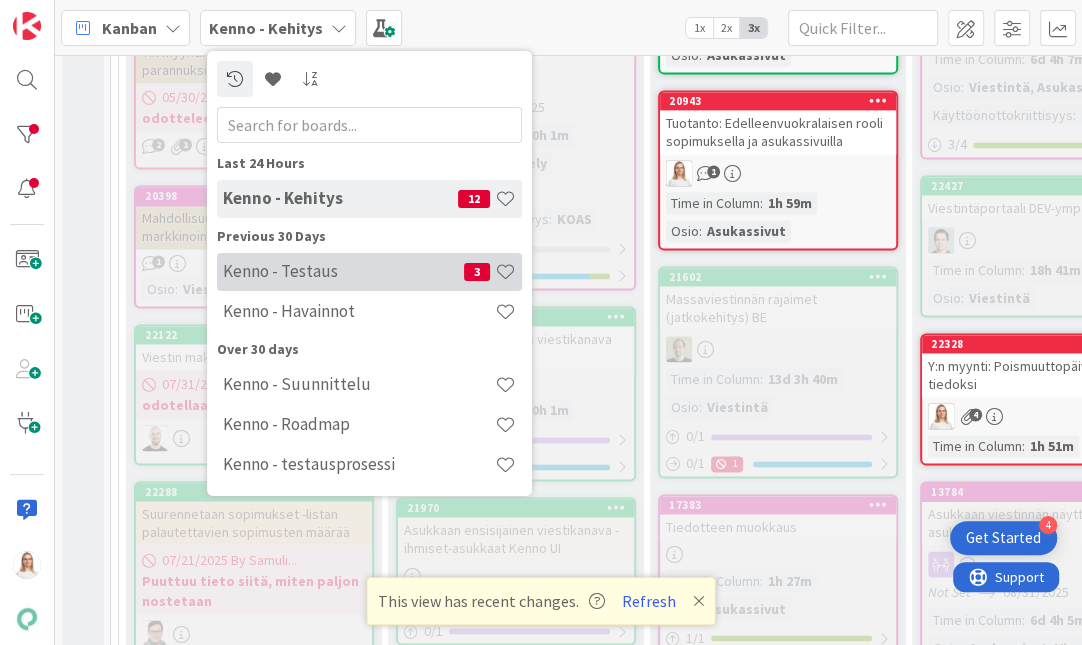 scroll, scrollTop: 0, scrollLeft: 0, axis: both 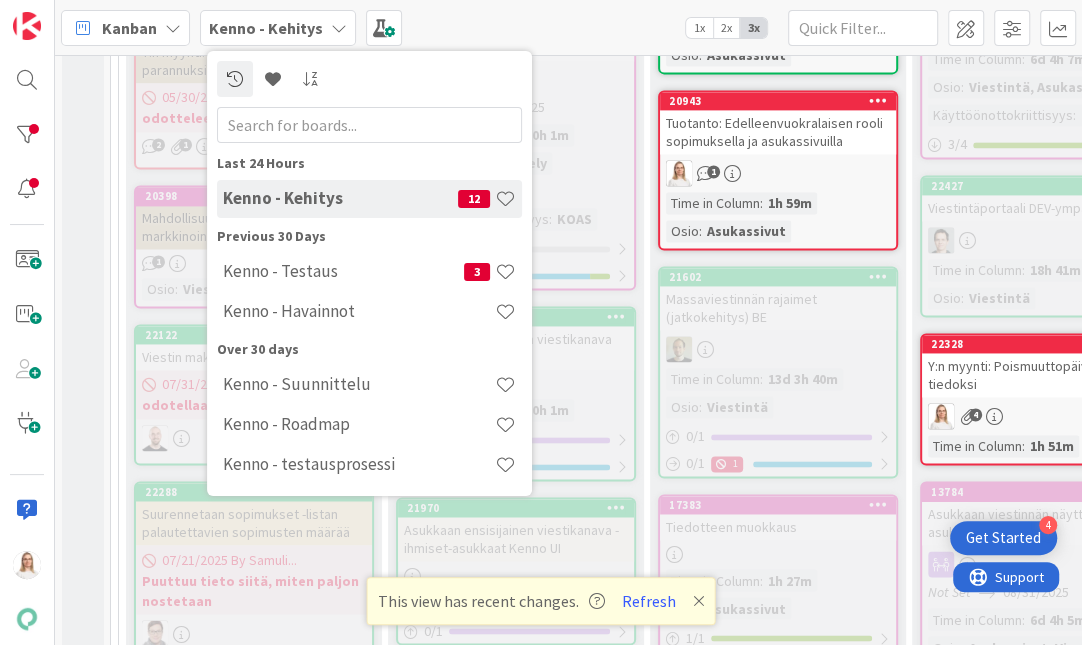 click on "Kenno - Kehitys" at bounding box center [340, 198] 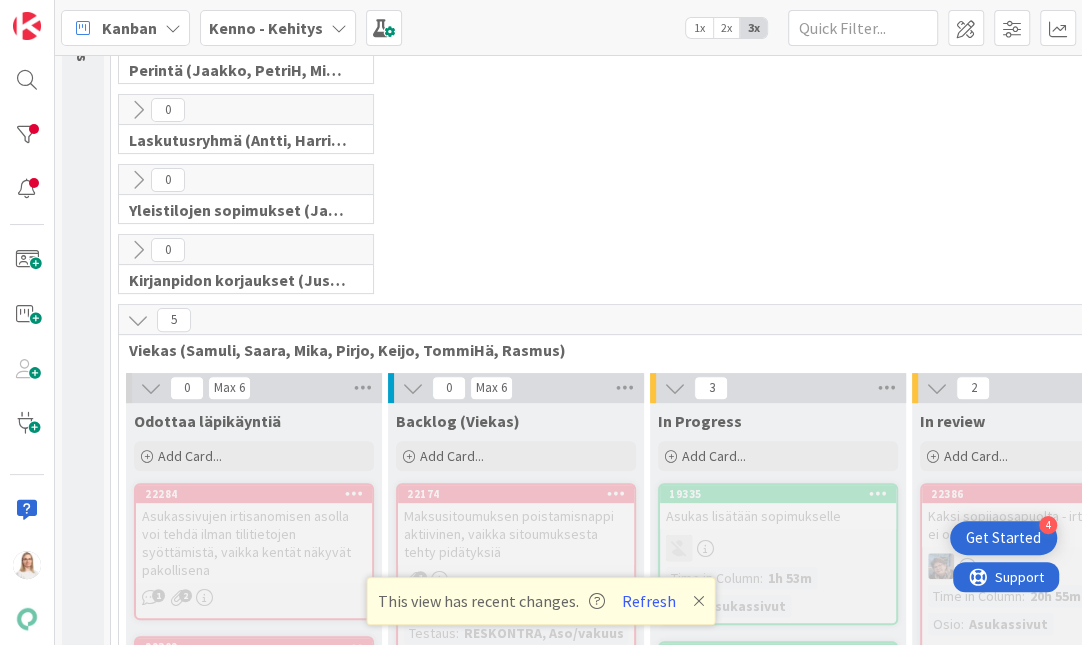 scroll, scrollTop: 242, scrollLeft: 0, axis: vertical 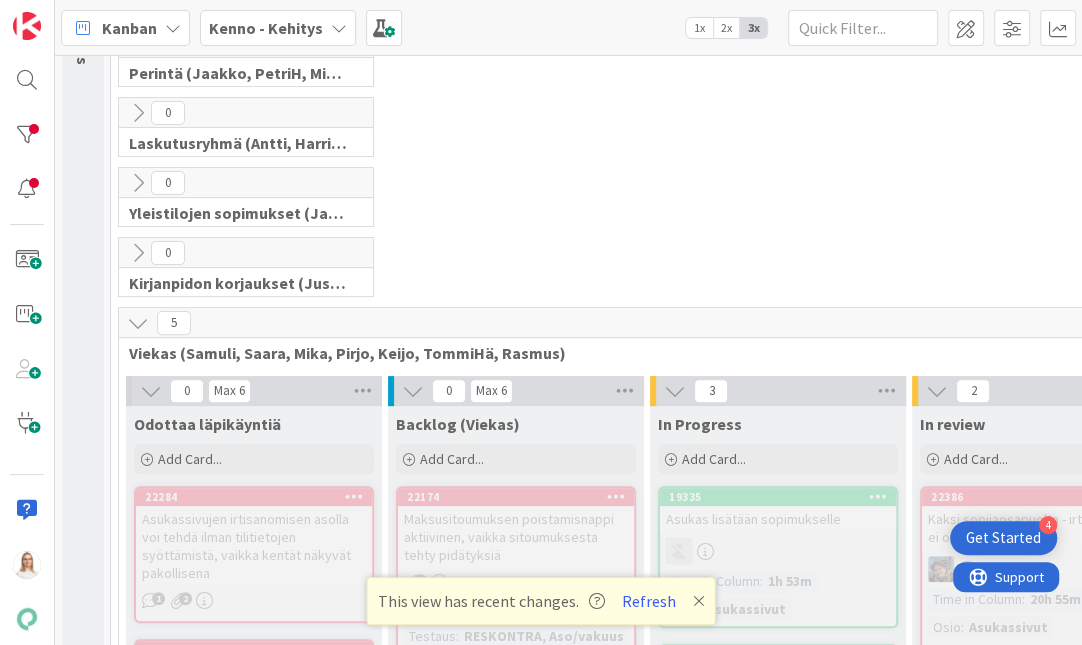 click on "Kanban" at bounding box center [129, 28] 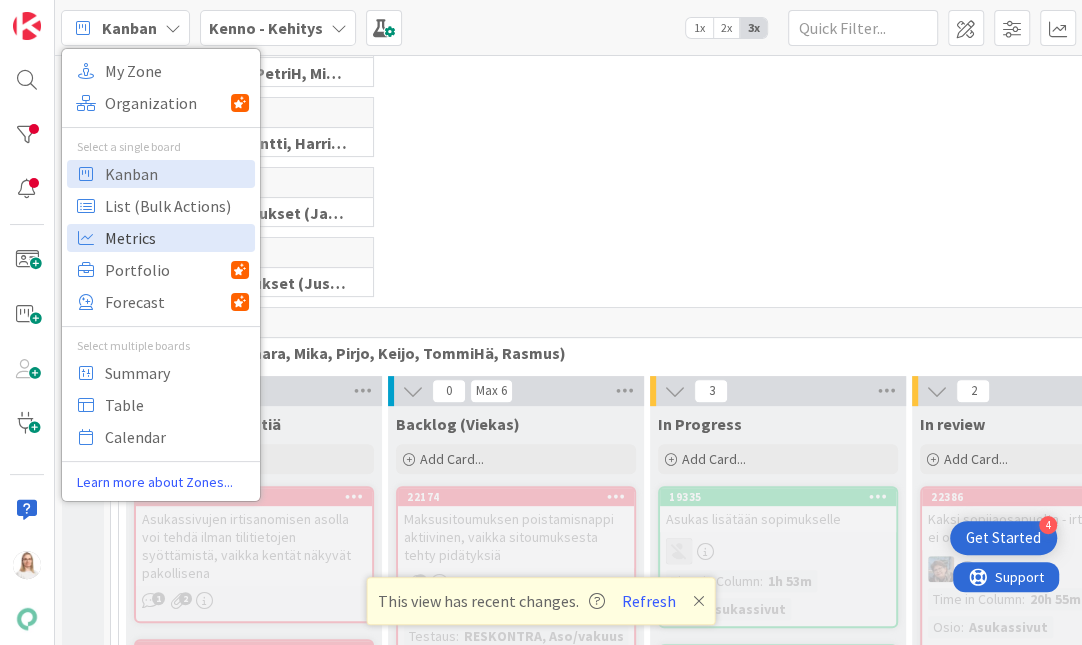 scroll, scrollTop: 0, scrollLeft: 0, axis: both 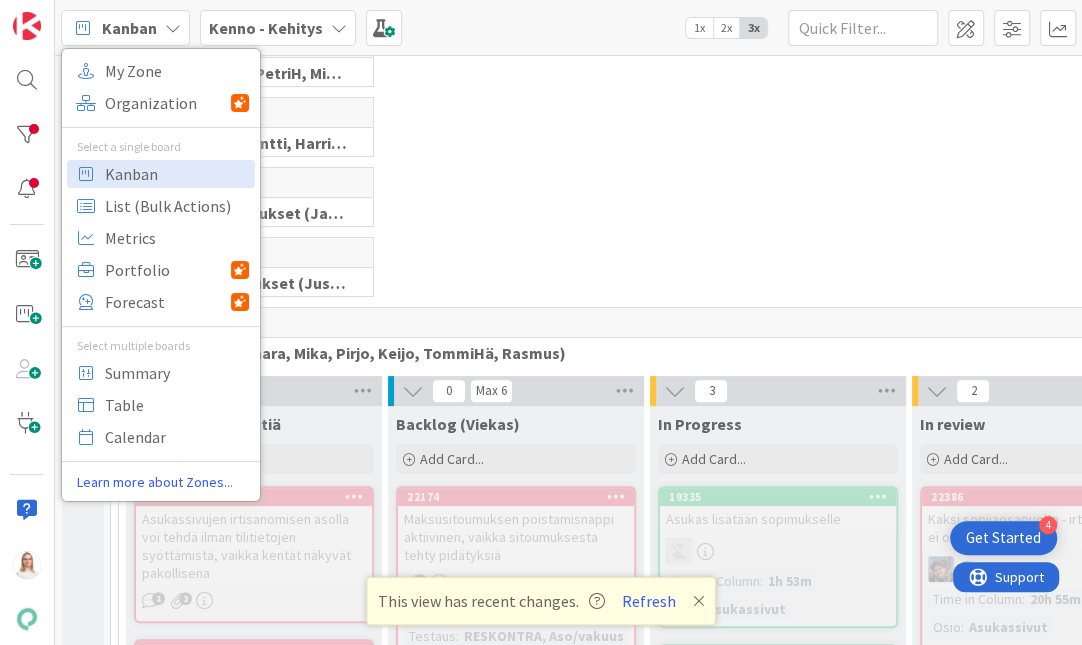 click on "0 Yleistilojen sopimukset ([NAME], [NAME], [NAME], [NAME])" at bounding box center (909, 202) 